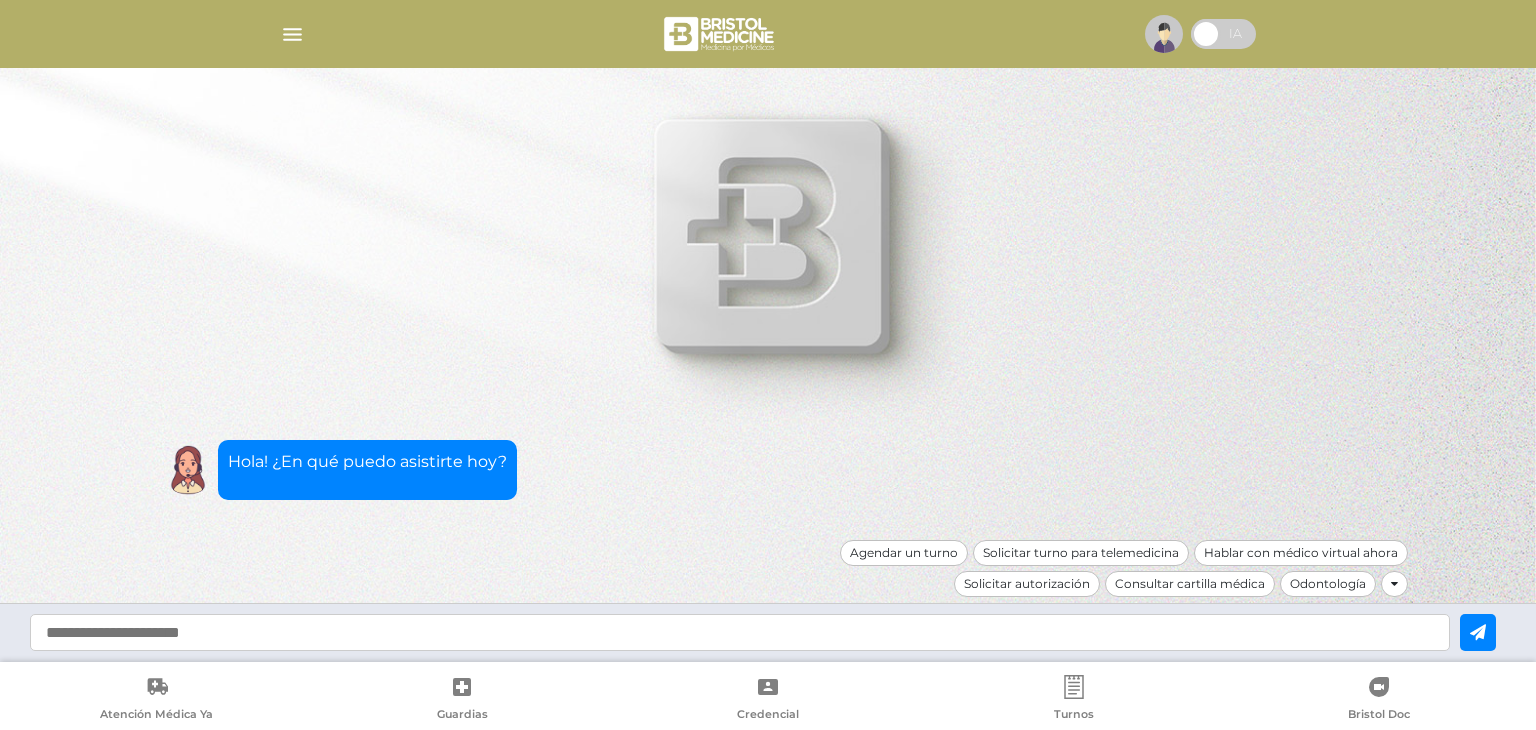 scroll, scrollTop: 0, scrollLeft: 0, axis: both 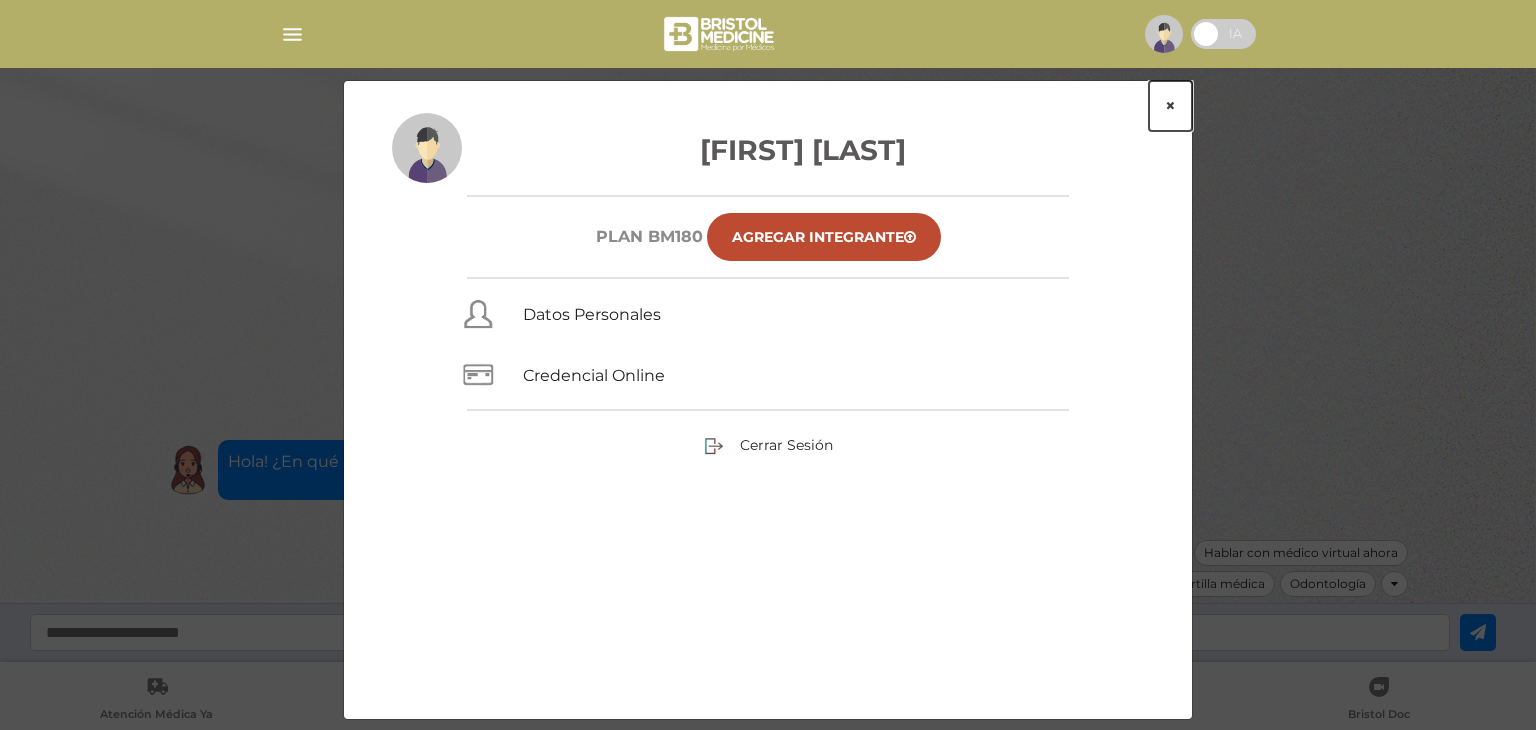 drag, startPoint x: 1174, startPoint y: 109, endPoint x: 908, endPoint y: 173, distance: 273.59094 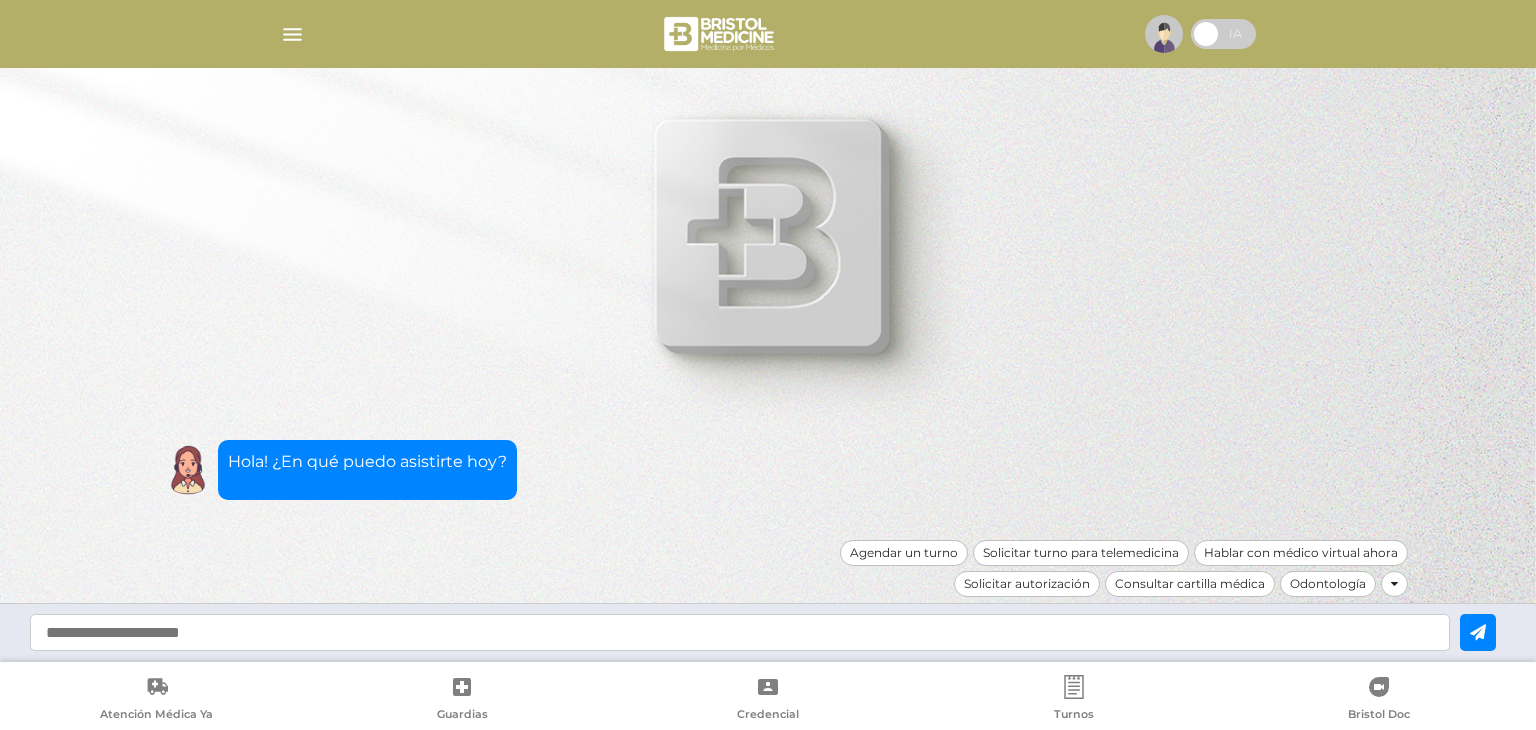 click at bounding box center (768, 34) 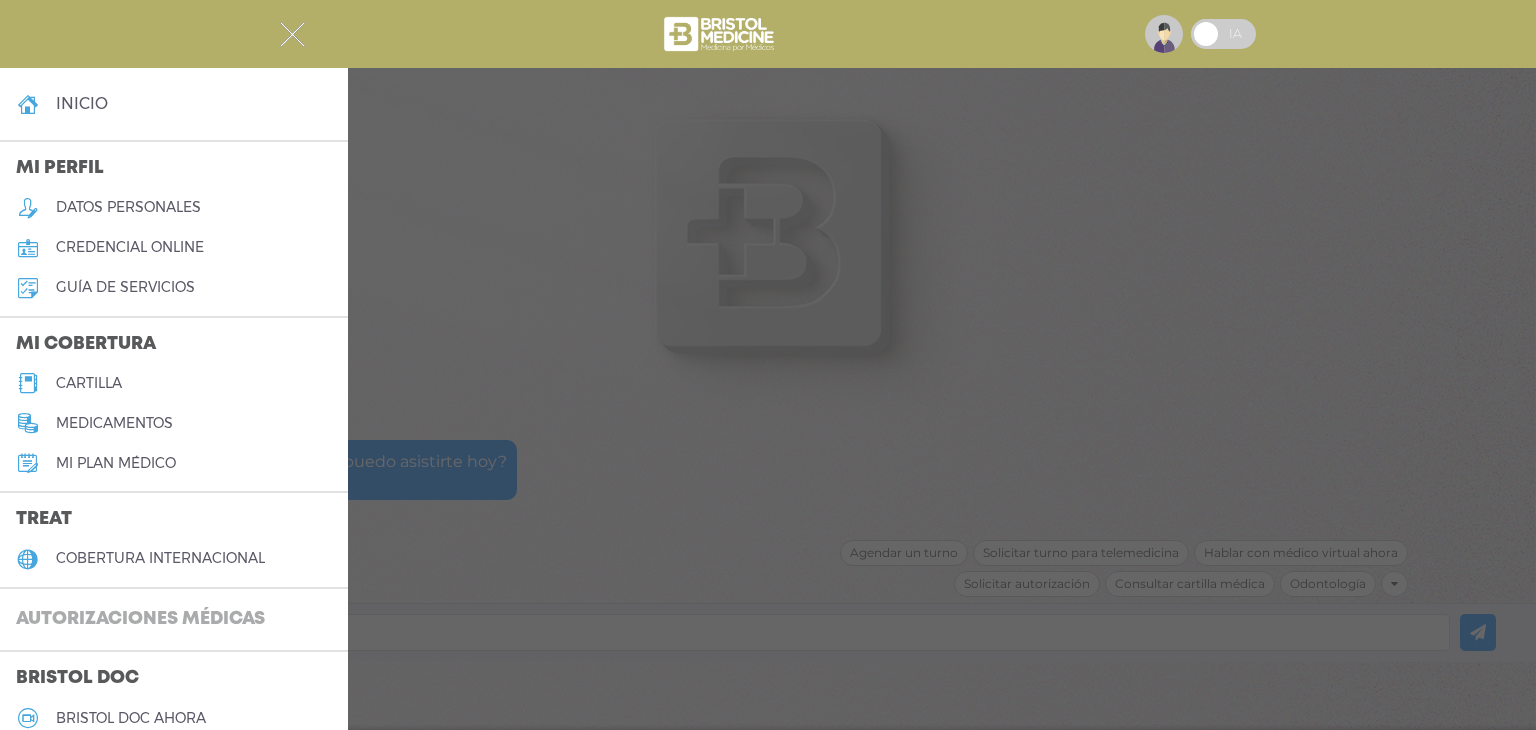 click on "Autorizaciones médicas" at bounding box center (140, 620) 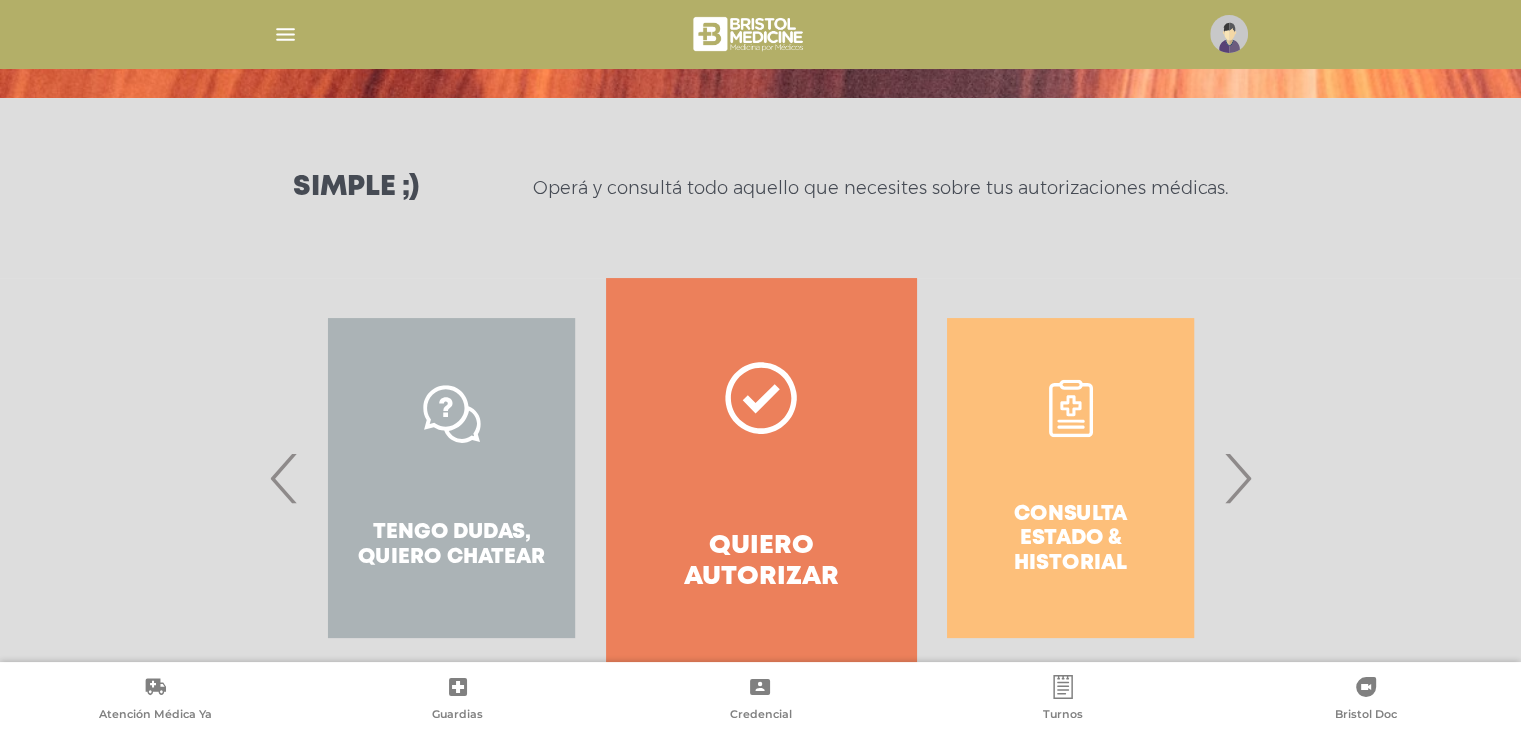 scroll, scrollTop: 274, scrollLeft: 0, axis: vertical 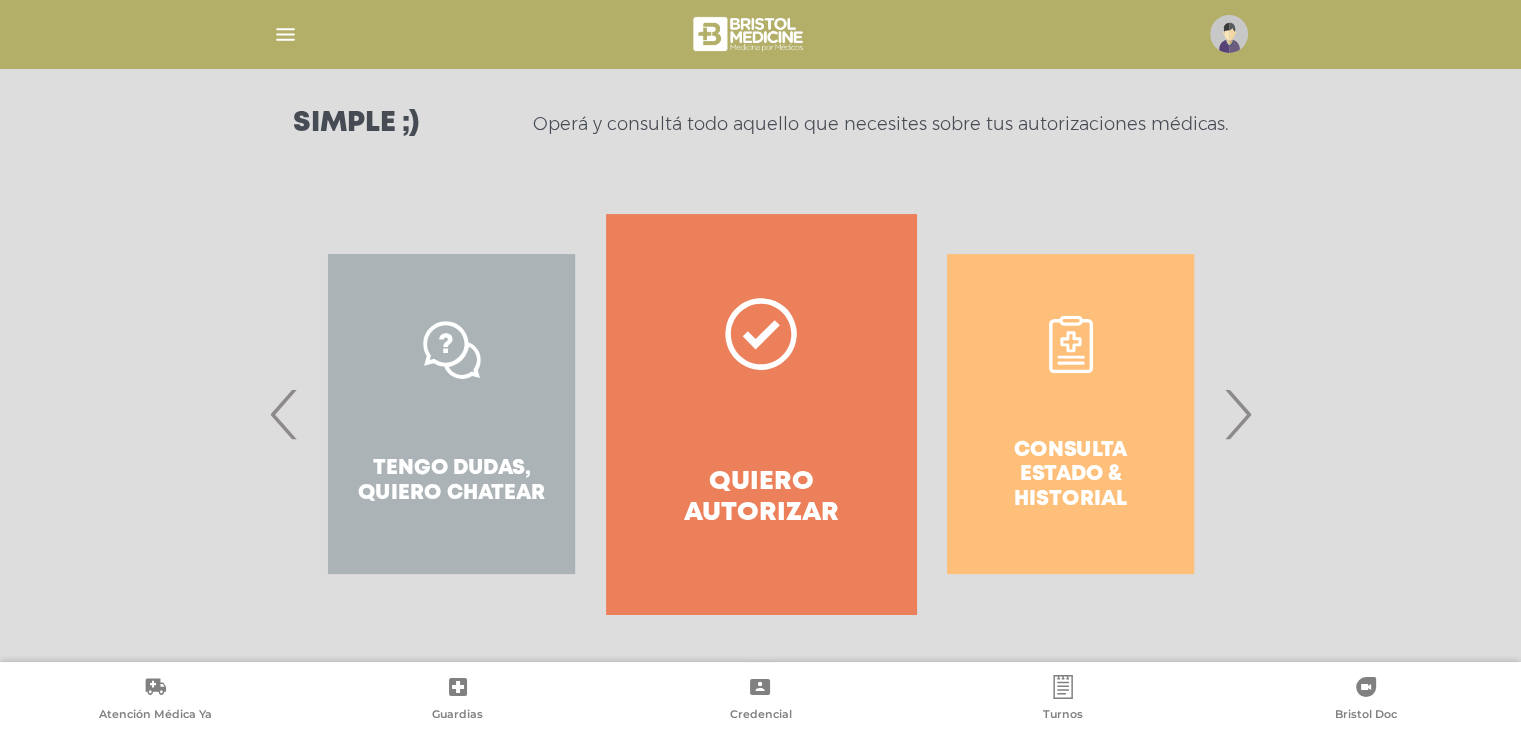 click on "›" at bounding box center (1237, 414) 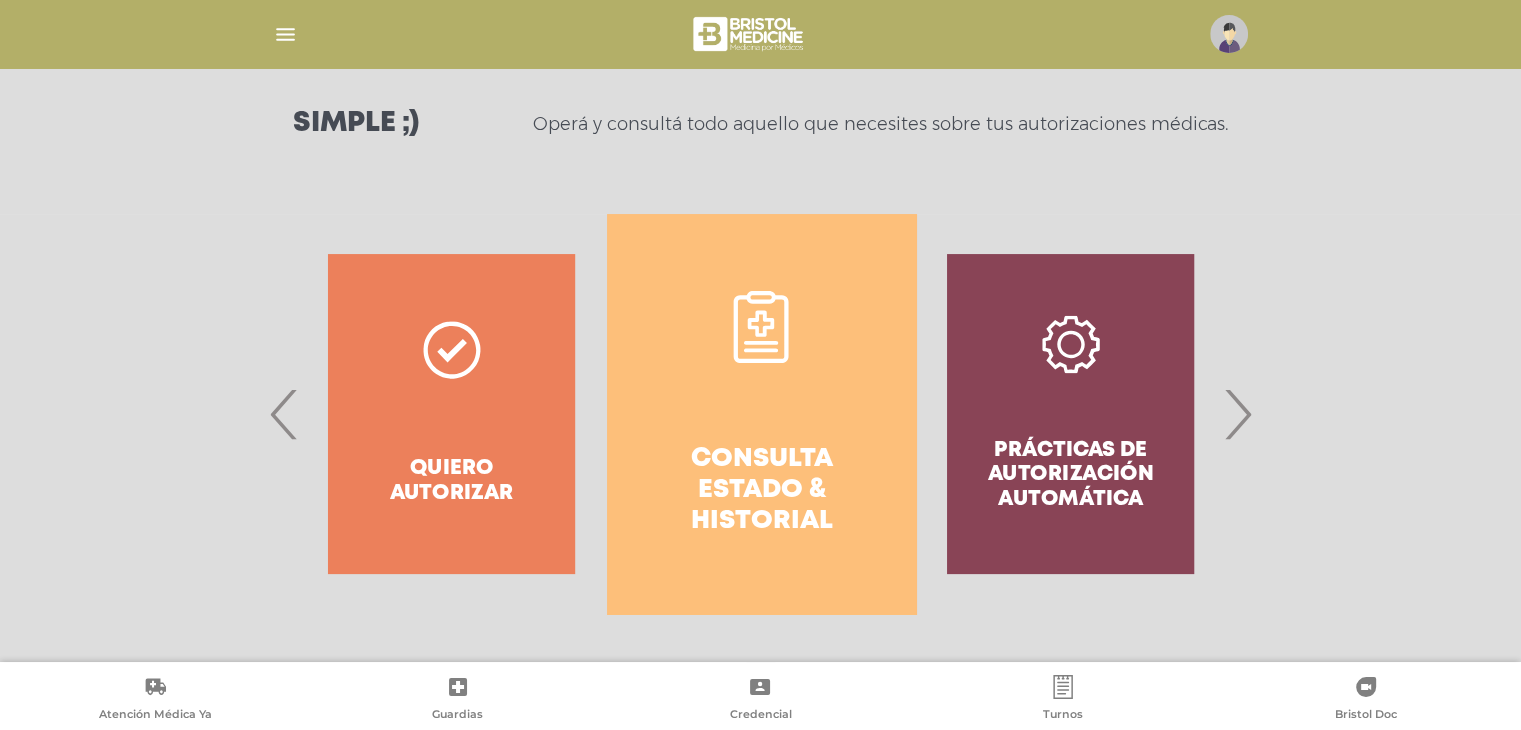 drag, startPoint x: 736, startPoint y: 414, endPoint x: 755, endPoint y: 410, distance: 19.416489 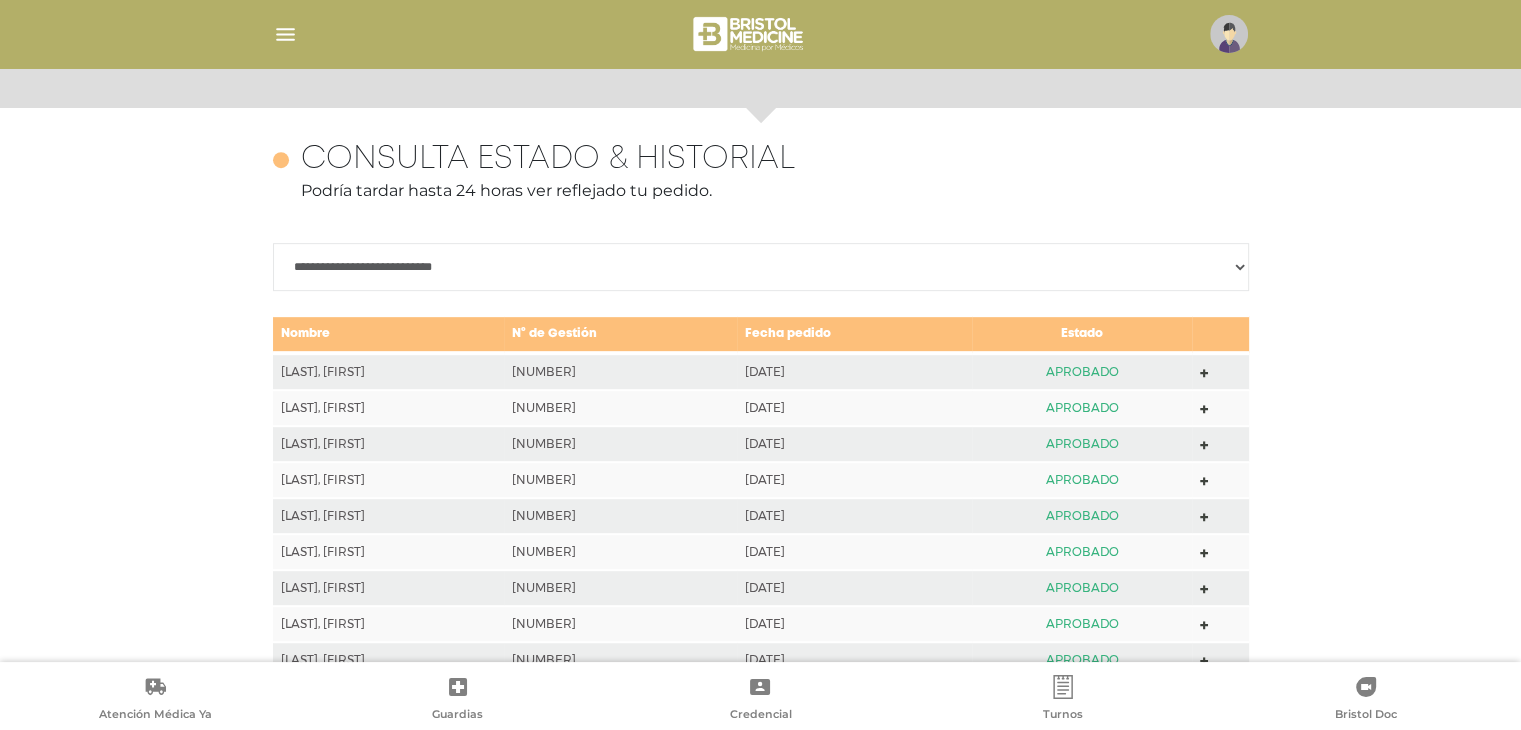 scroll, scrollTop: 888, scrollLeft: 0, axis: vertical 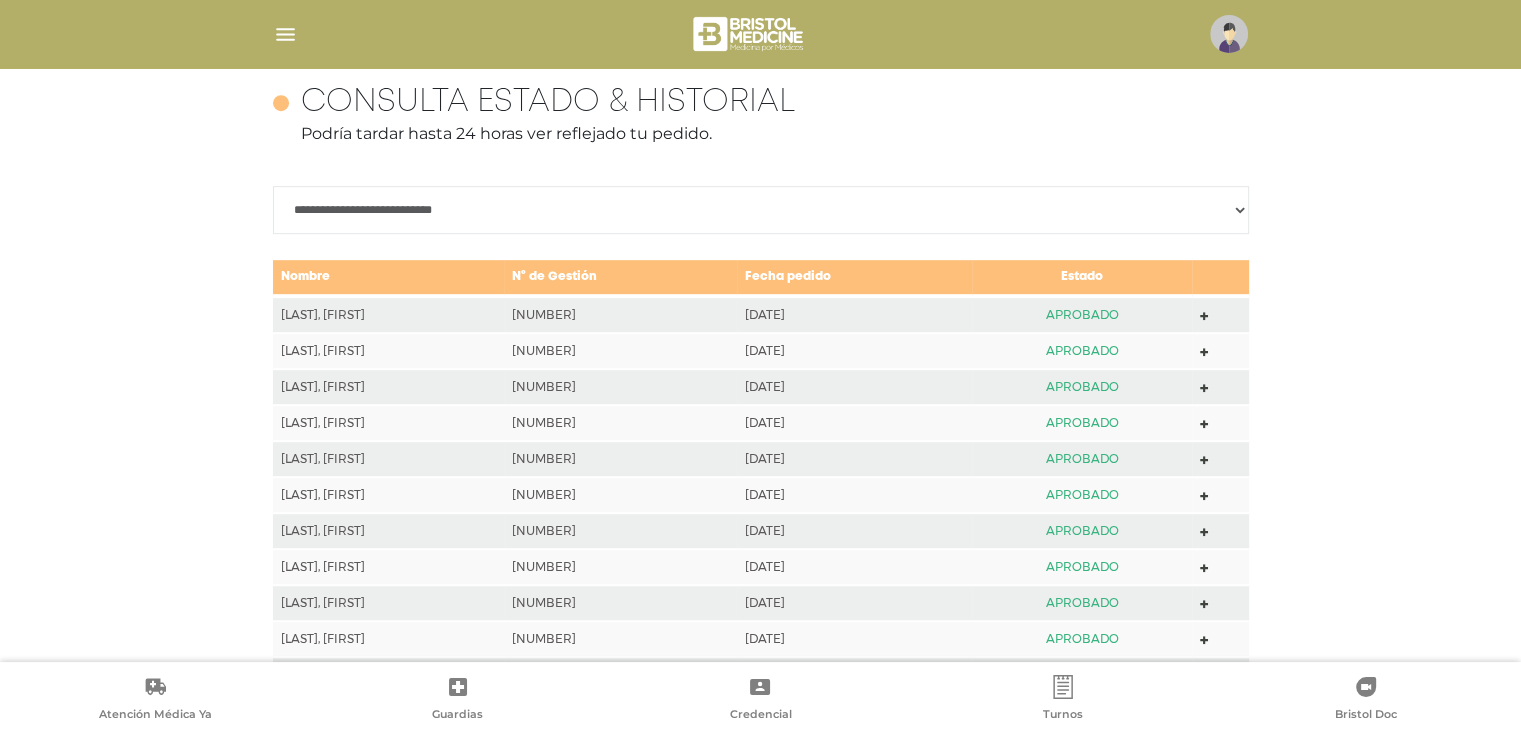 click on "**********" at bounding box center [761, 210] 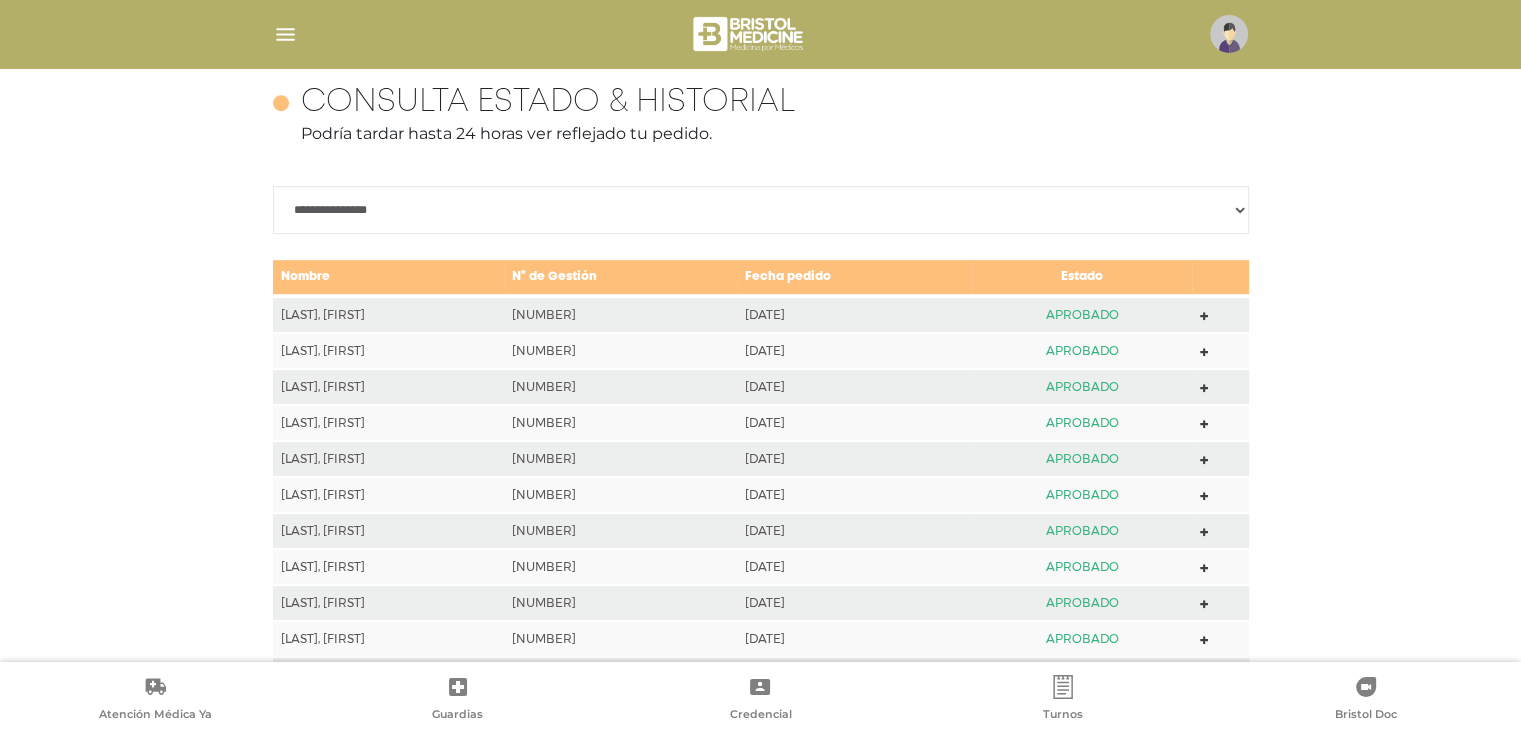 click on "**********" at bounding box center (761, 210) 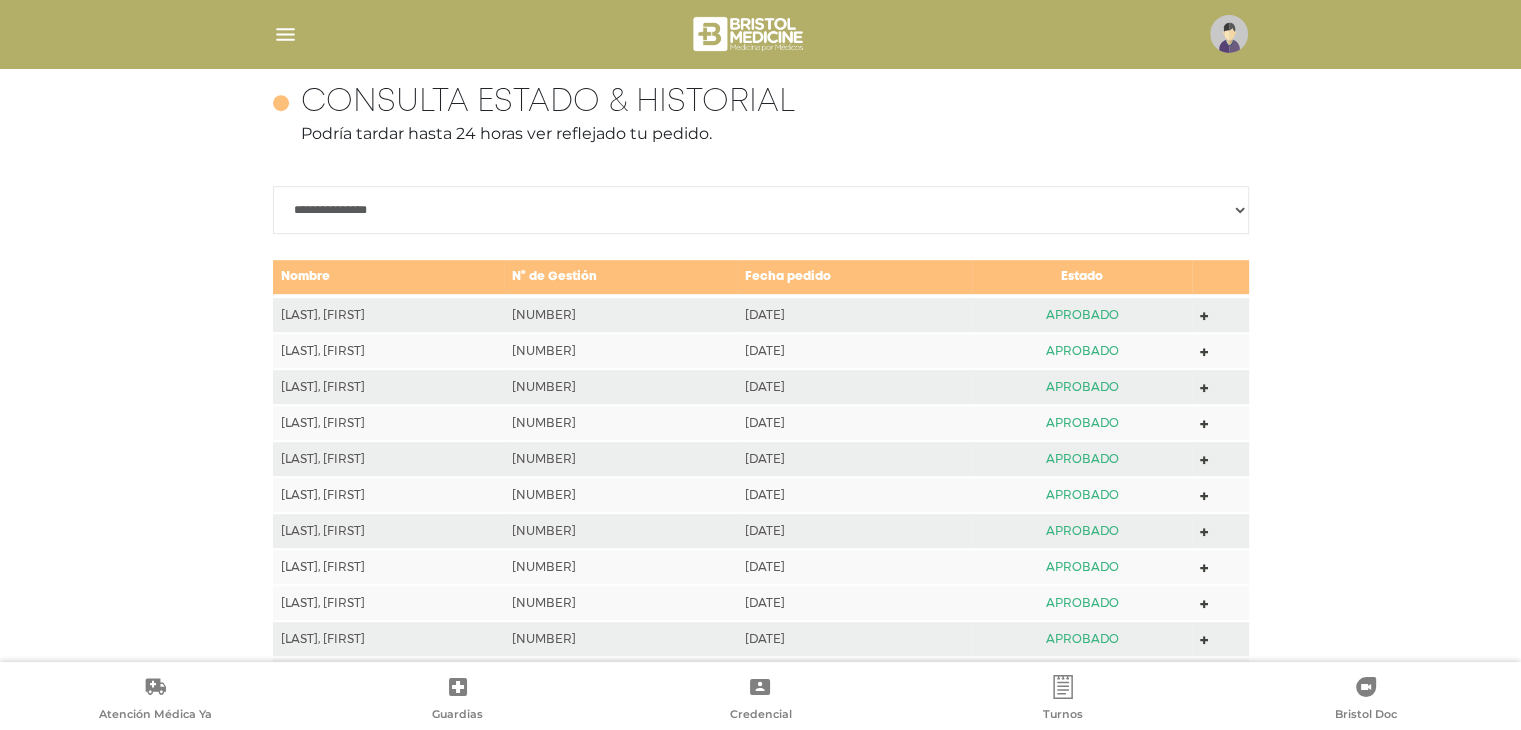 click 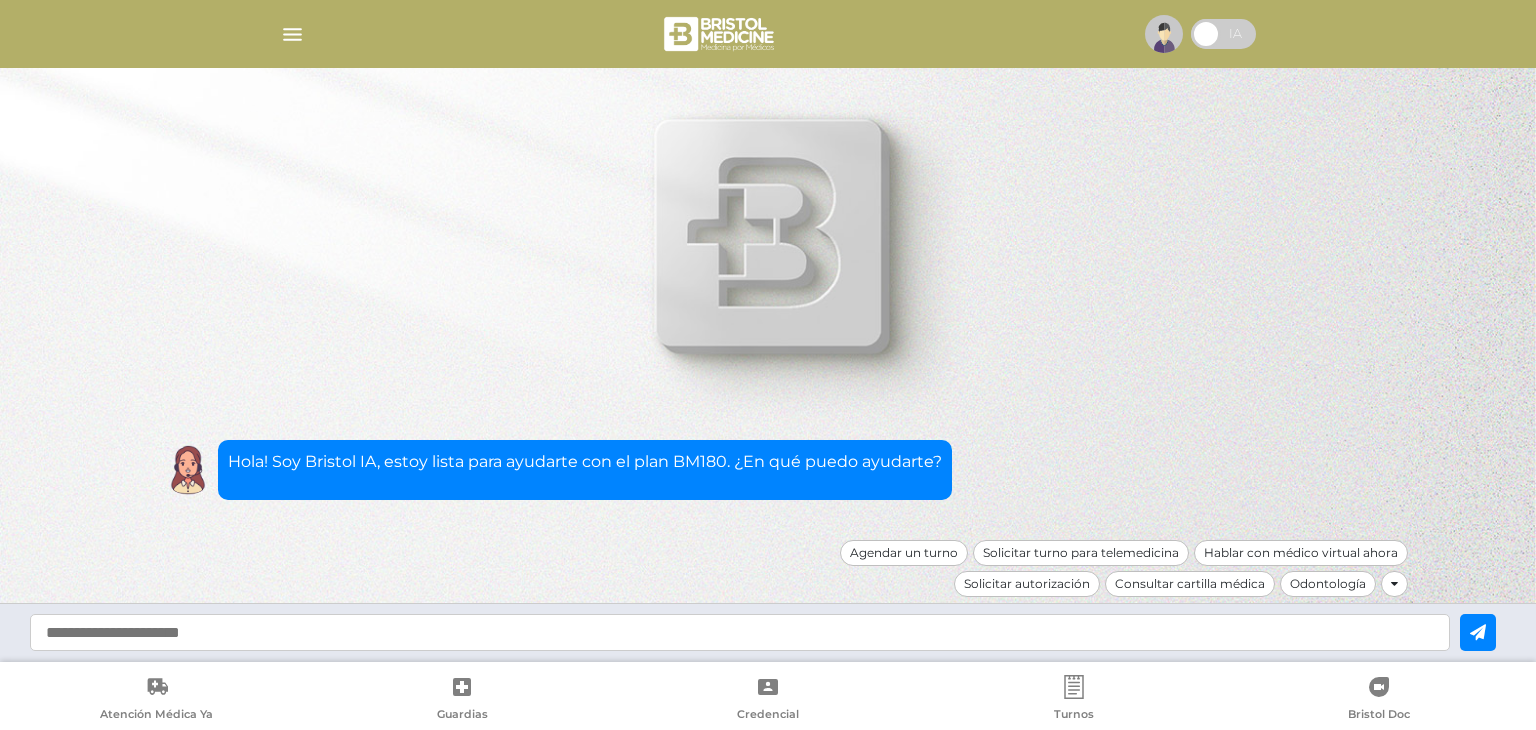 scroll, scrollTop: 0, scrollLeft: 0, axis: both 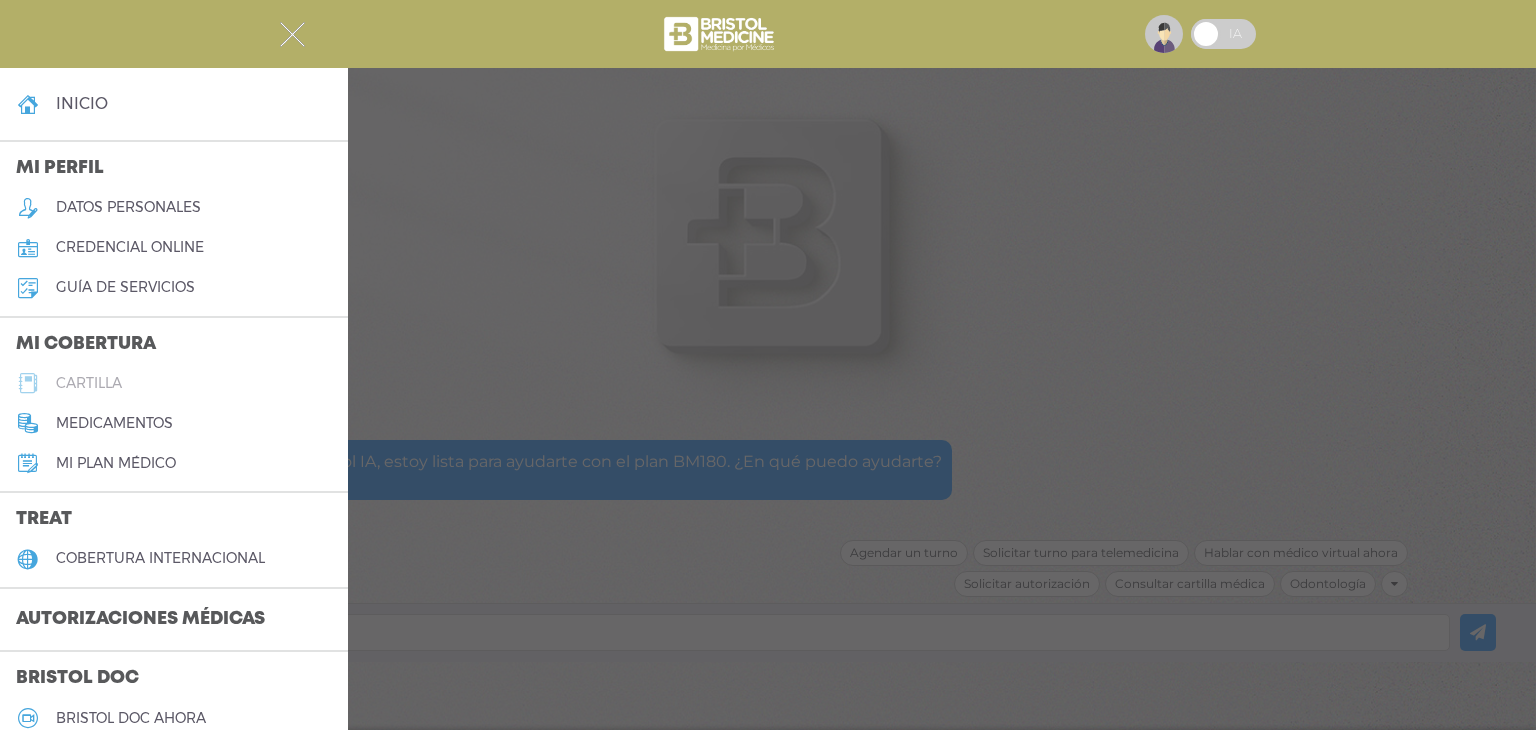 click on "cartilla" at bounding box center [89, 383] 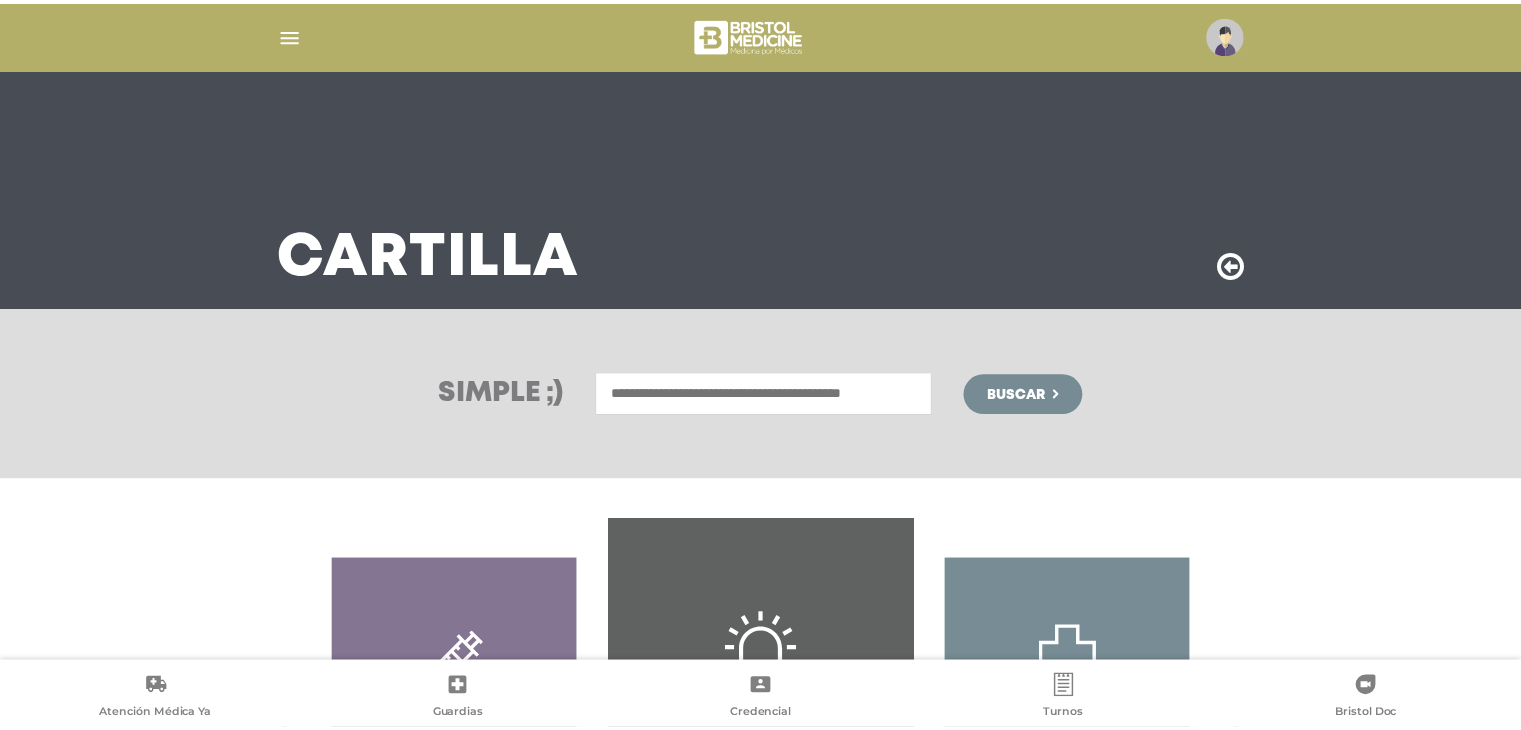 scroll, scrollTop: 0, scrollLeft: 0, axis: both 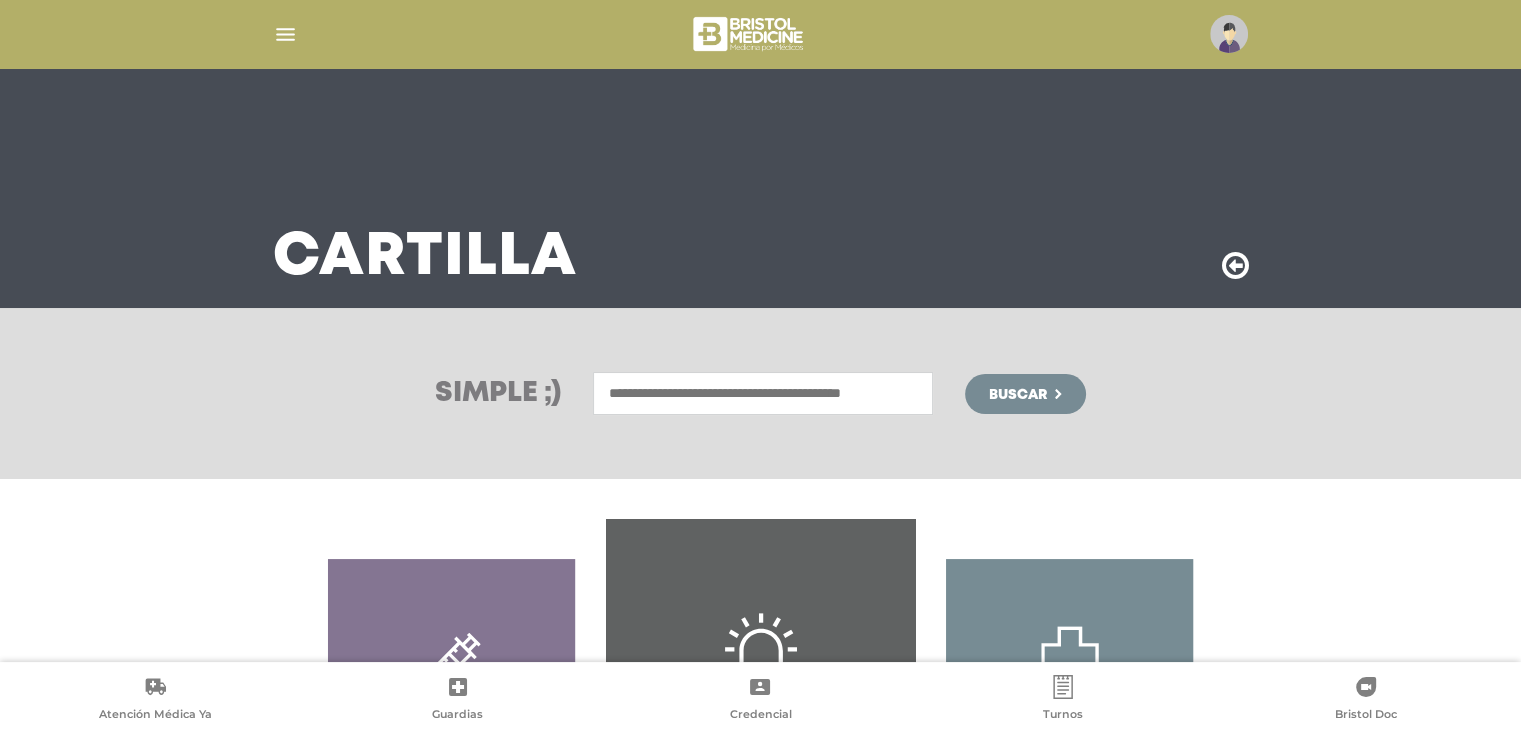 click at bounding box center (763, 393) 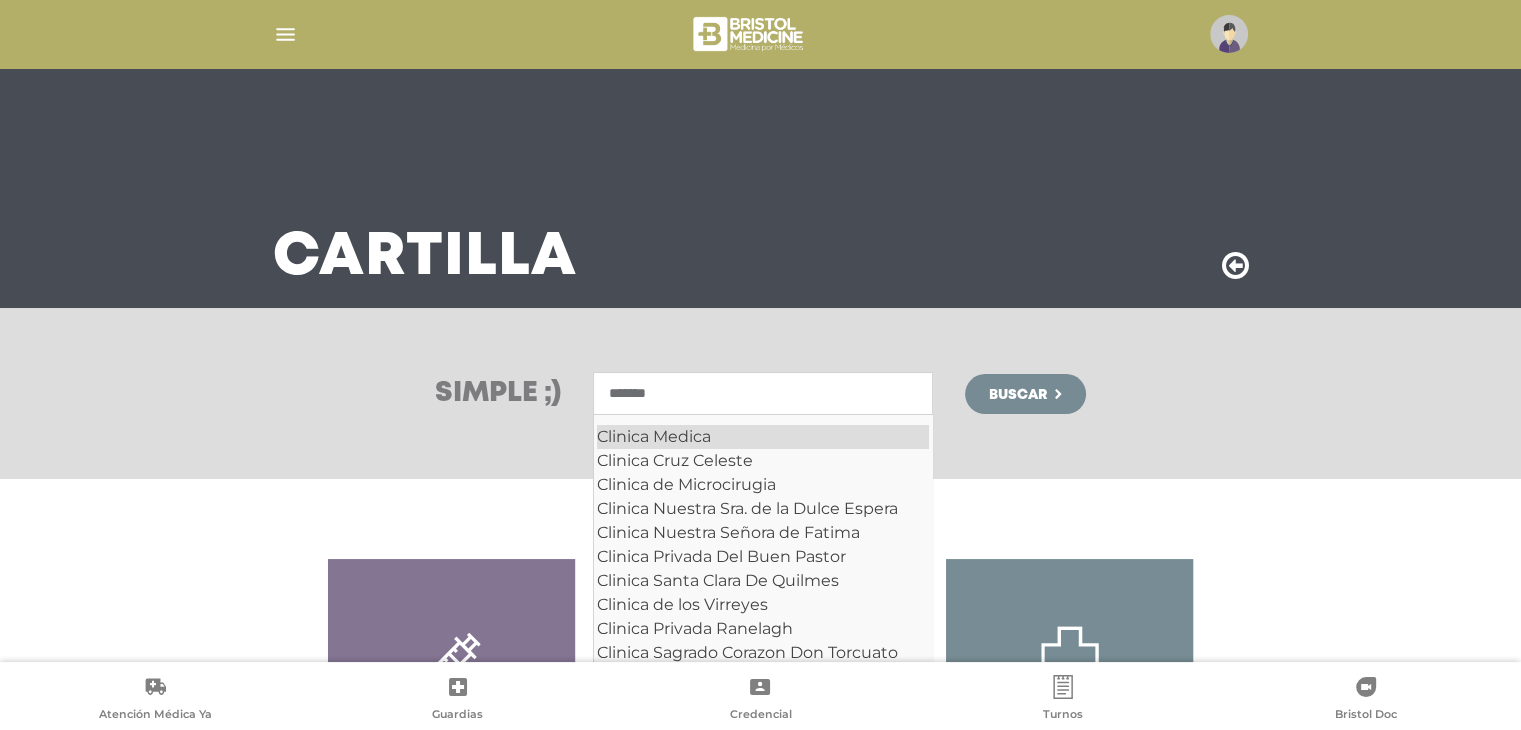 click on "Clinica Medica" at bounding box center [763, 437] 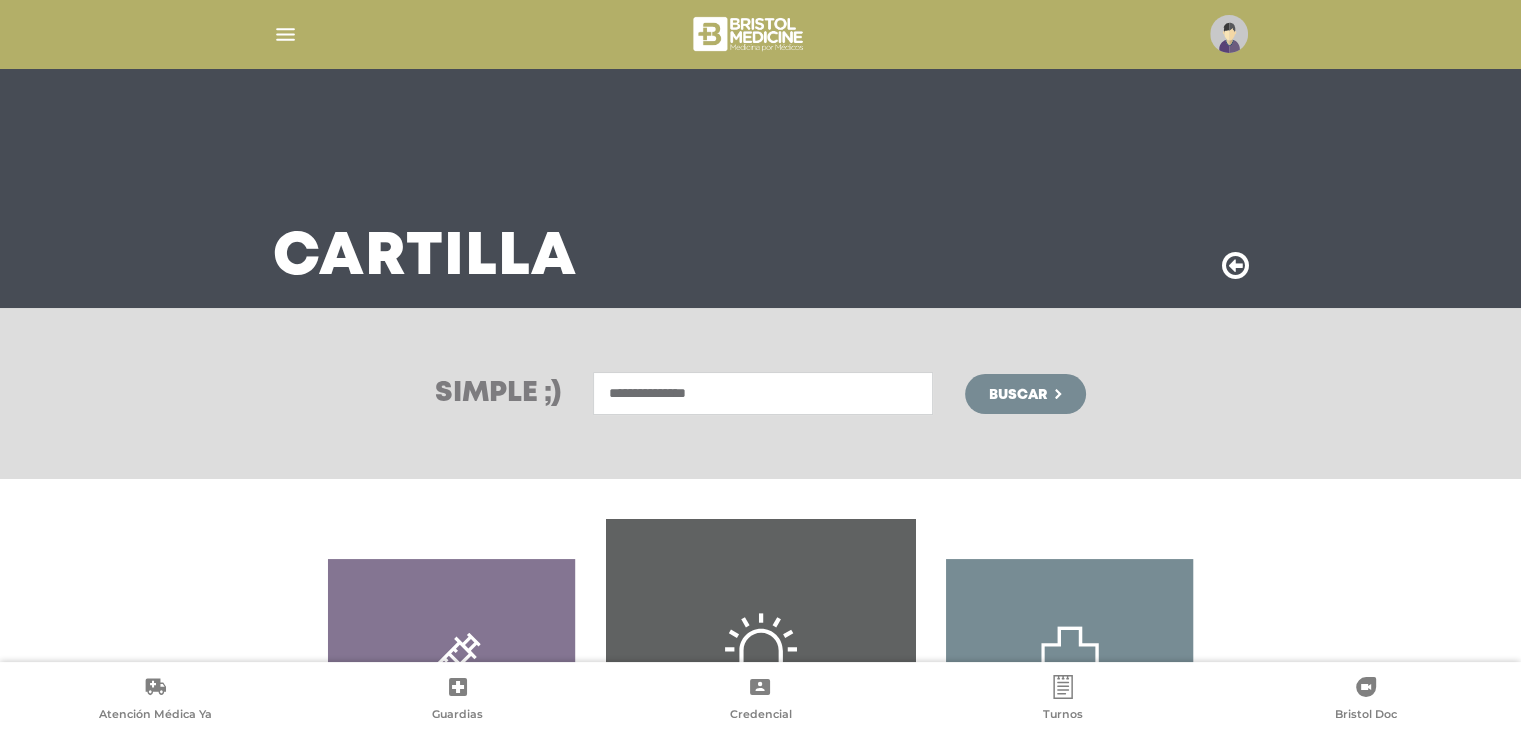 type on "**********" 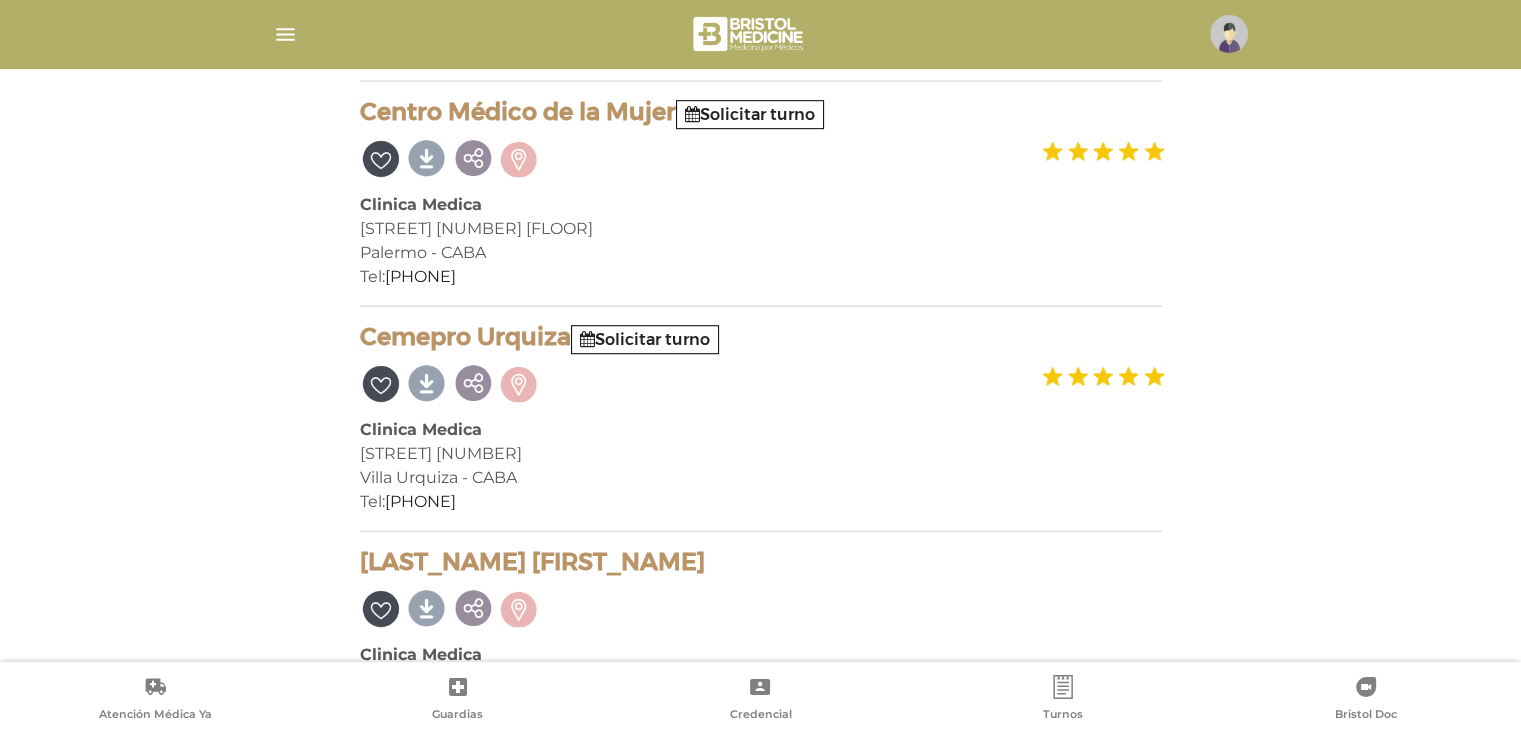scroll, scrollTop: 1300, scrollLeft: 0, axis: vertical 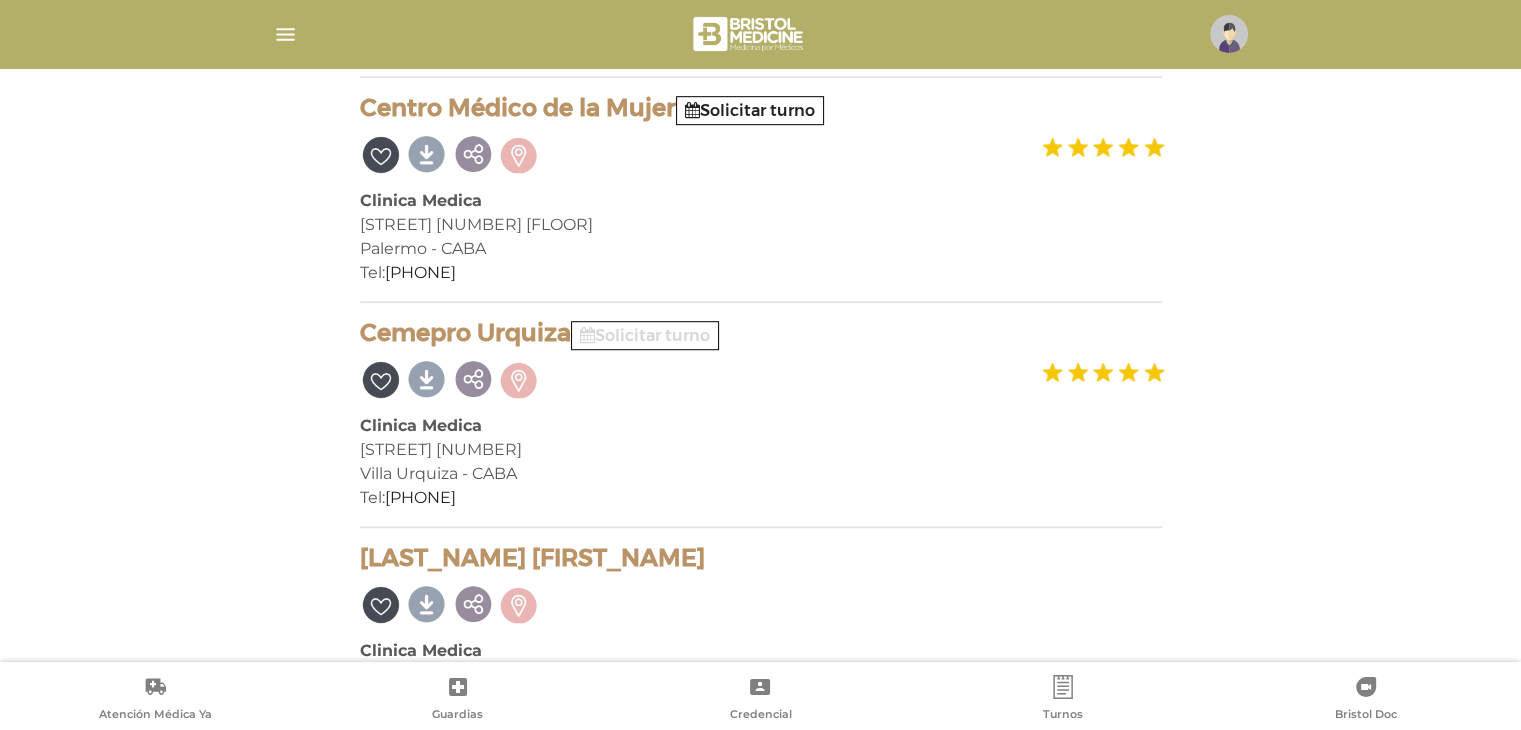 click on "Solicitar turno" at bounding box center [645, 335] 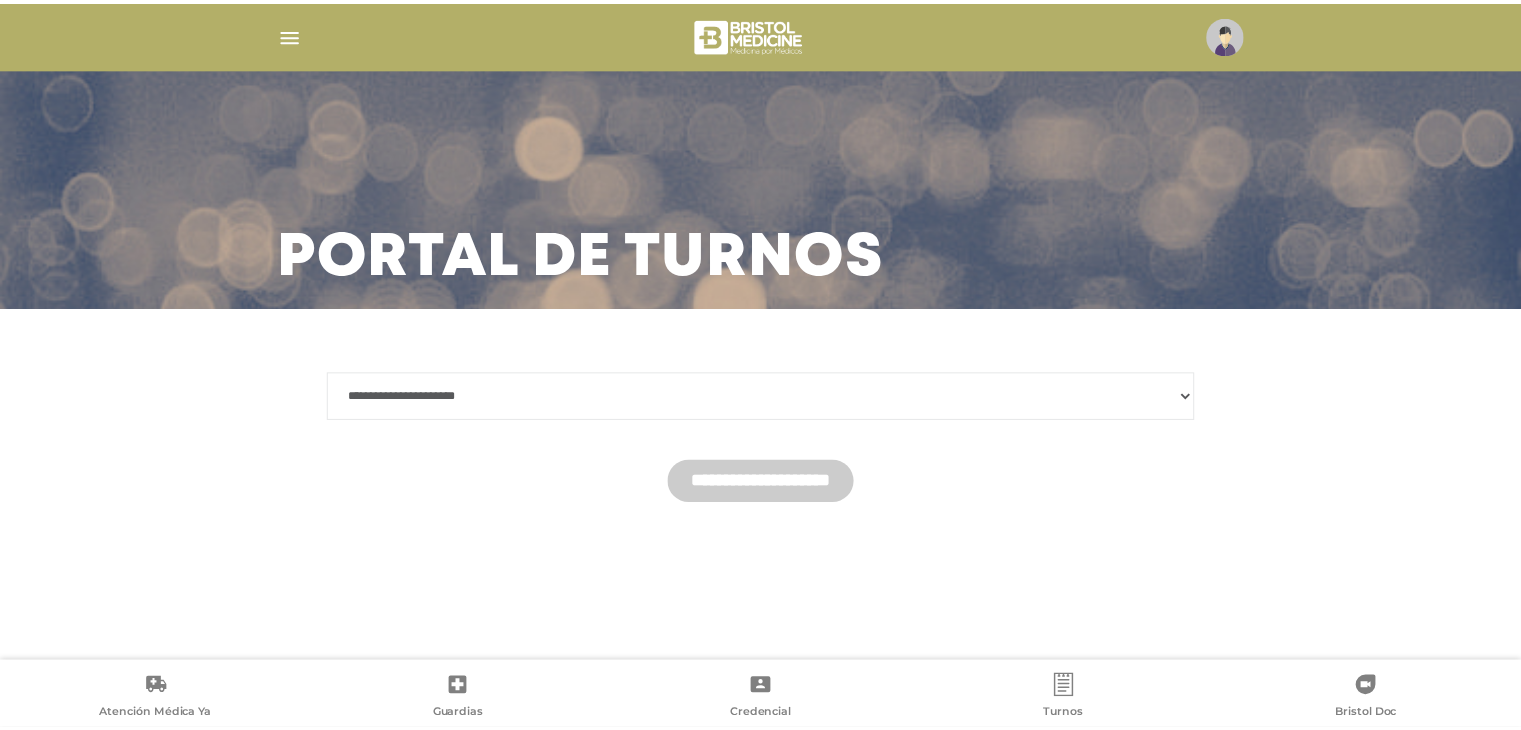 scroll, scrollTop: 0, scrollLeft: 0, axis: both 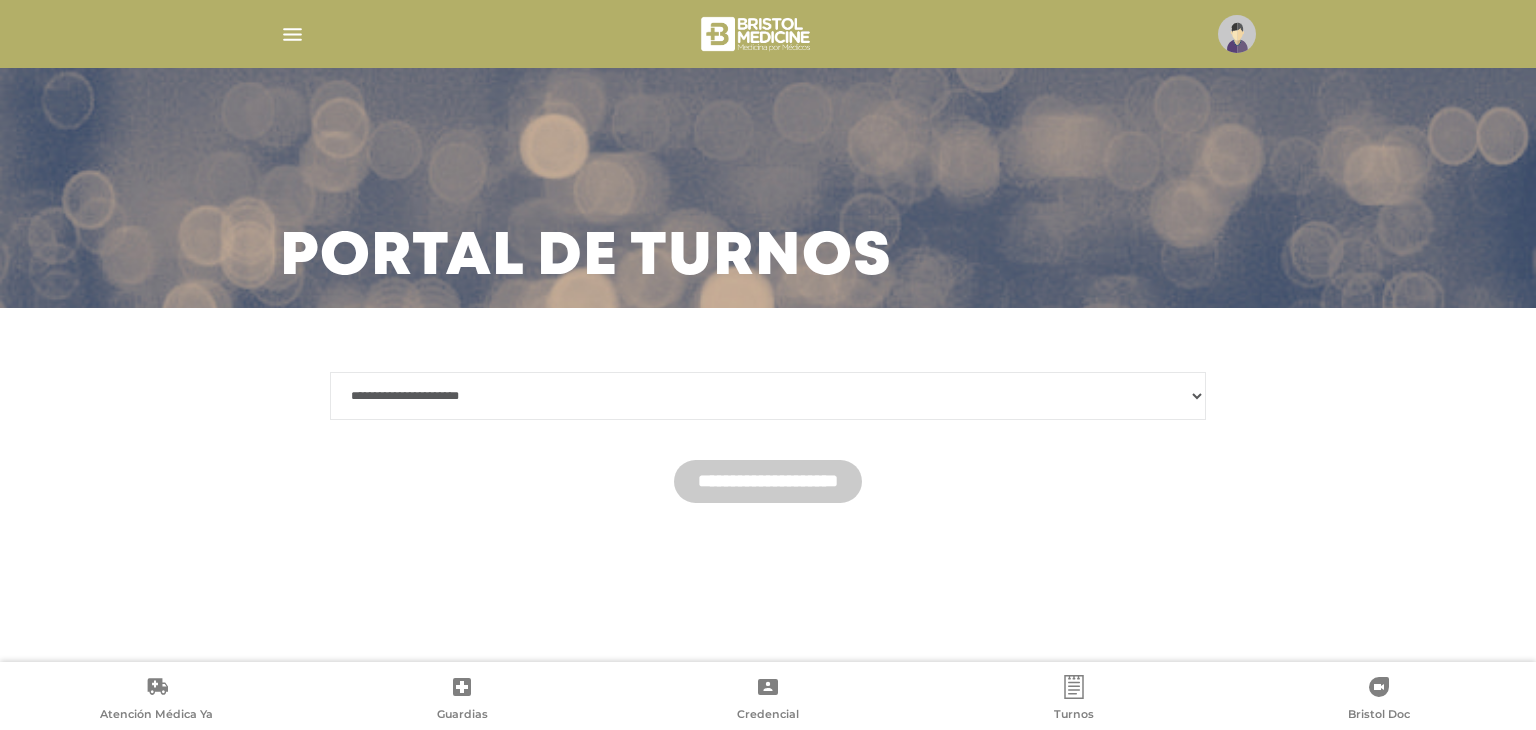 click on "**********" at bounding box center (768, 396) 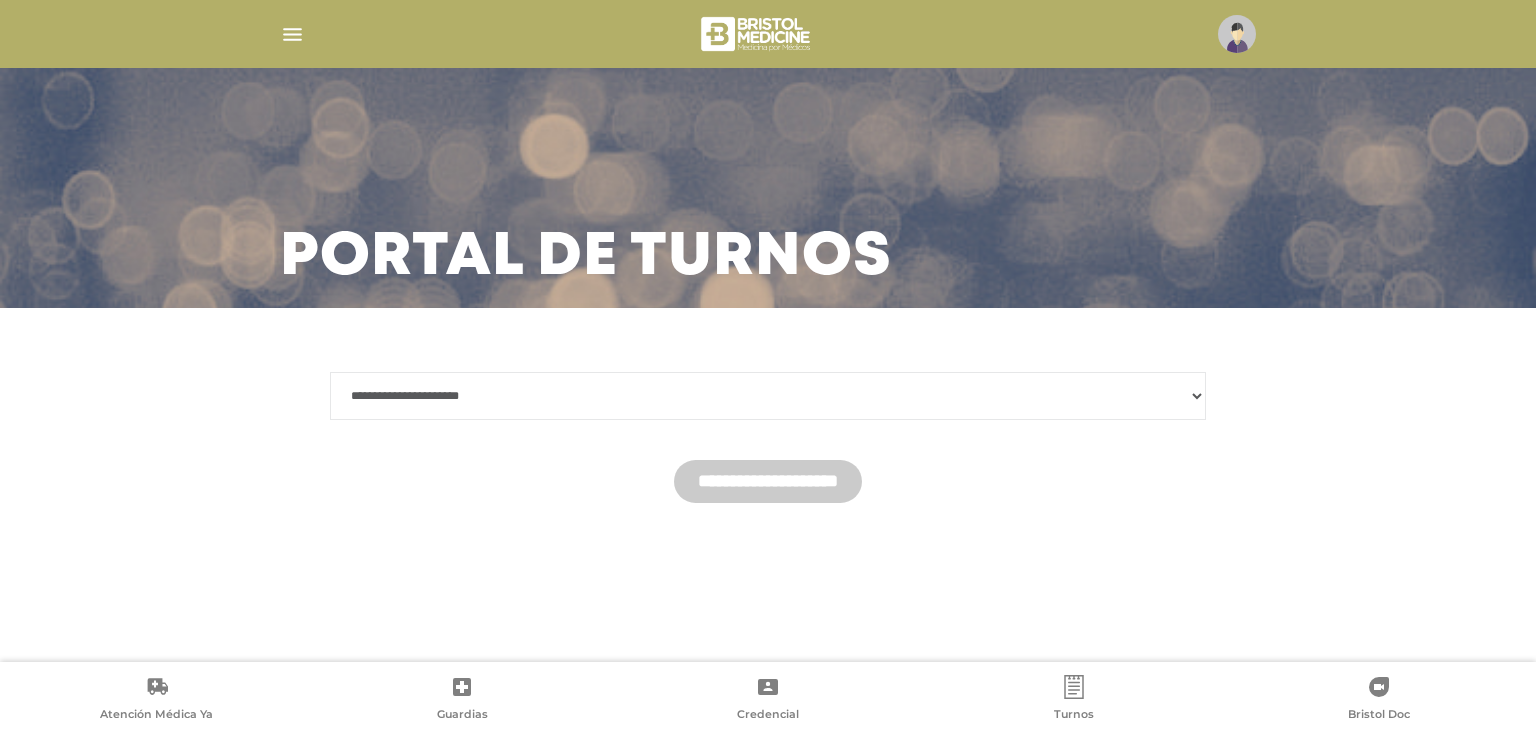 select on "*******" 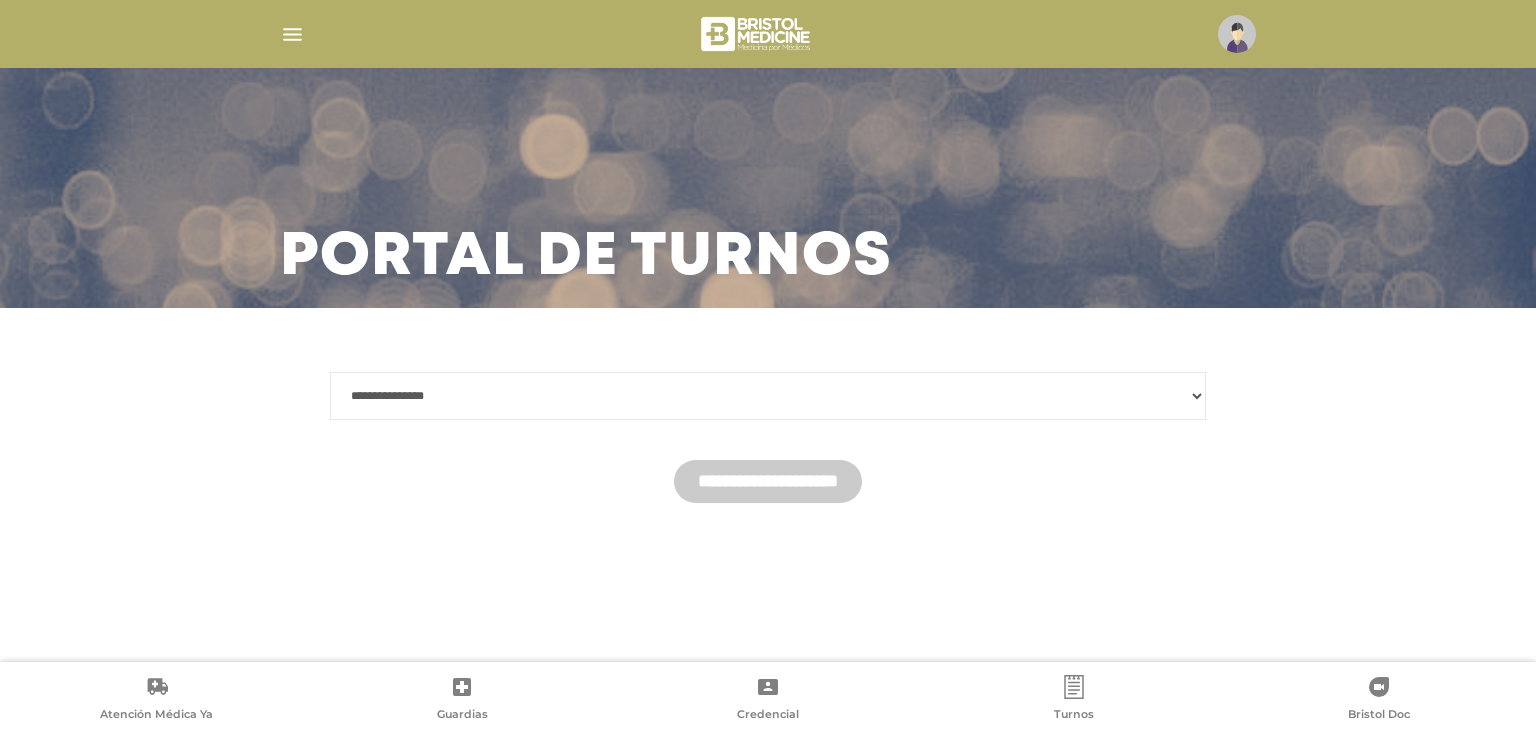 click on "**********" at bounding box center [768, 396] 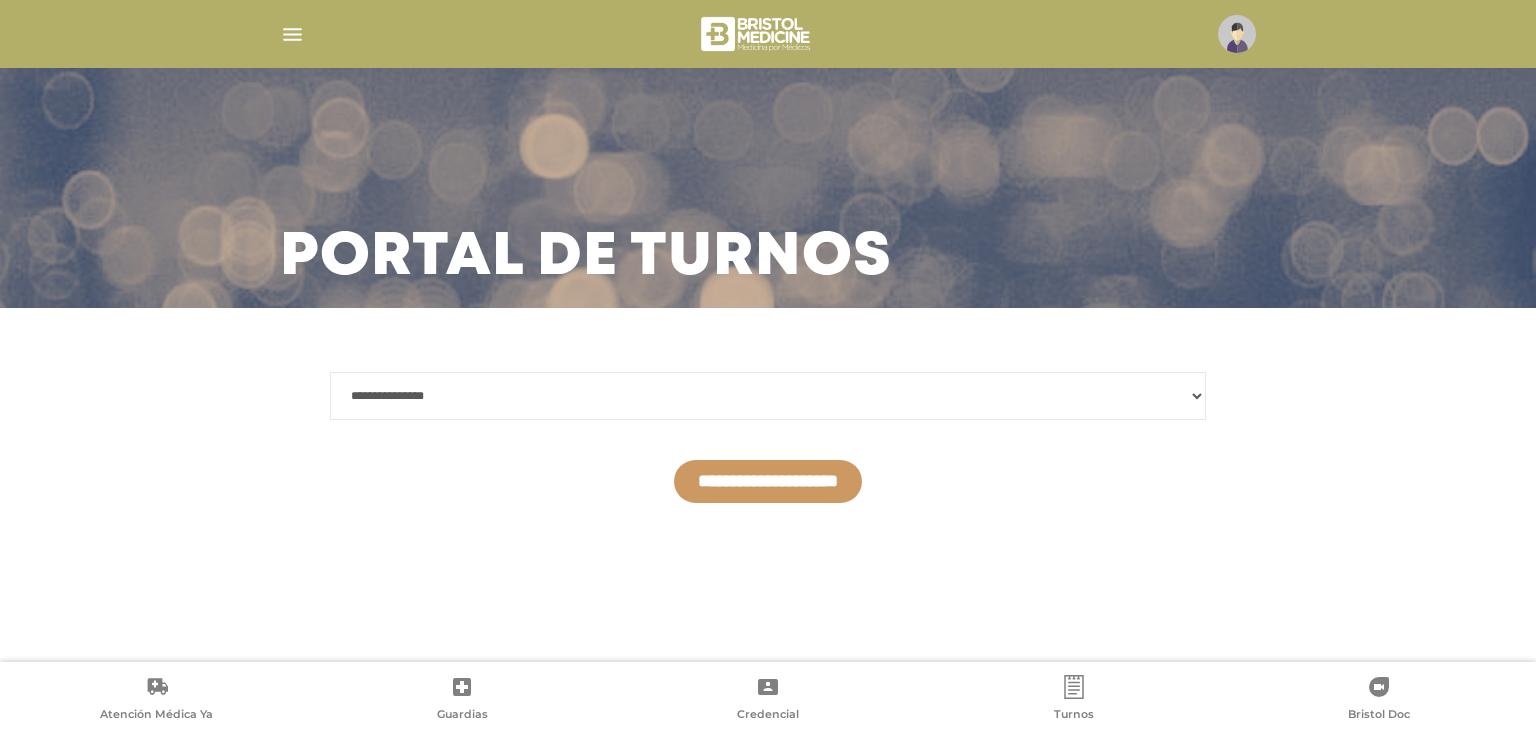 click on "**********" at bounding box center [768, 481] 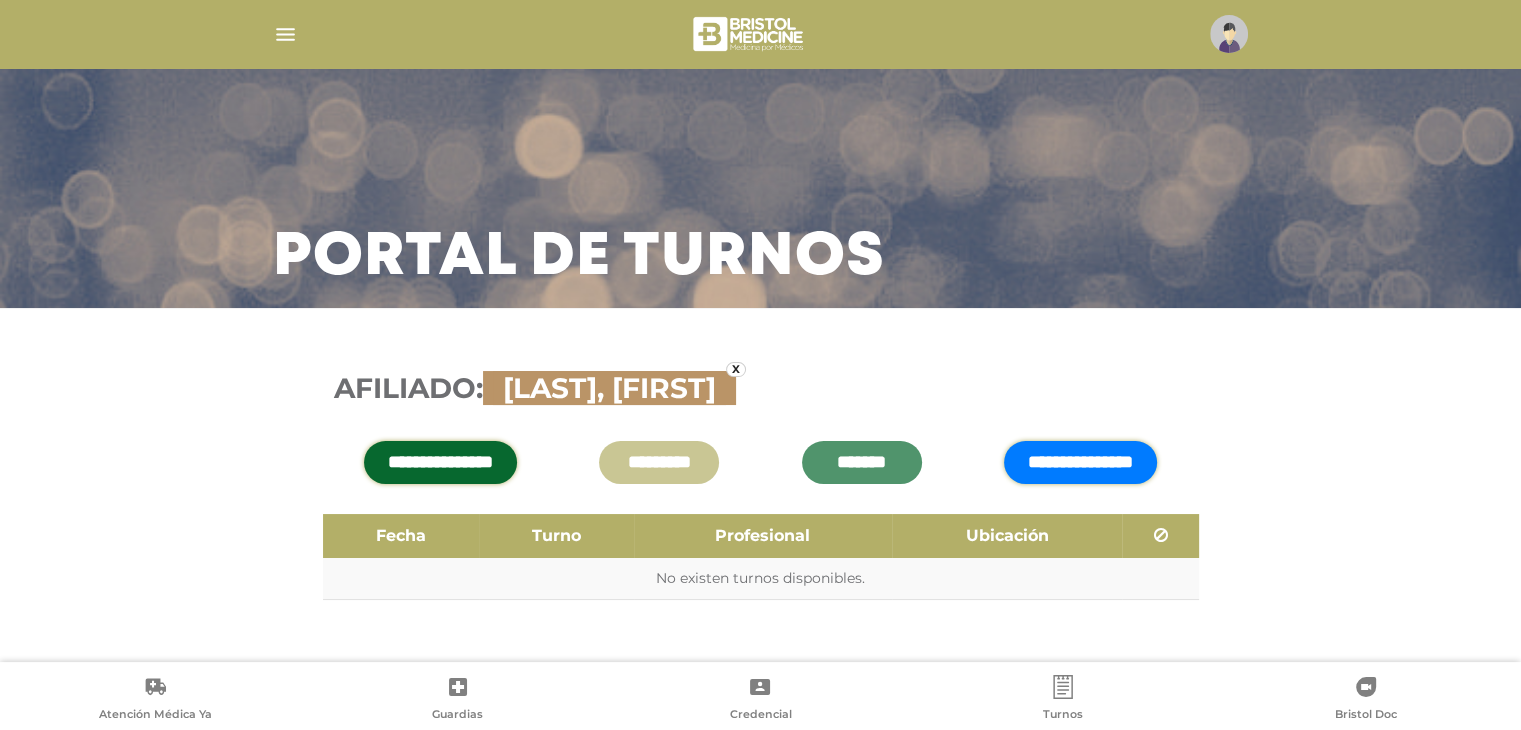 click on "**********" at bounding box center (1080, 462) 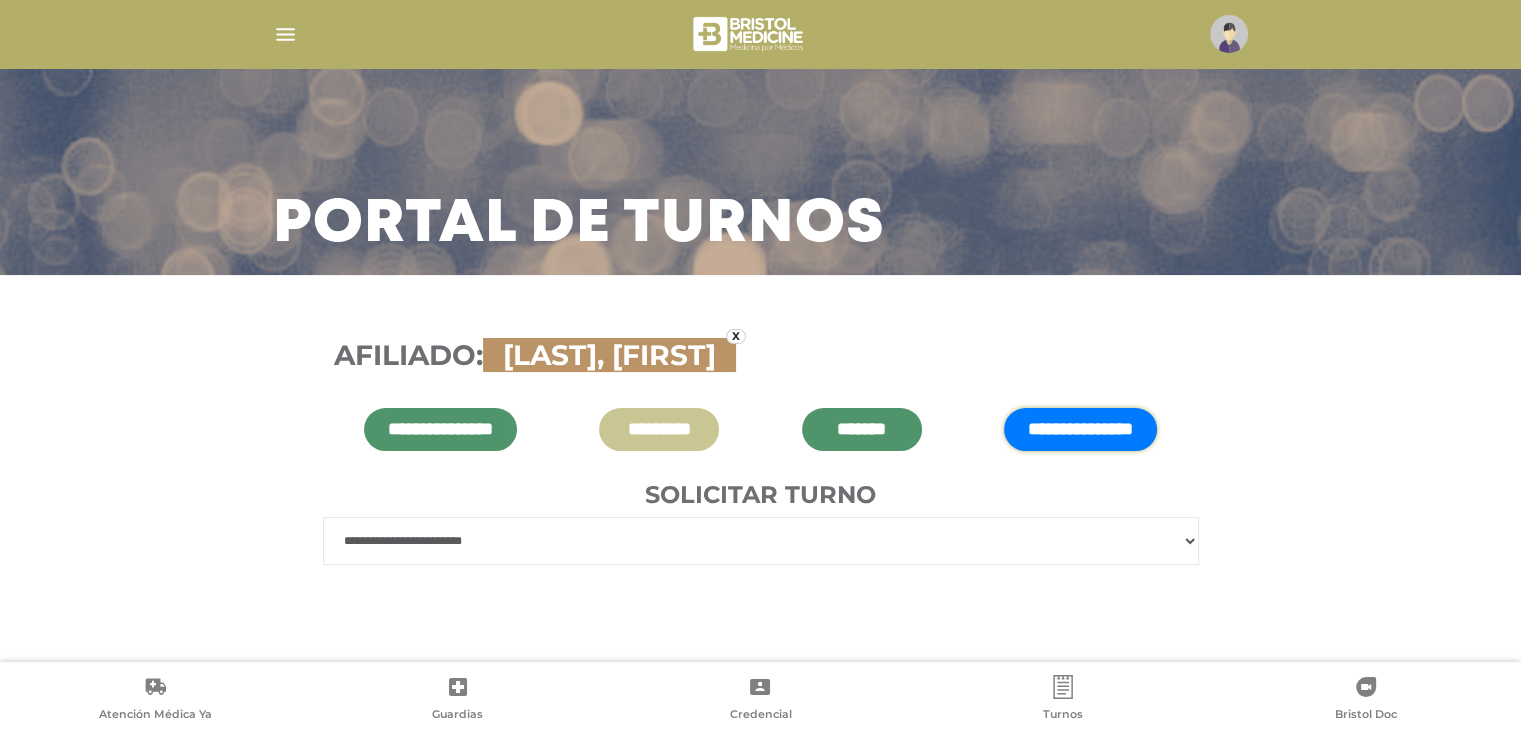 scroll, scrollTop: 48, scrollLeft: 0, axis: vertical 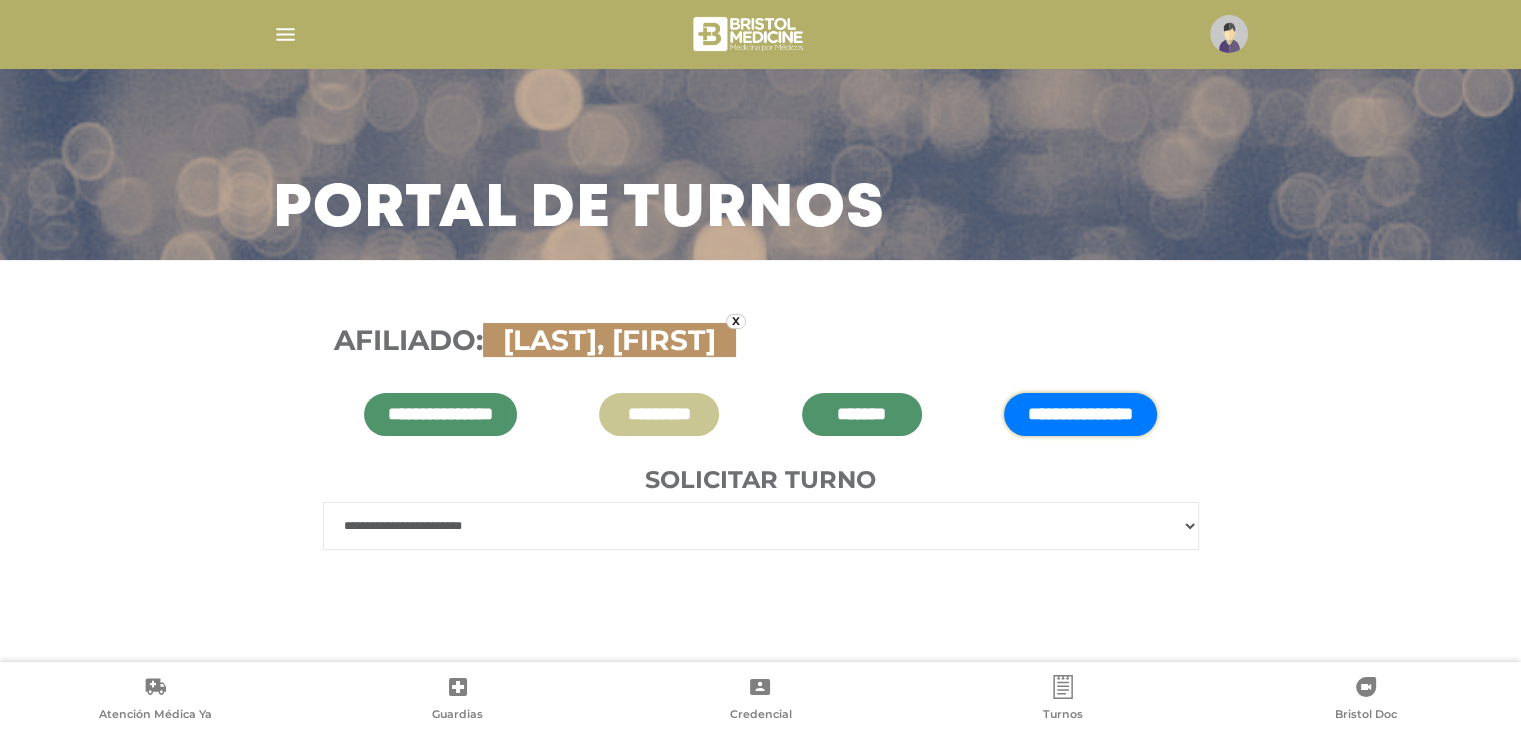 click on "**********" at bounding box center (761, 526) 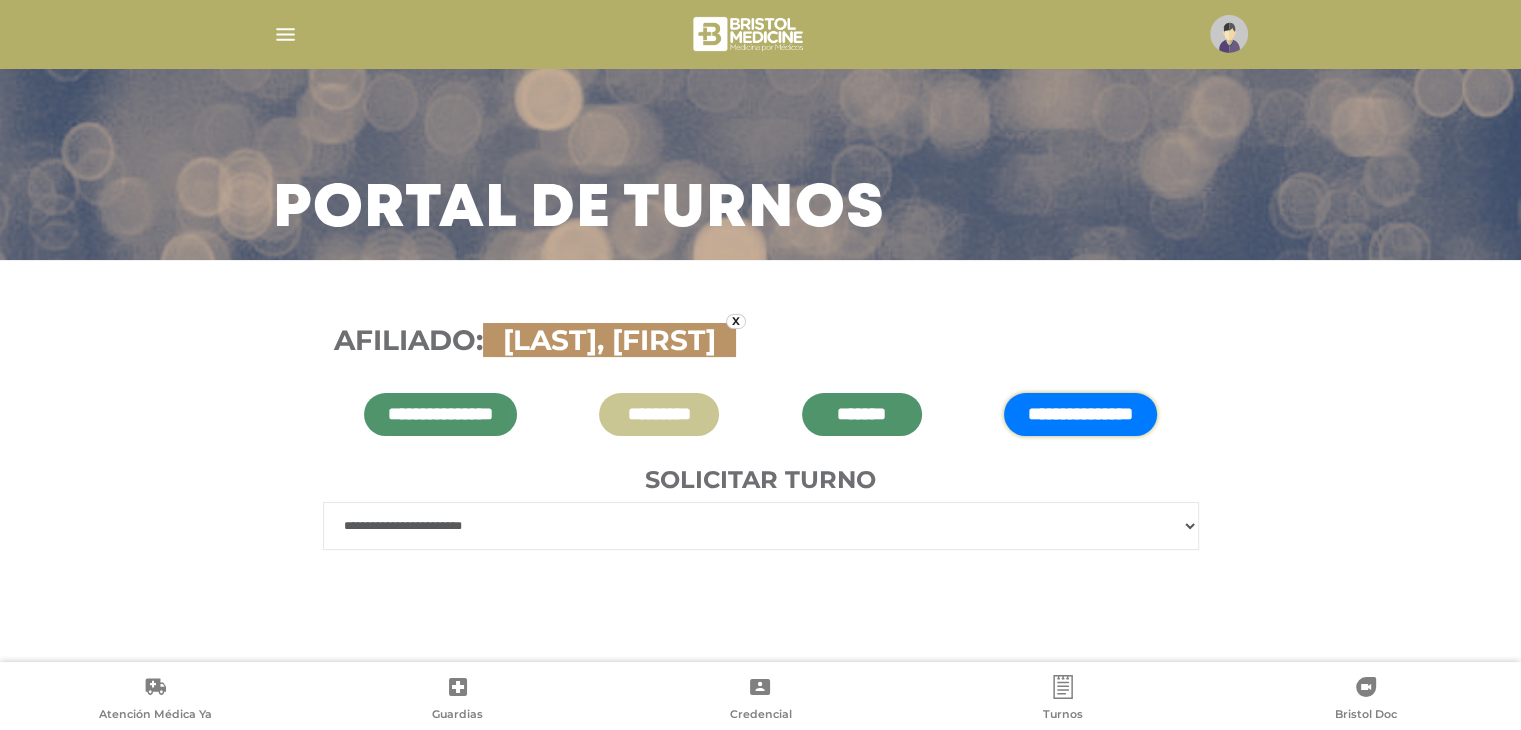 select on "***" 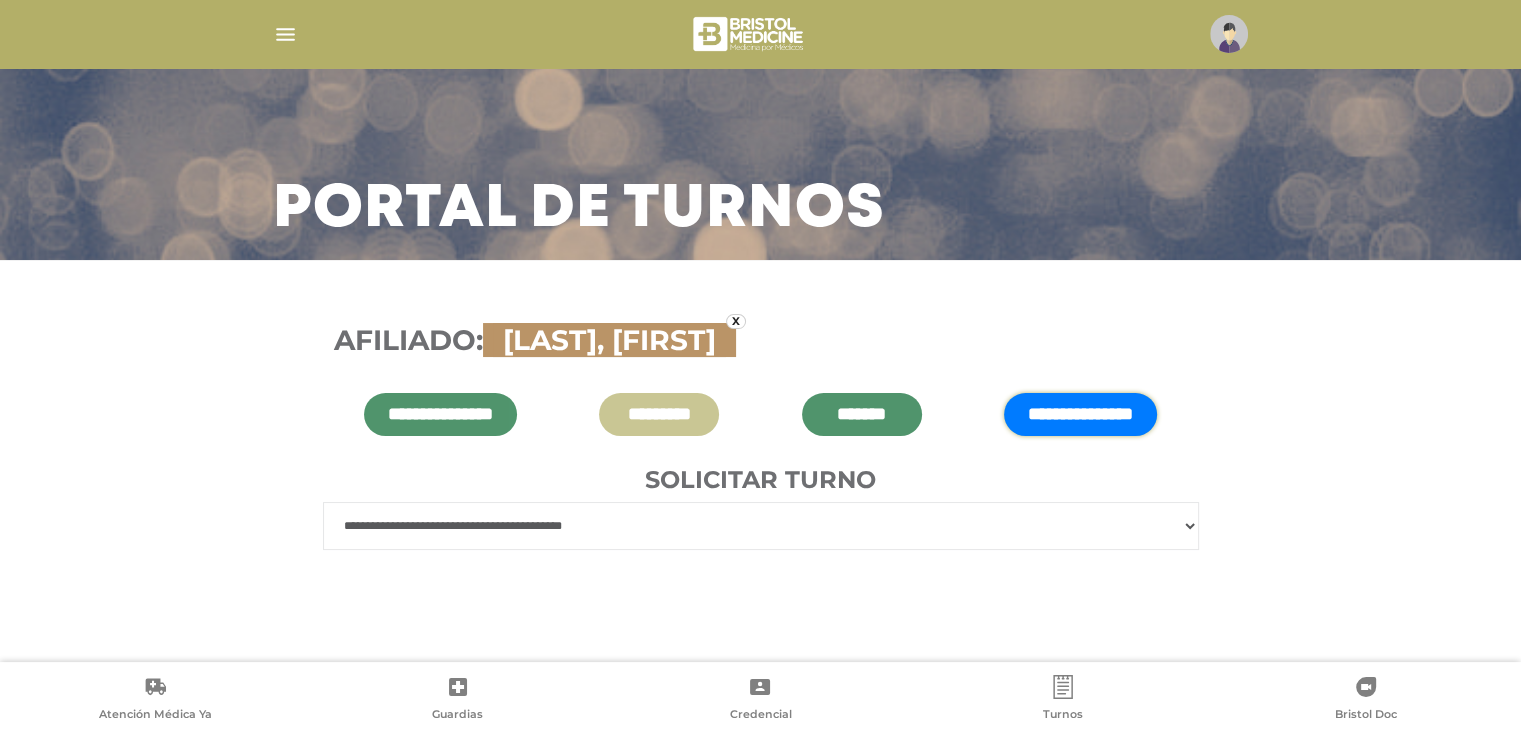 click on "**********" at bounding box center [761, 526] 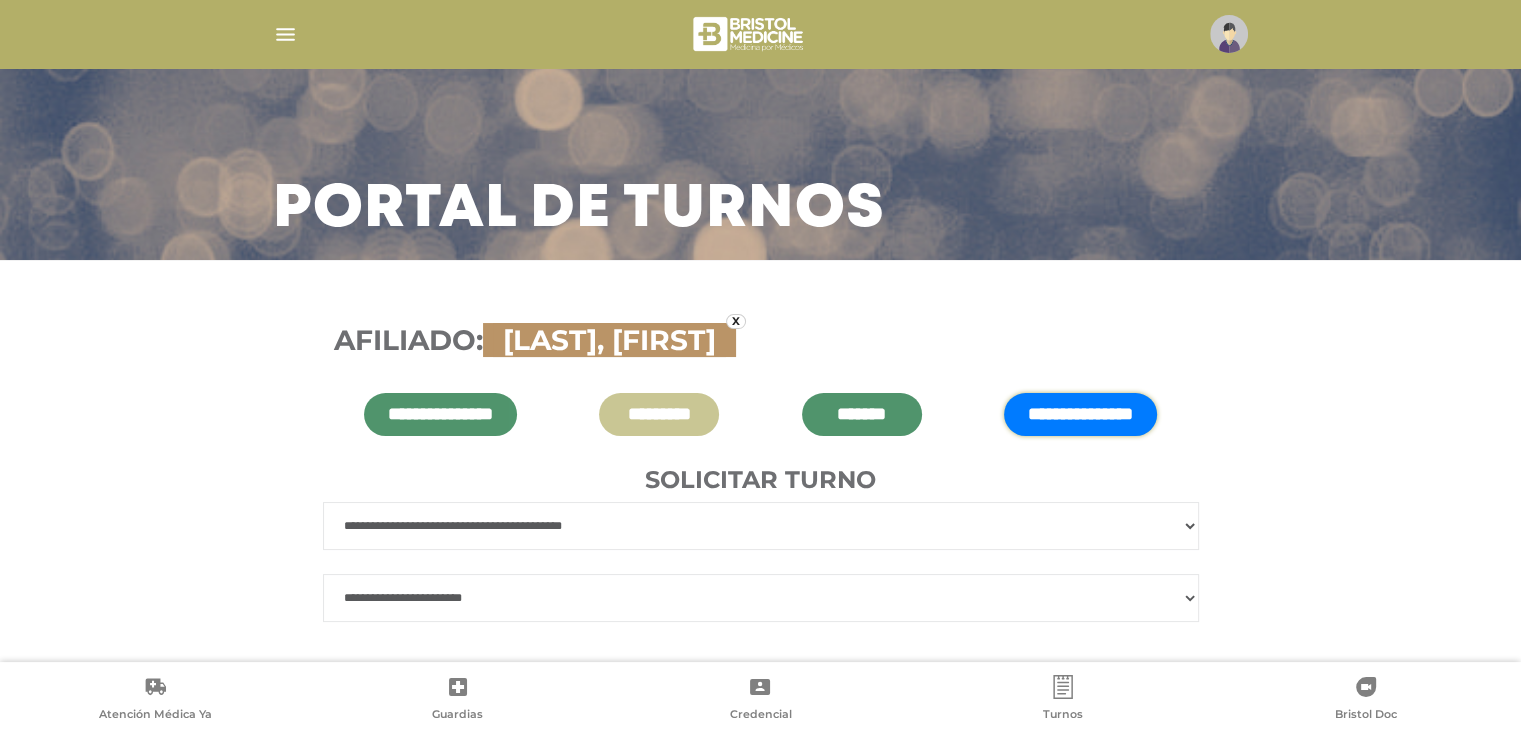 scroll, scrollTop: 96, scrollLeft: 0, axis: vertical 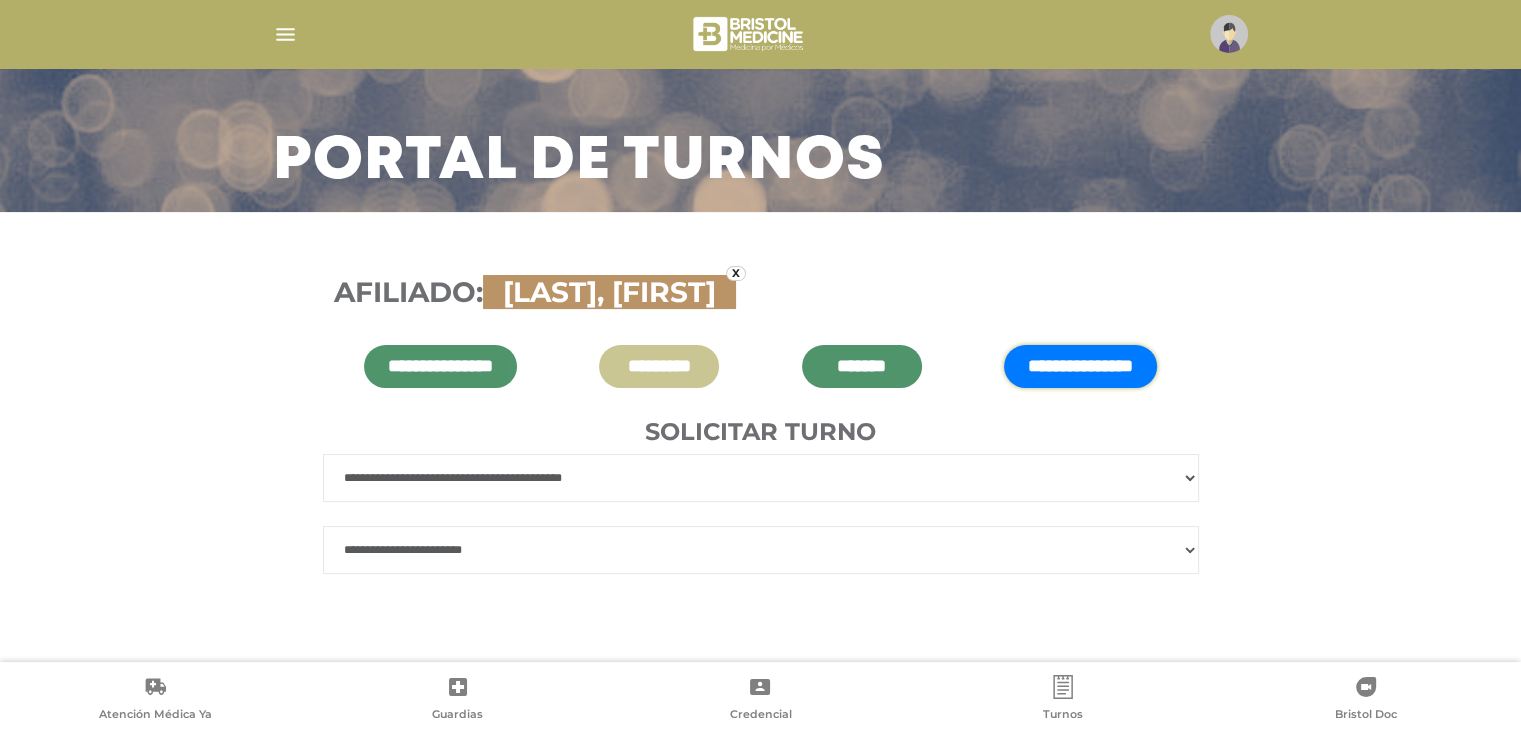 click on "**********" at bounding box center (761, 550) 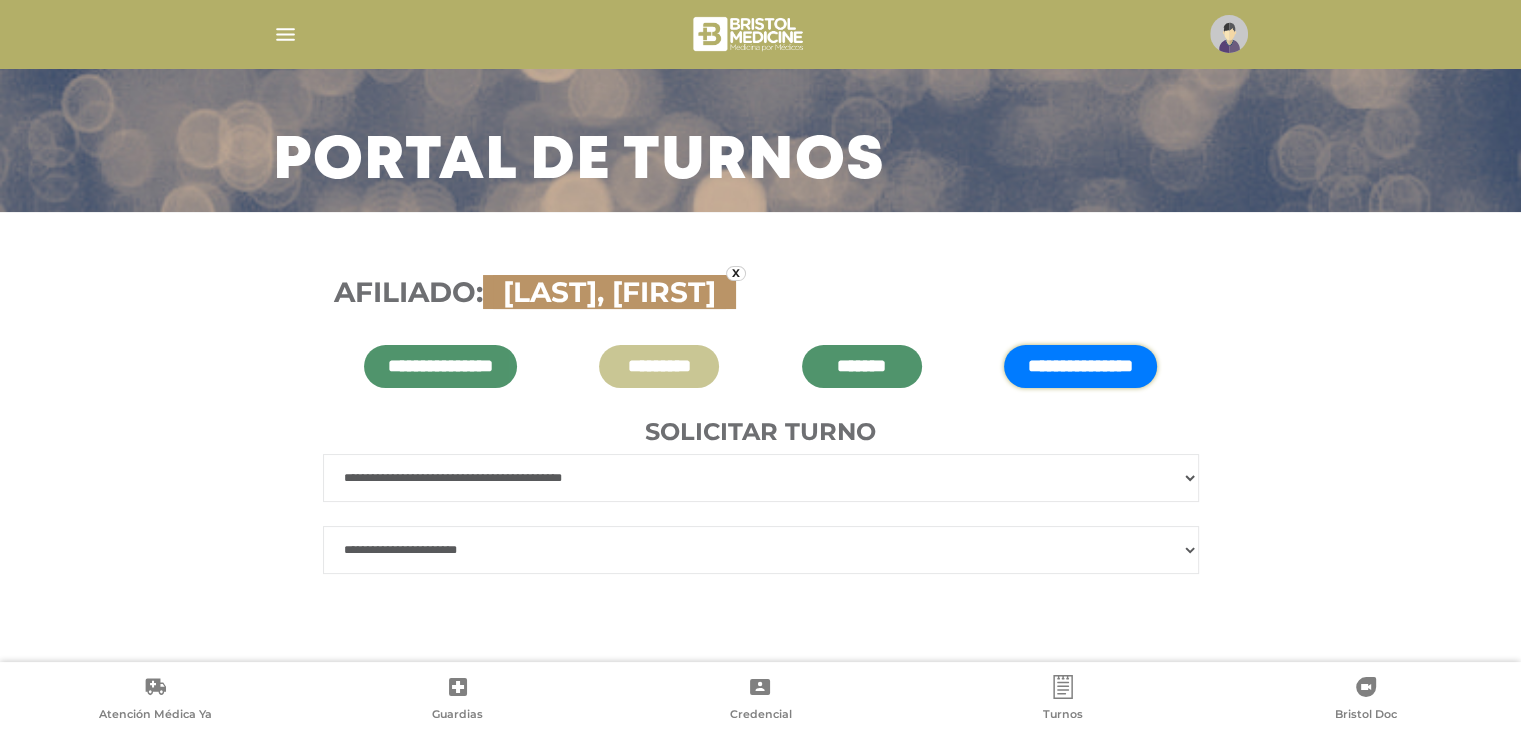 click on "**********" at bounding box center (761, 550) 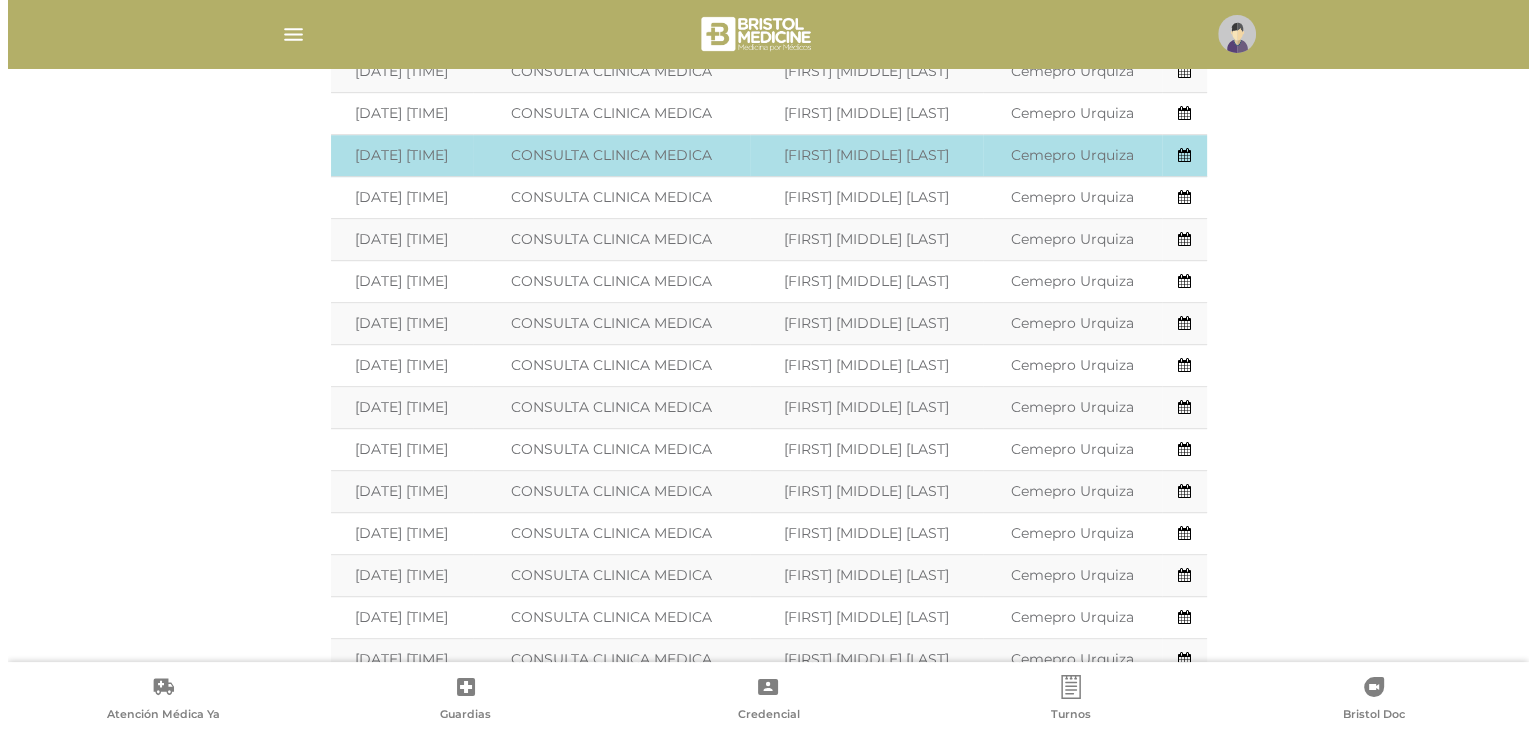 scroll, scrollTop: 996, scrollLeft: 0, axis: vertical 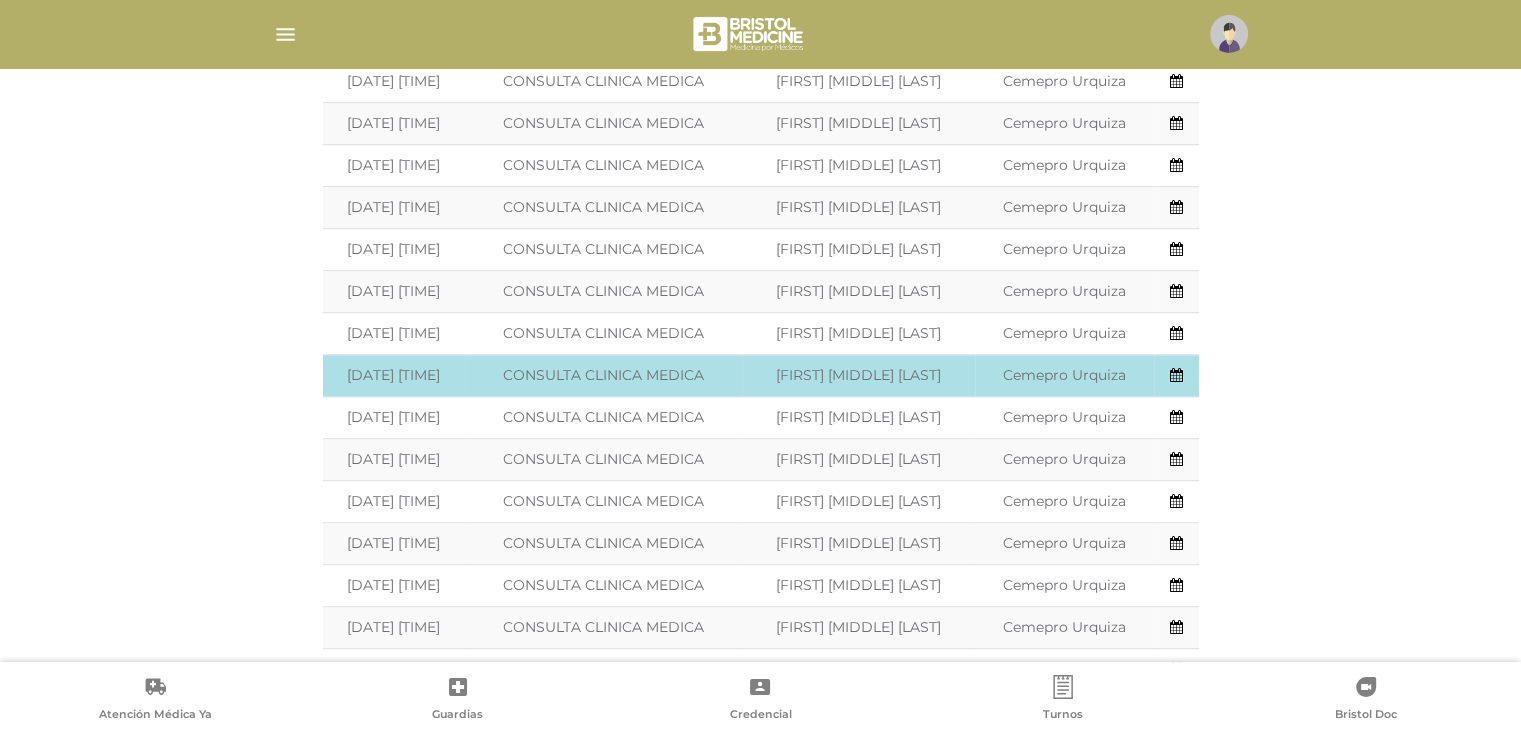 click at bounding box center (1176, 375) 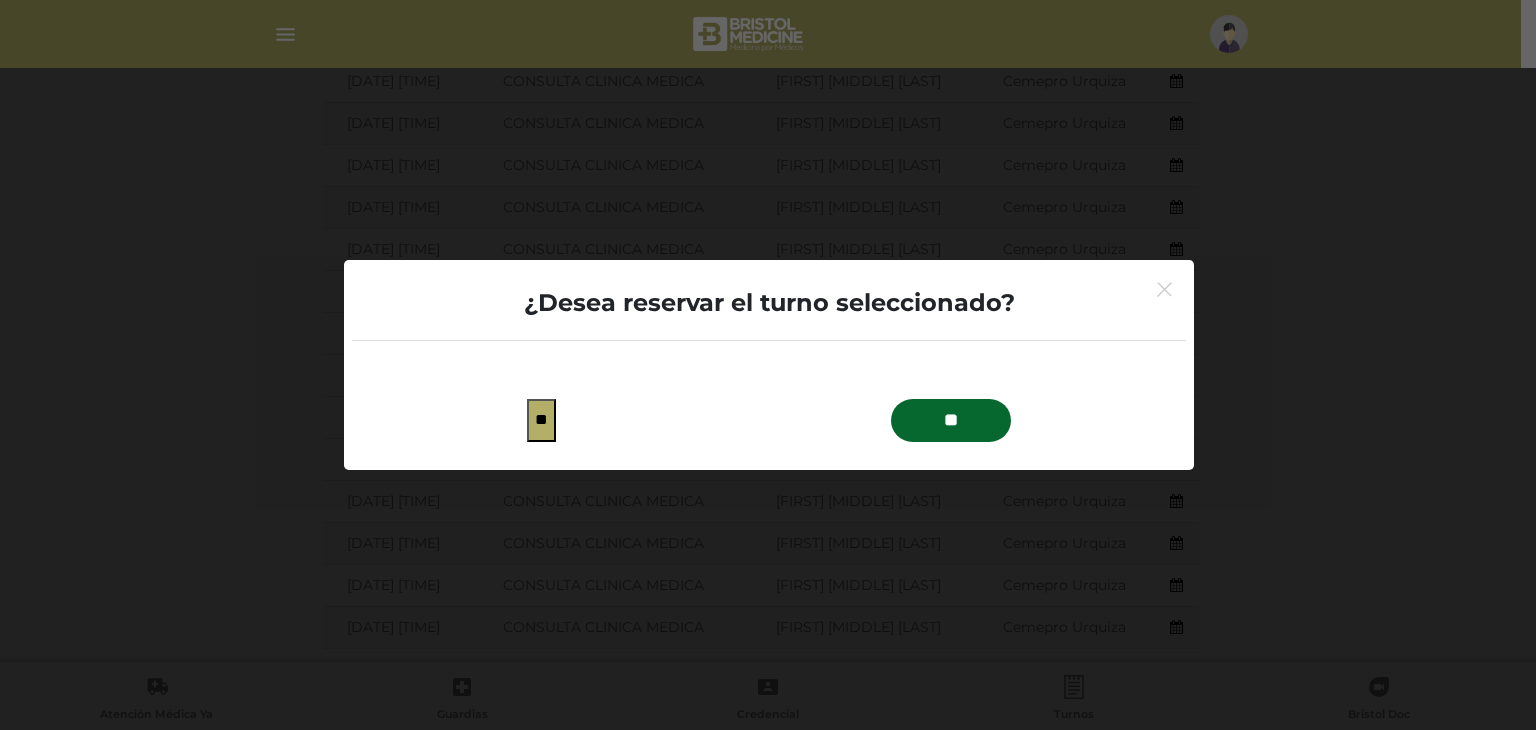 click on "**" at bounding box center [951, 420] 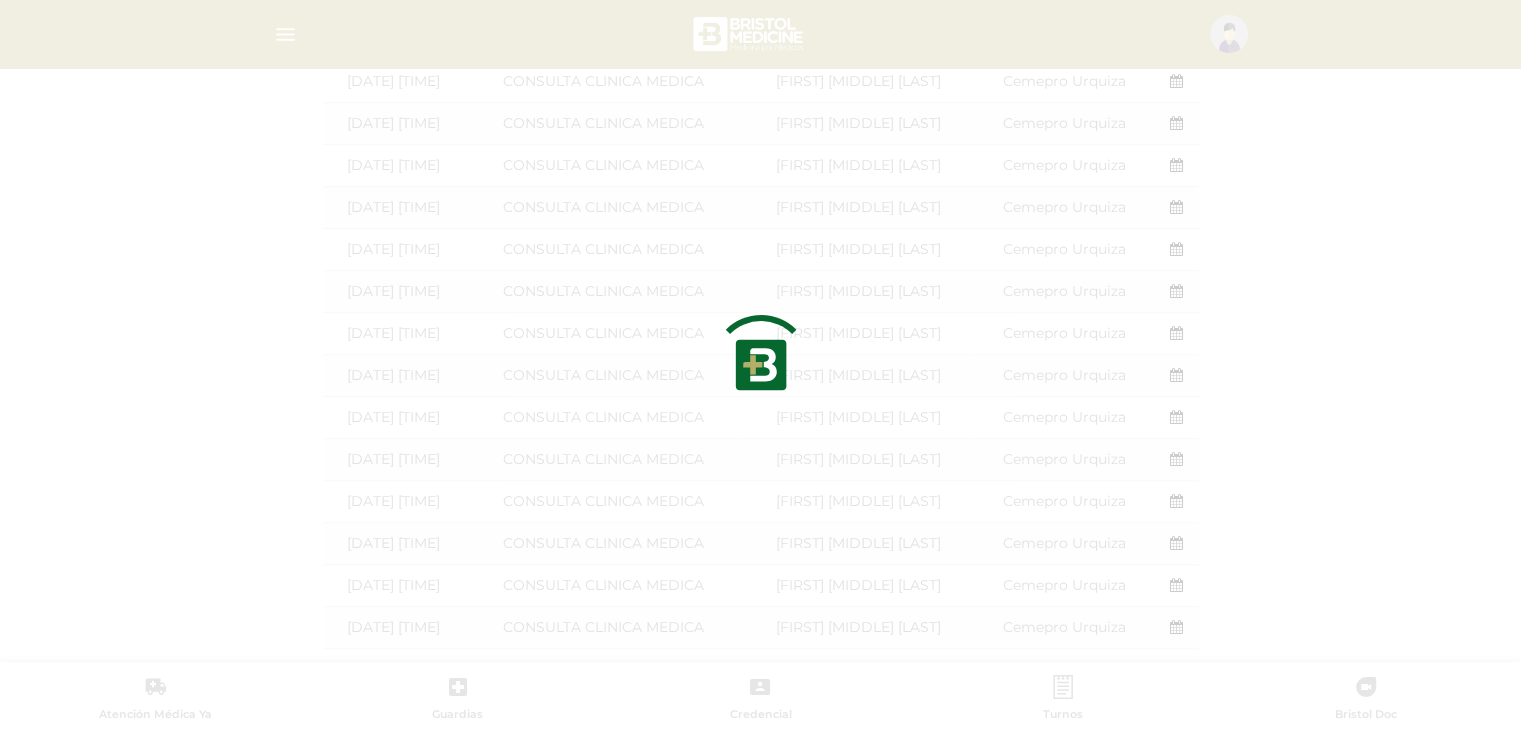 type on "*******" 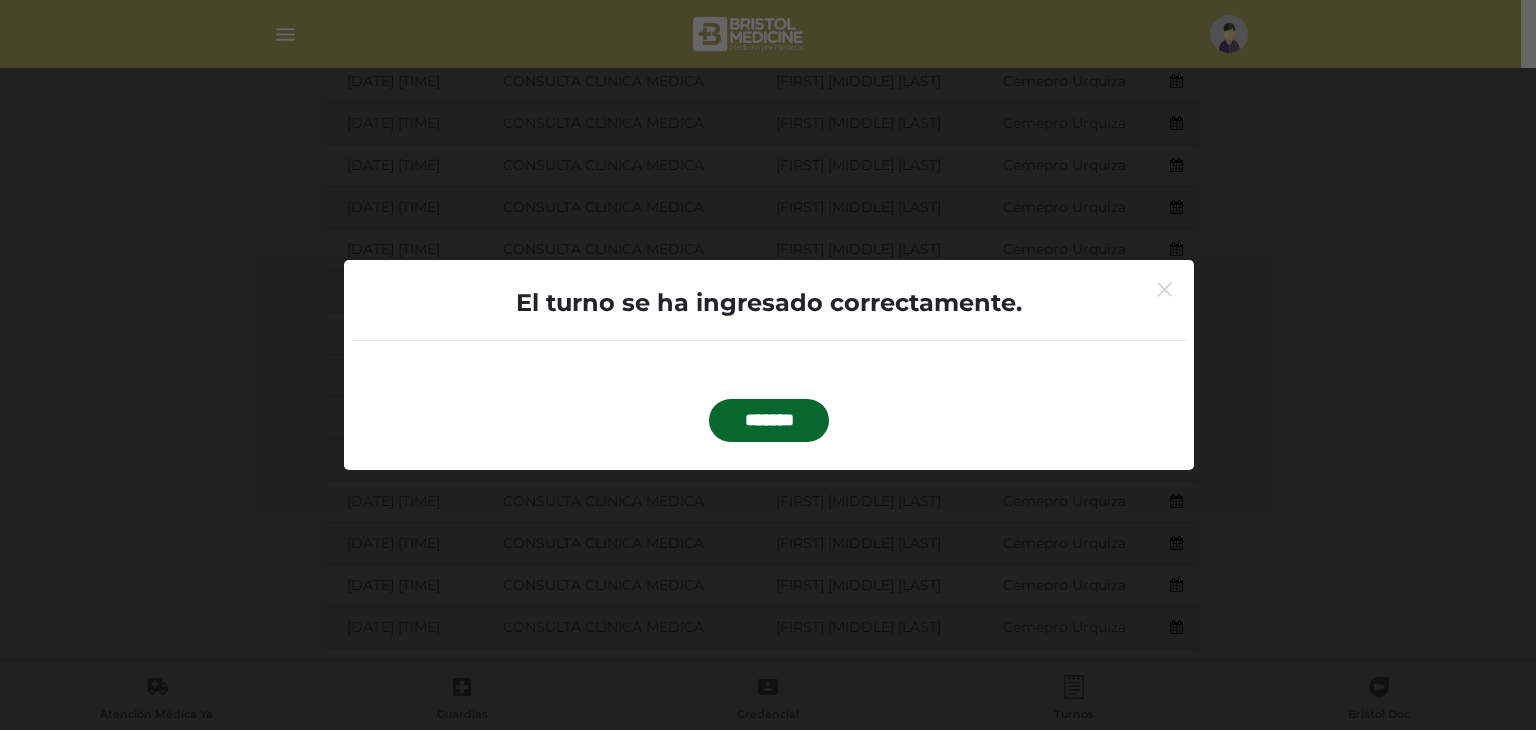 click on "*******" at bounding box center [769, 420] 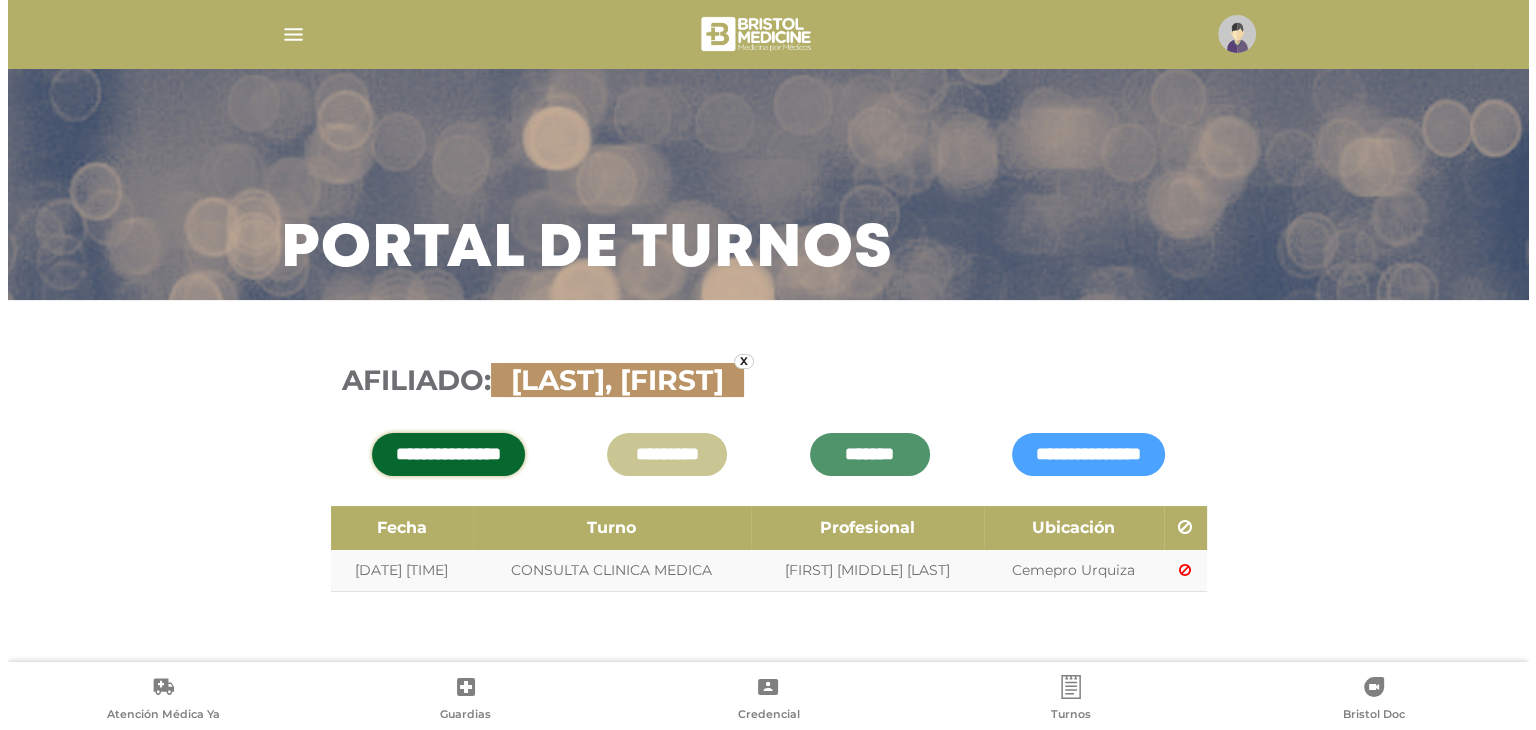 scroll, scrollTop: 0, scrollLeft: 0, axis: both 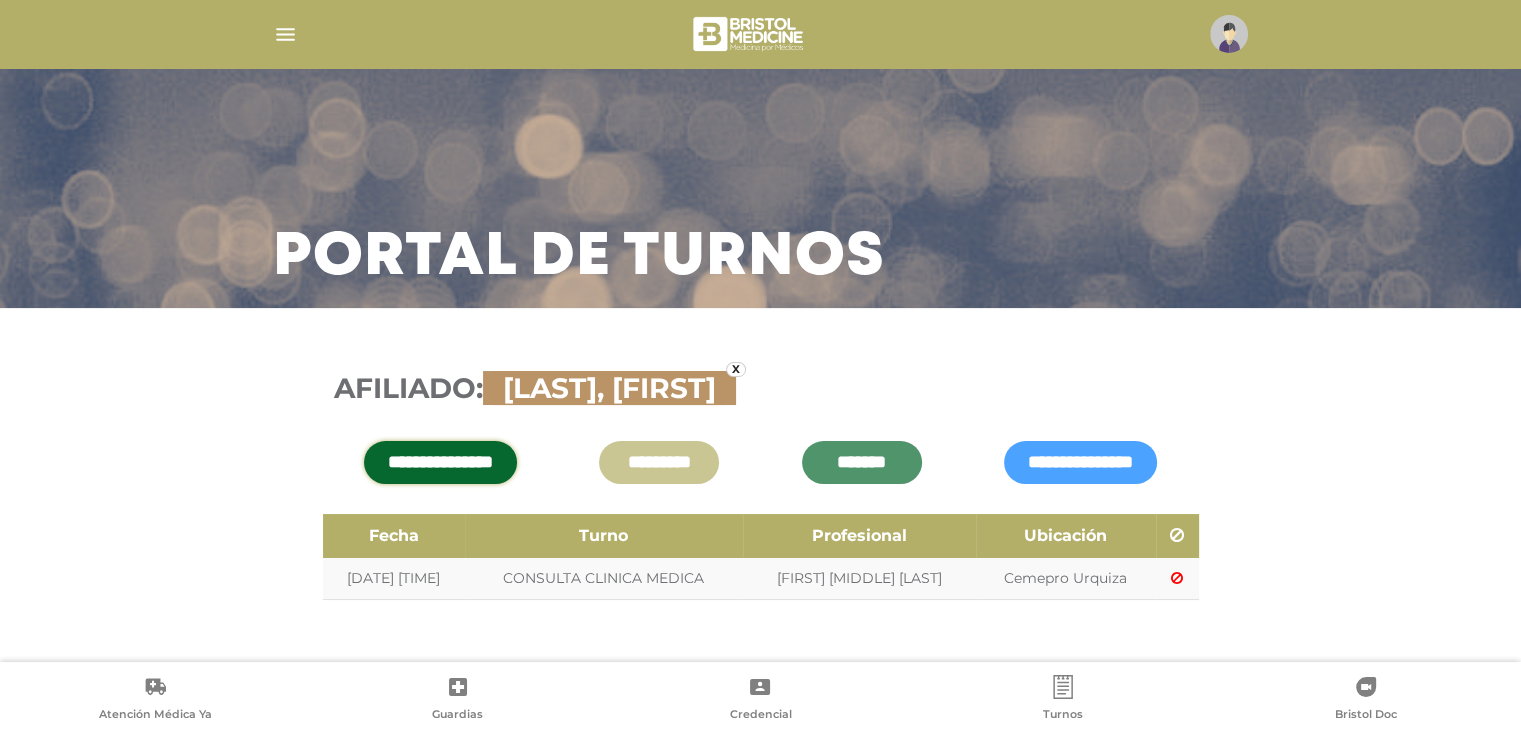 click at bounding box center [1229, 34] 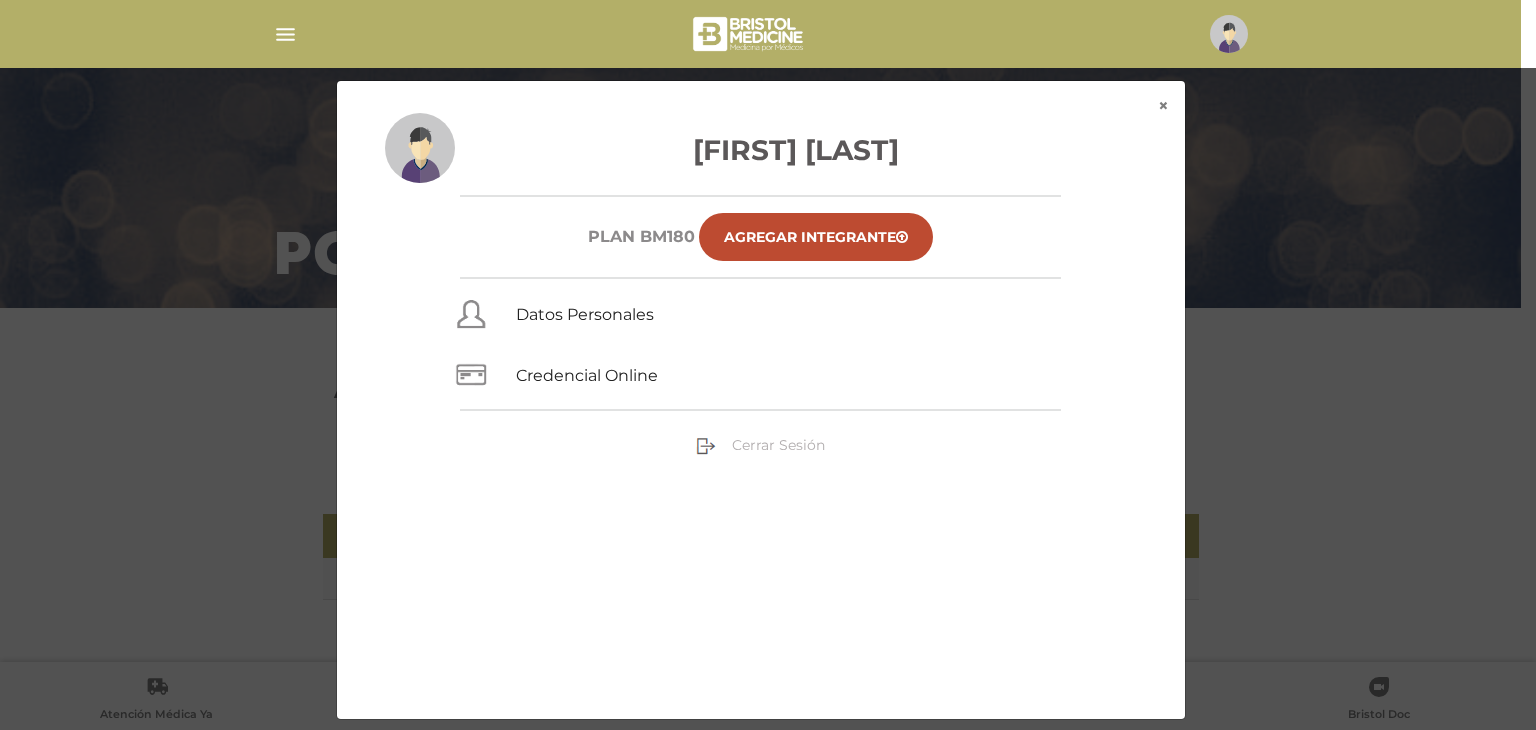 click on "Cerrar Sesión" at bounding box center (778, 445) 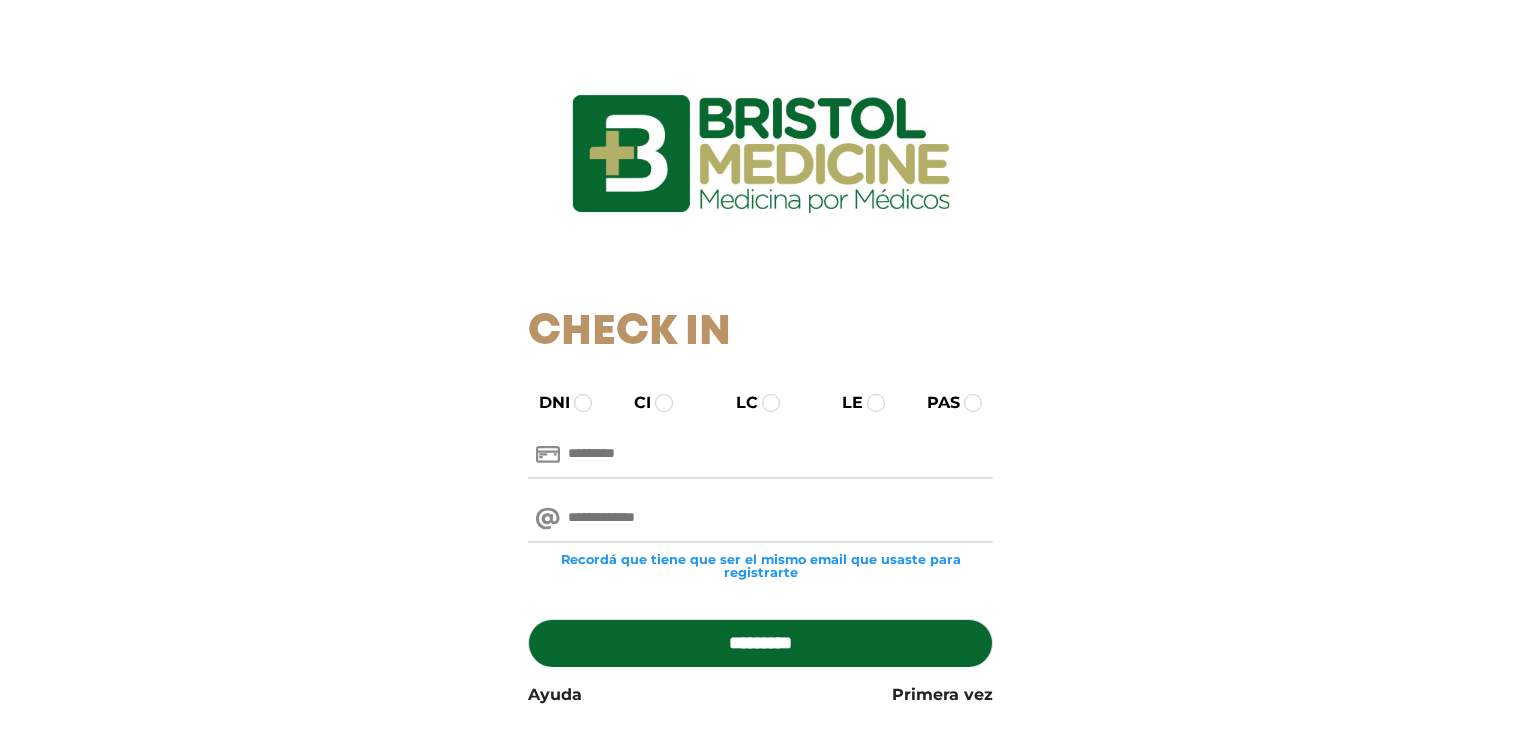 scroll, scrollTop: 0, scrollLeft: 0, axis: both 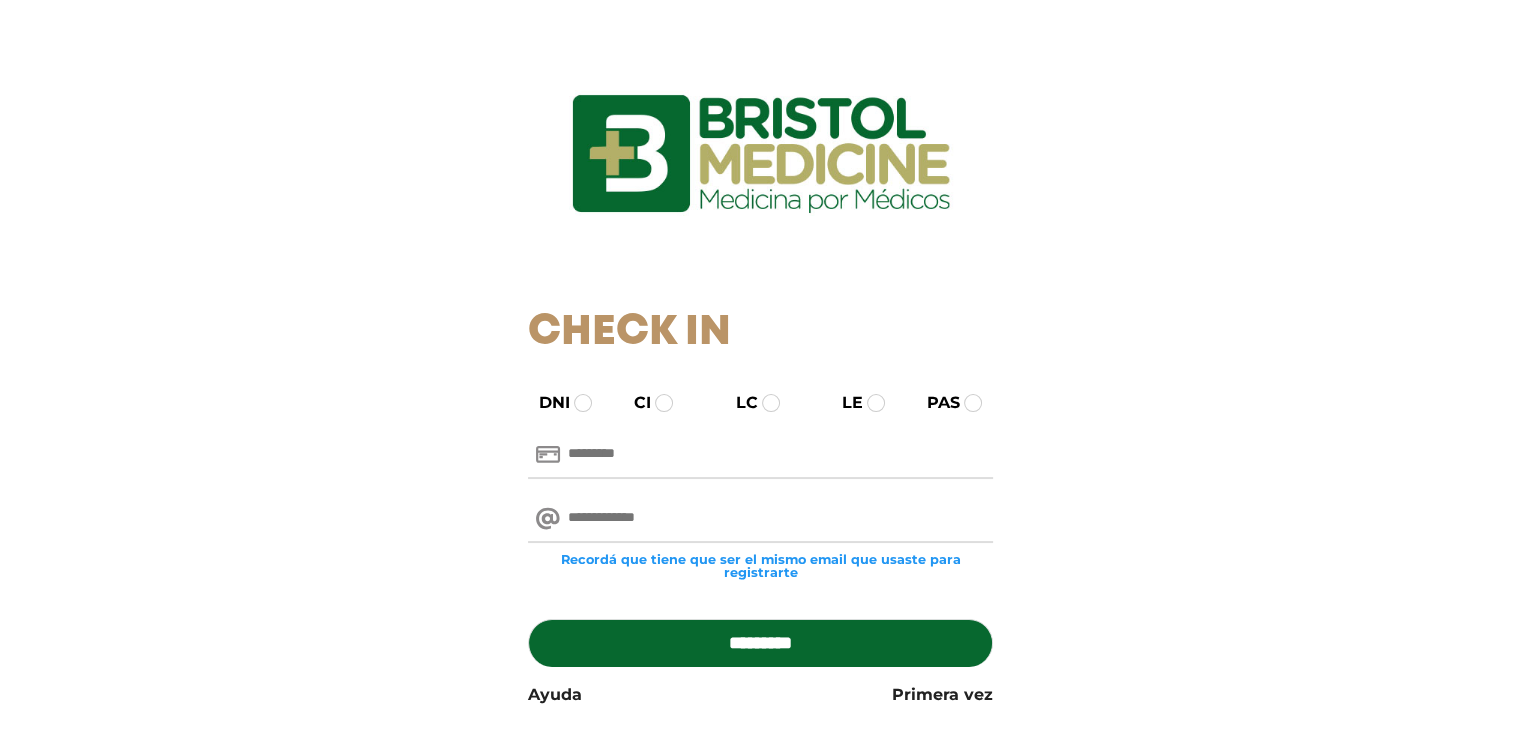 click at bounding box center [760, 455] 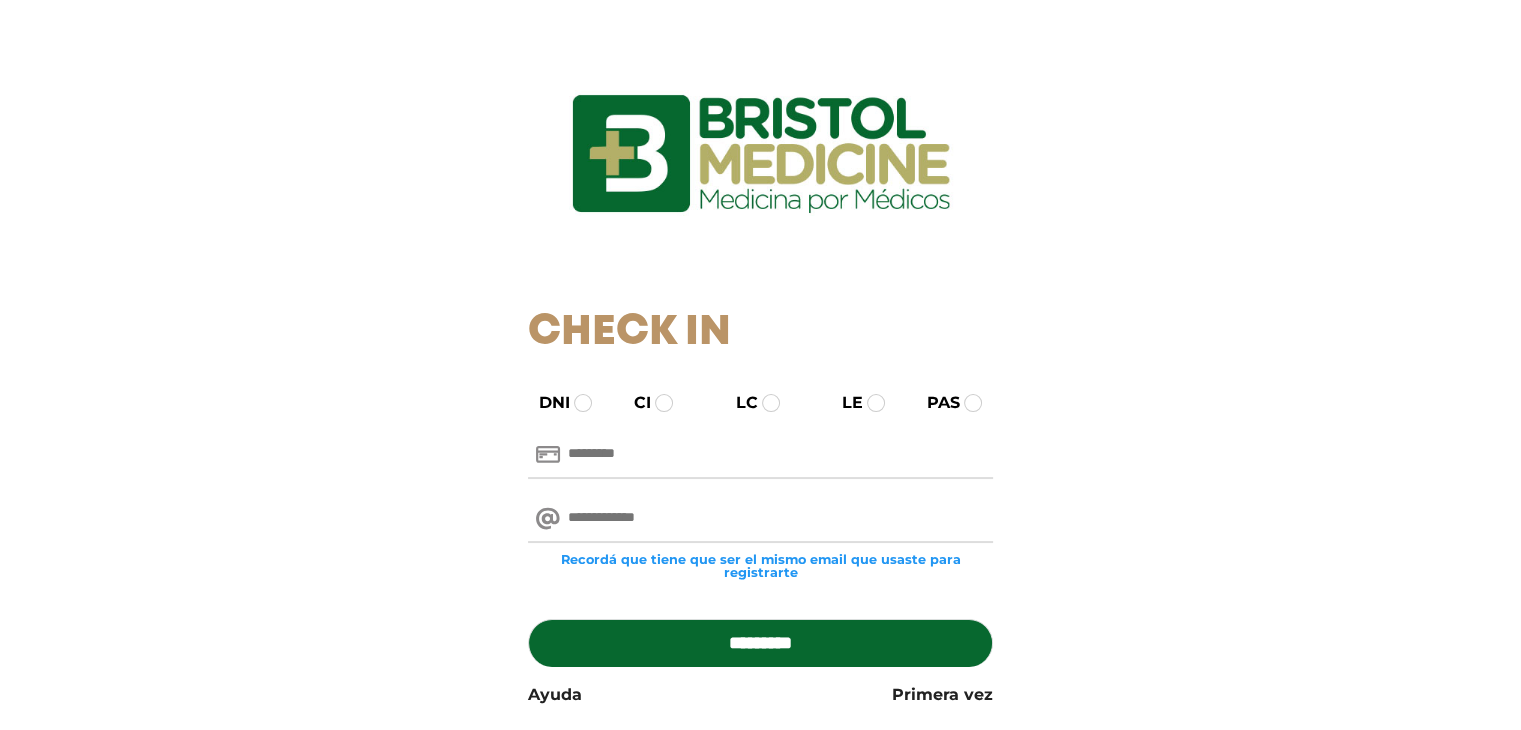 type on "********" 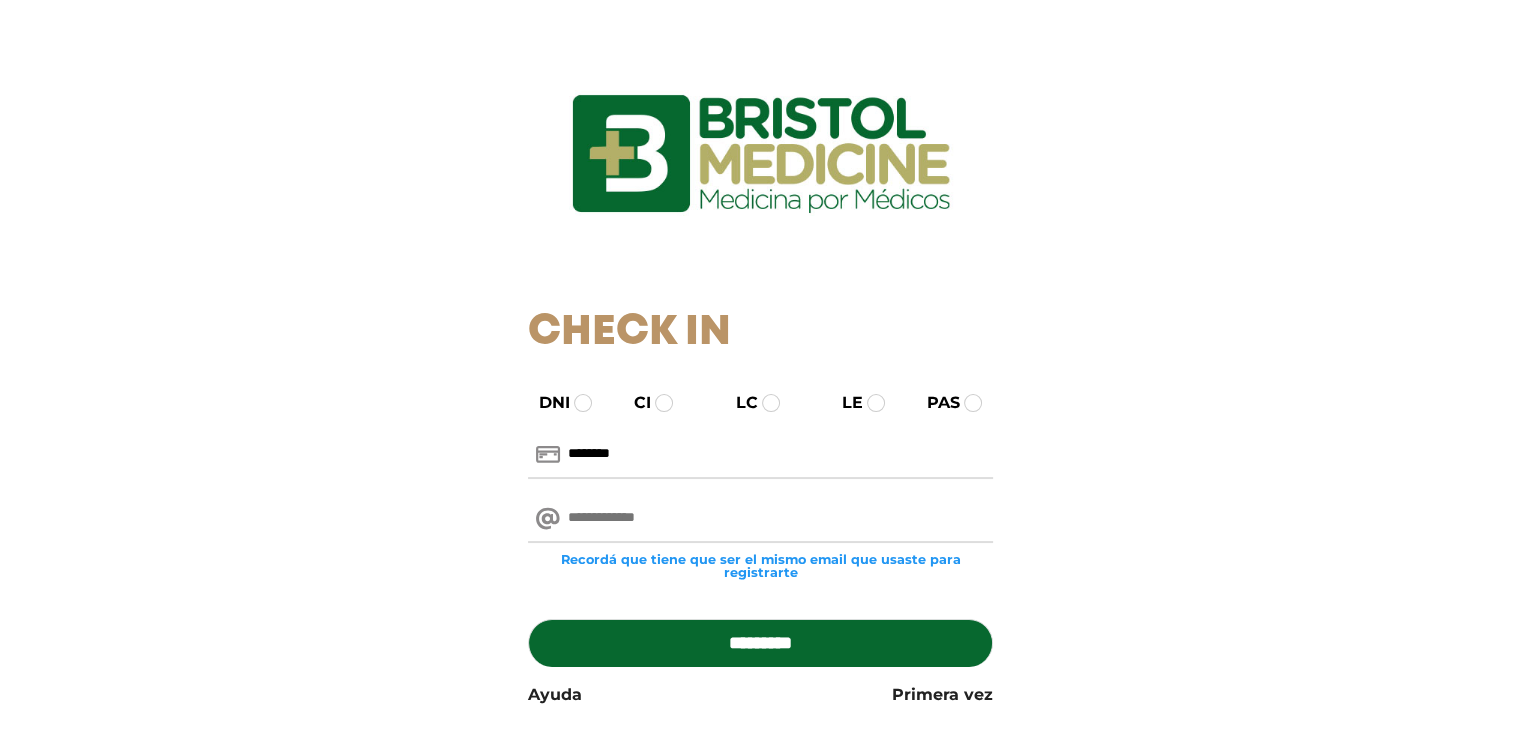 click at bounding box center (760, 519) 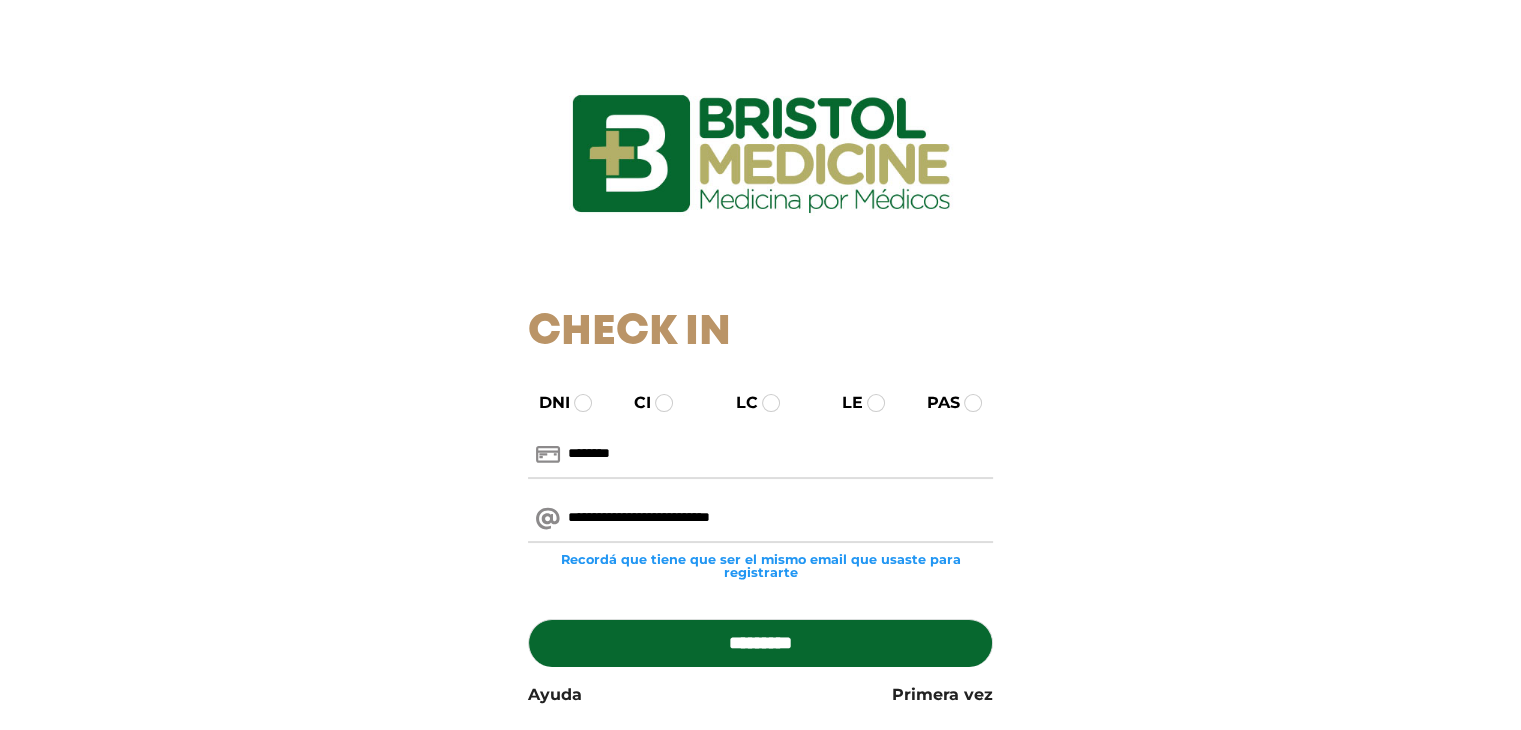 click on "*********" at bounding box center [760, 643] 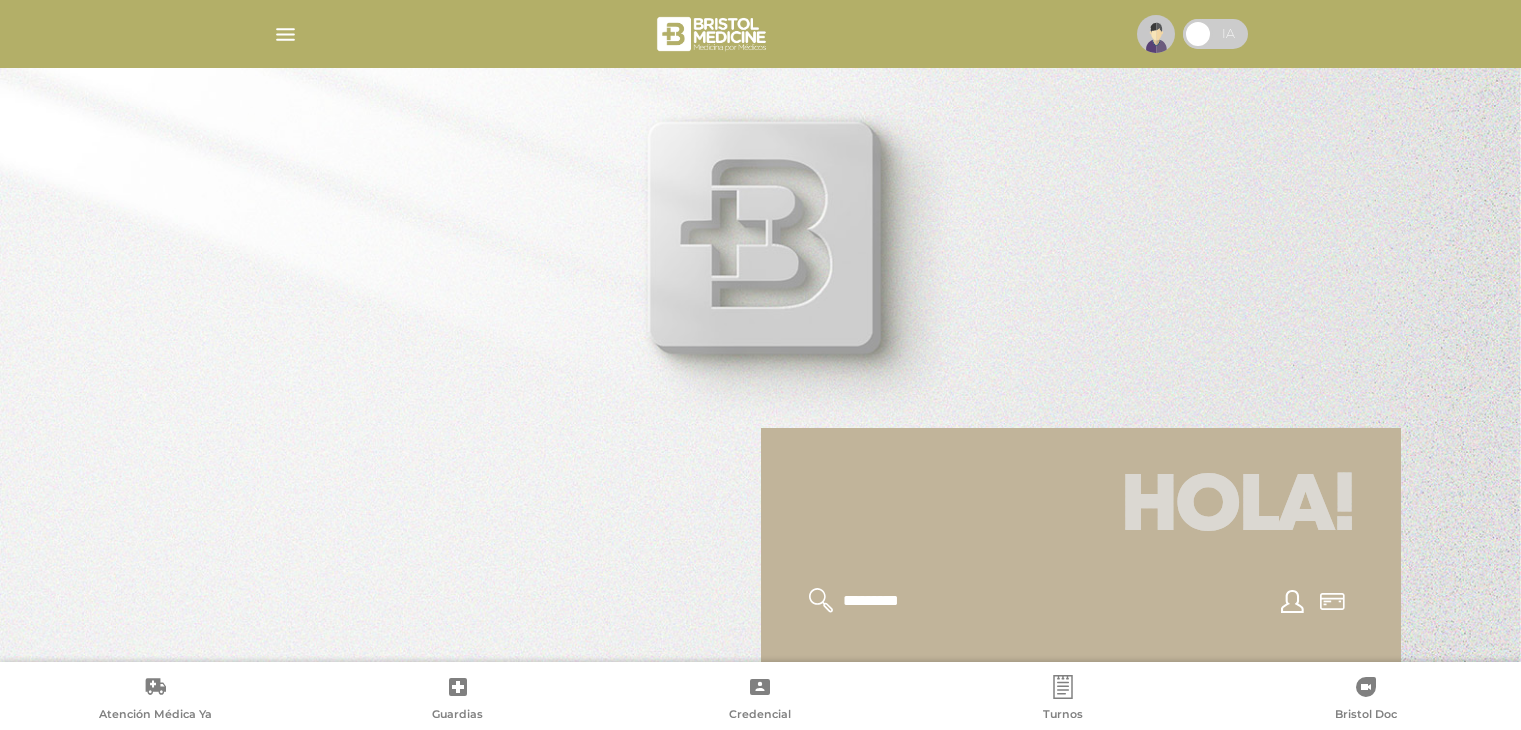 scroll, scrollTop: 0, scrollLeft: 0, axis: both 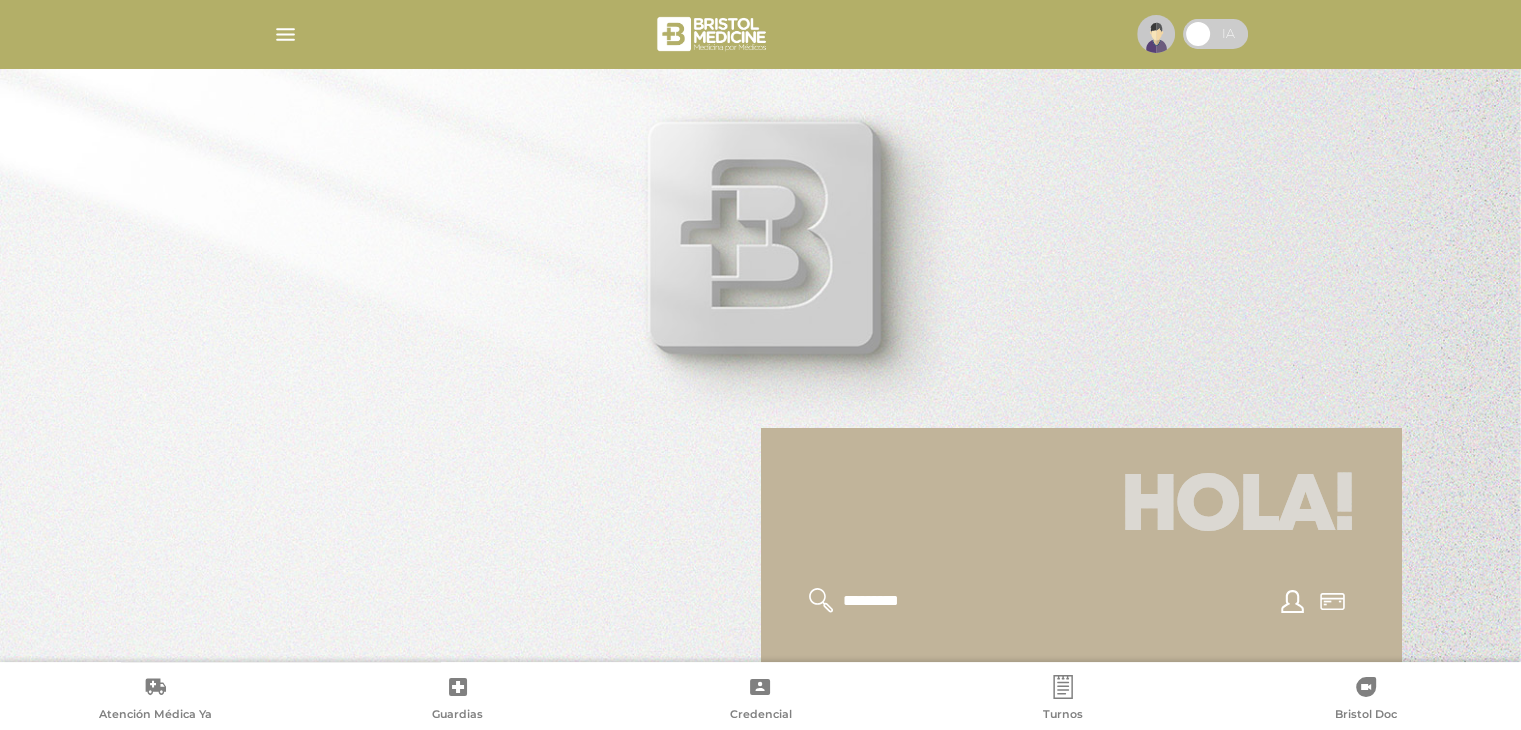 click at bounding box center [285, 34] 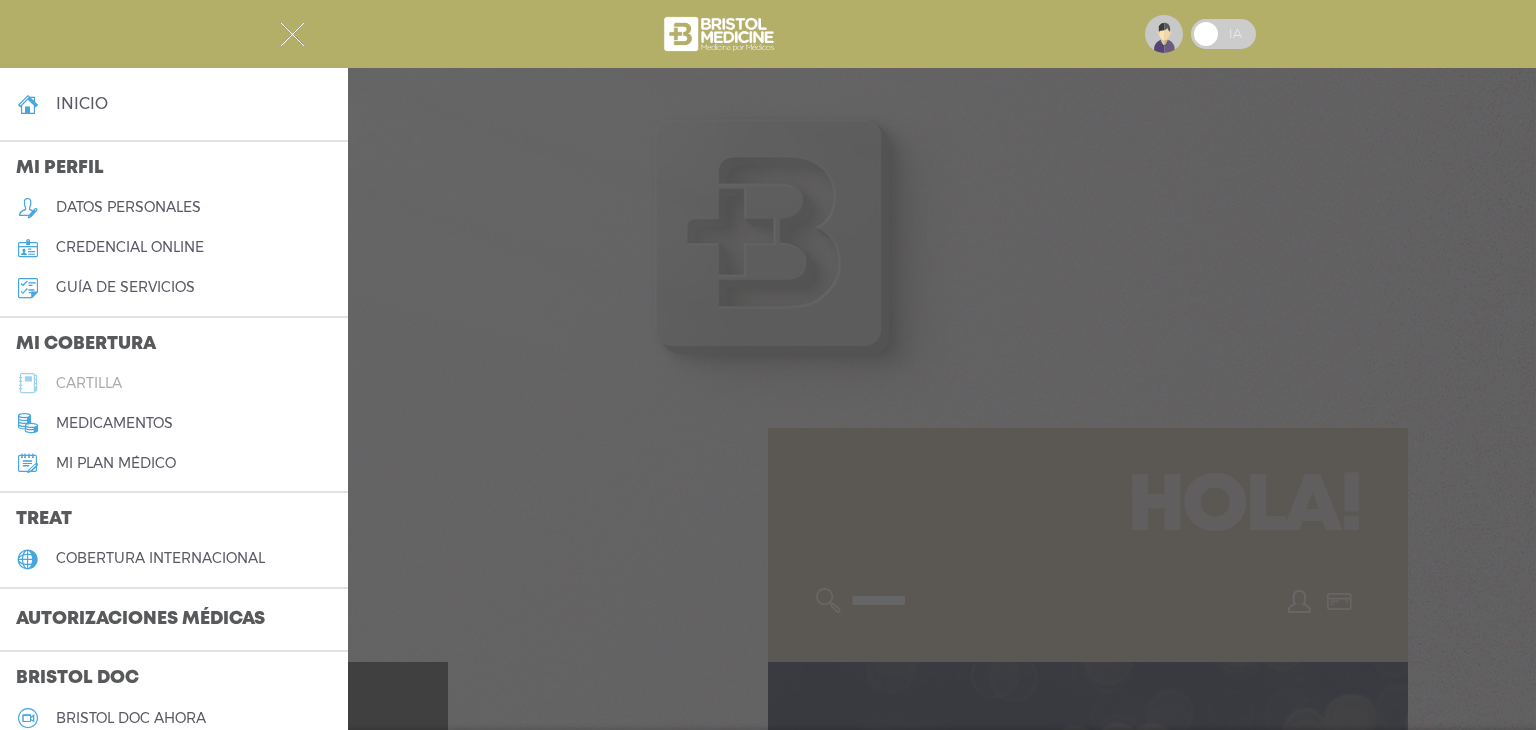 click on "cartilla" at bounding box center (89, 383) 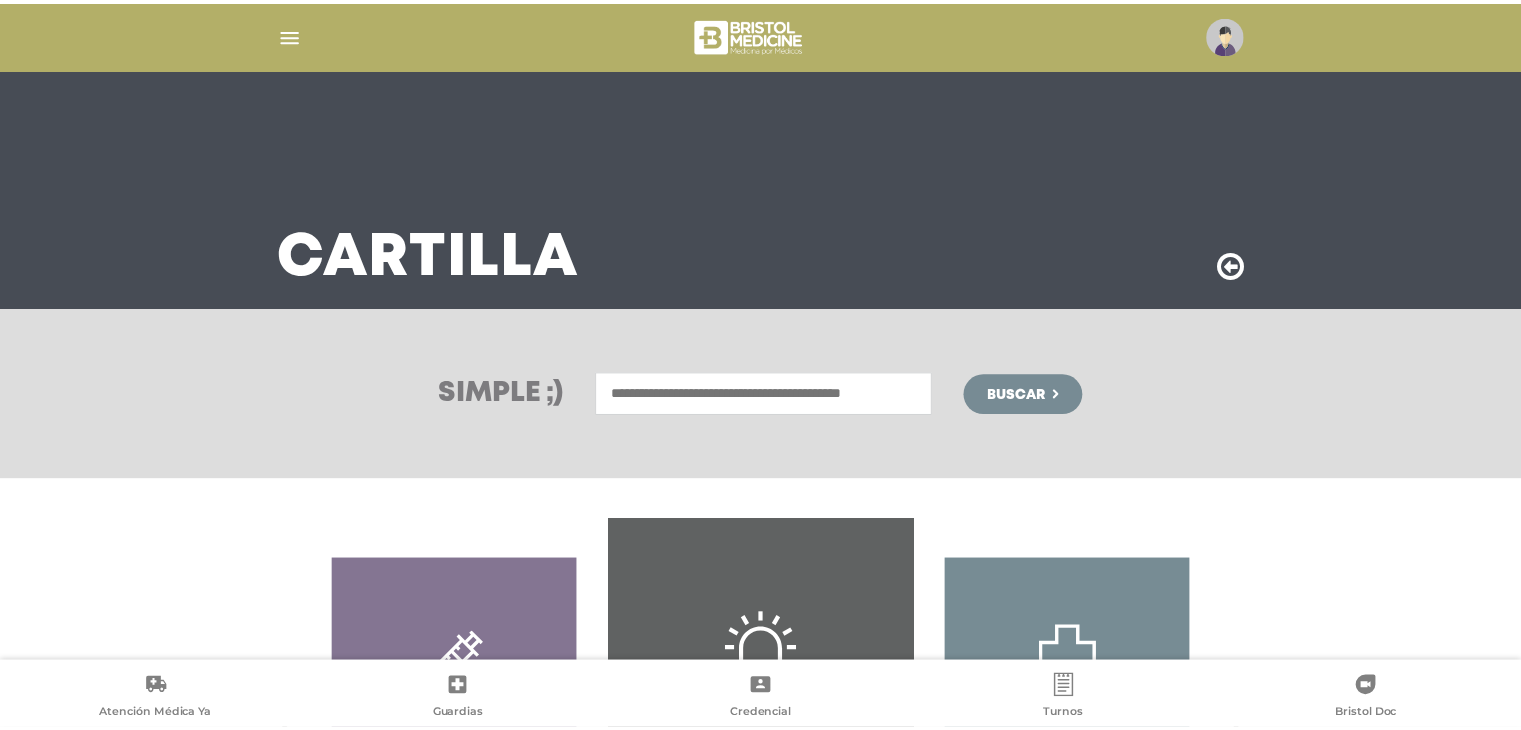 scroll, scrollTop: 0, scrollLeft: 0, axis: both 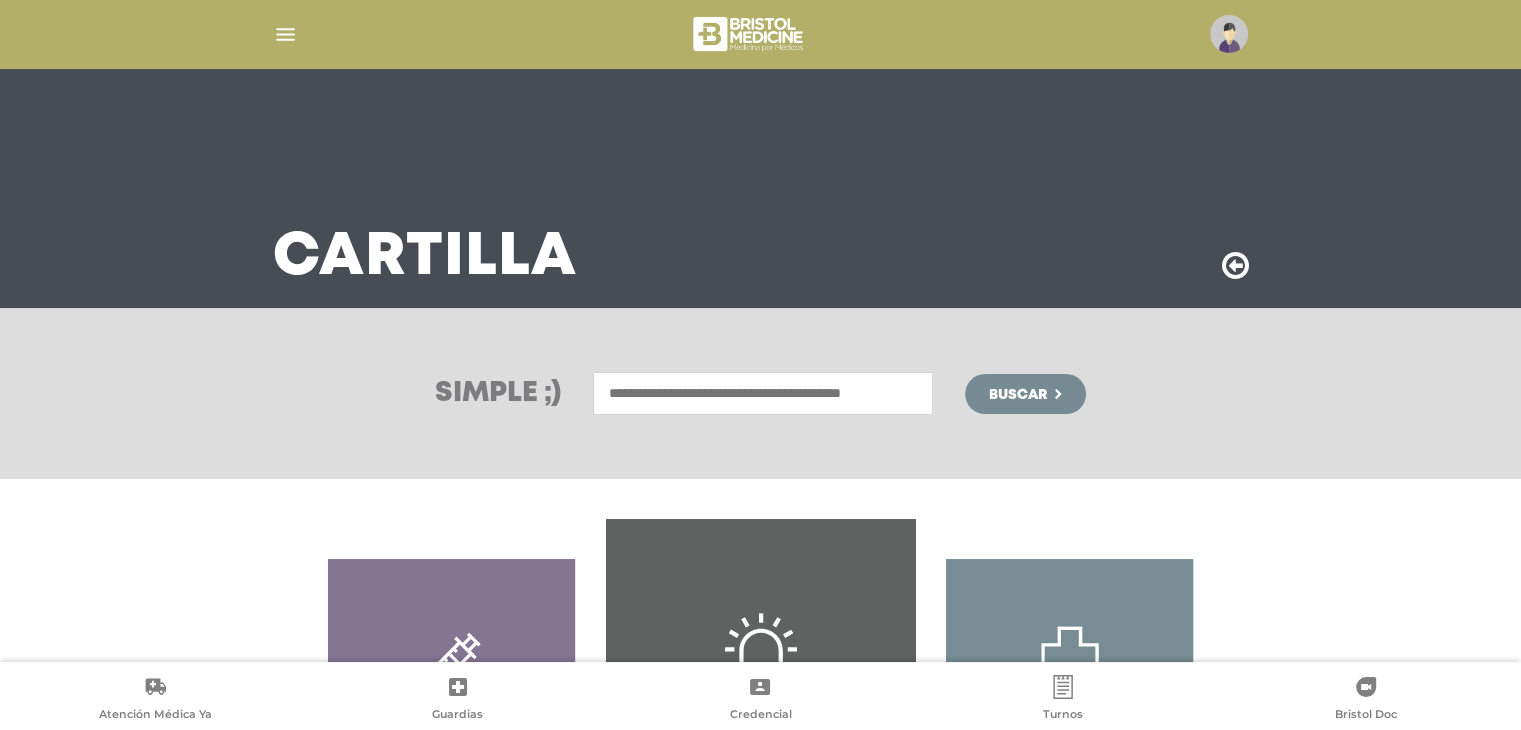 click at bounding box center [763, 393] 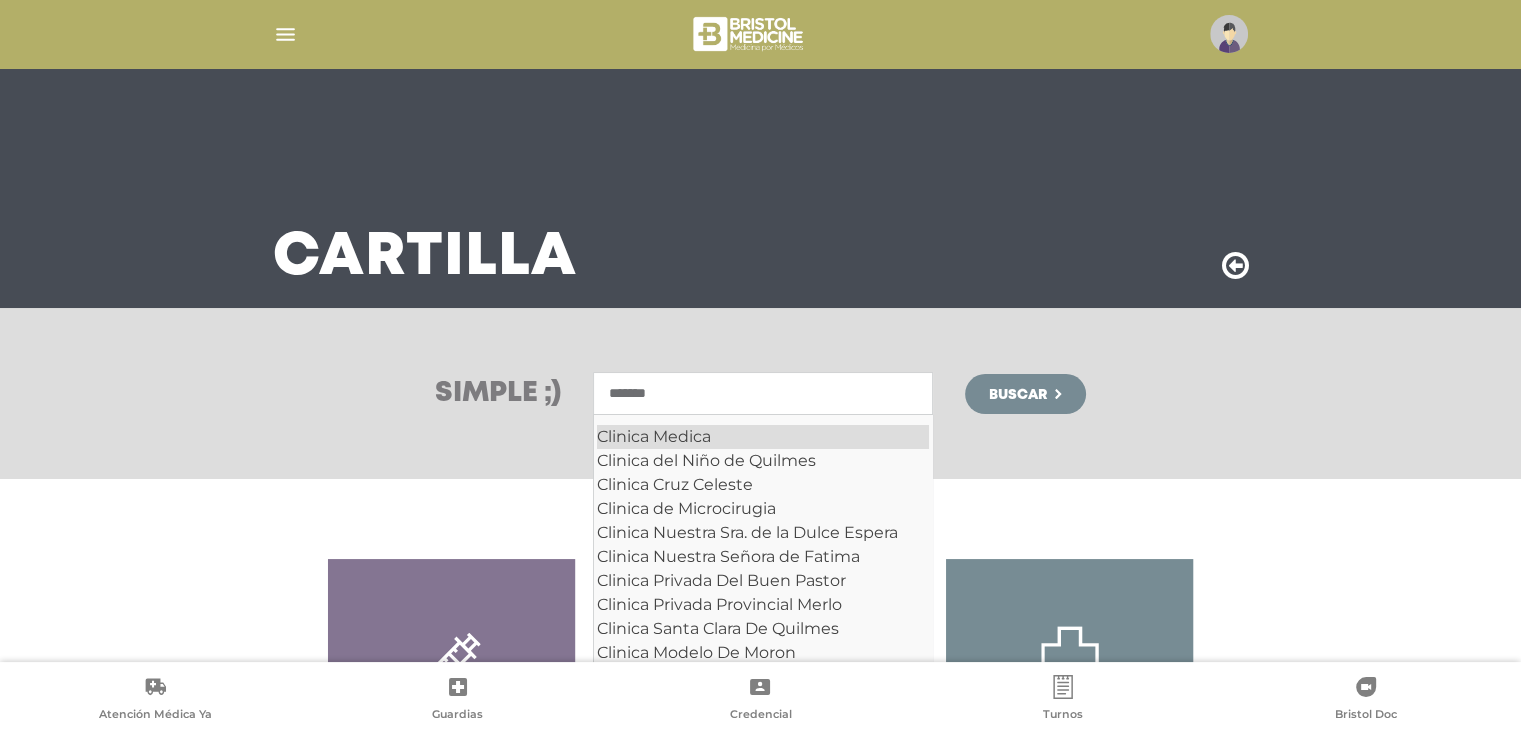 click on "Clinica Medica" at bounding box center [763, 437] 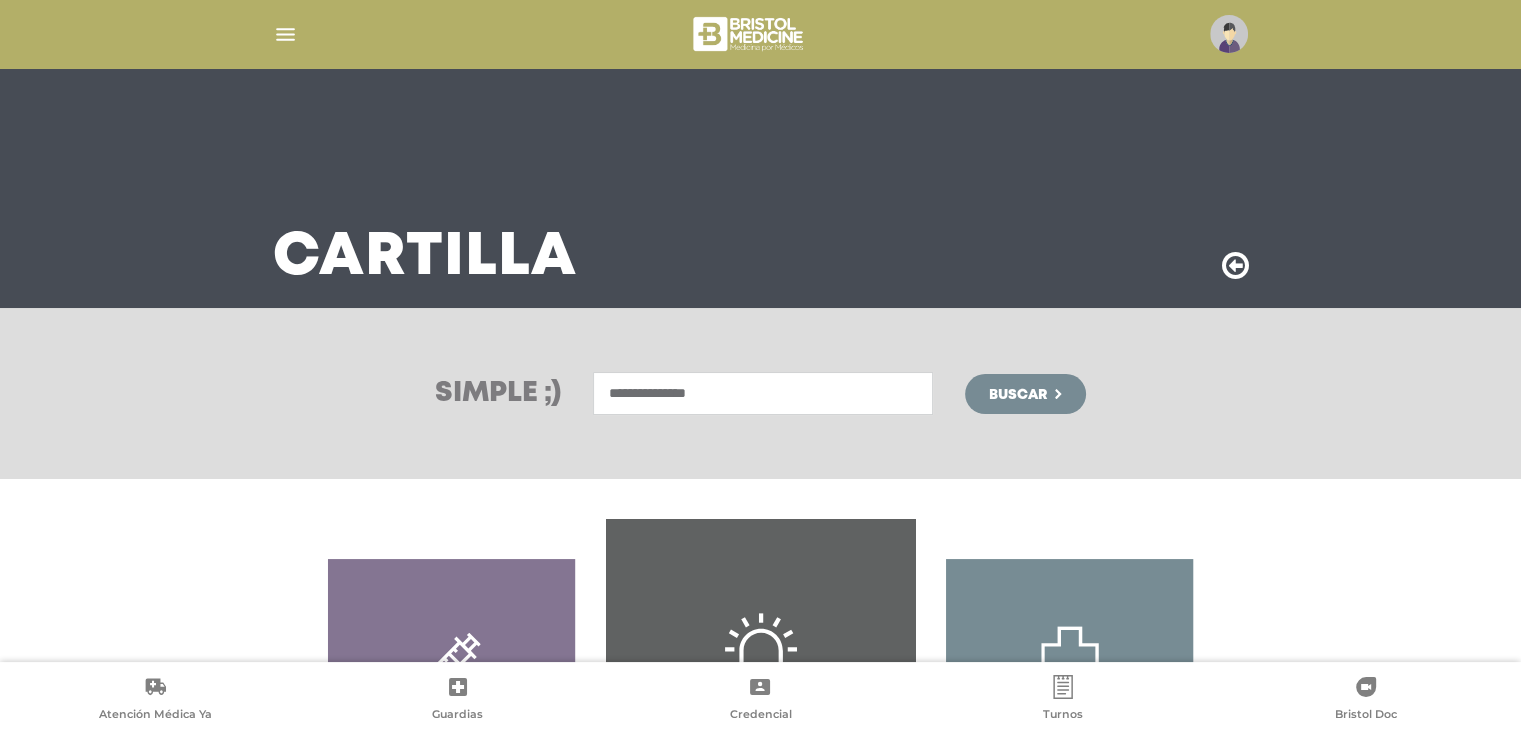 type on "**********" 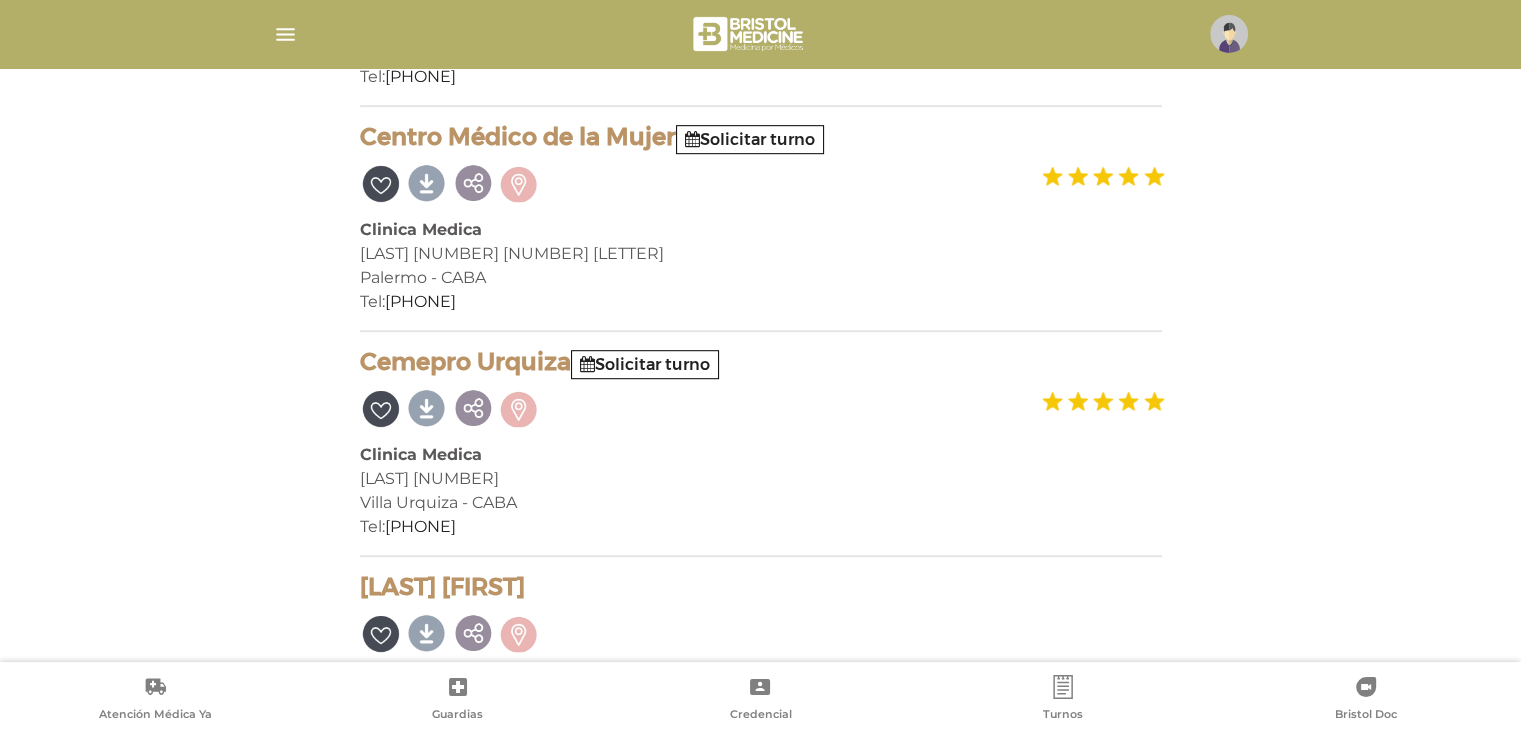 scroll, scrollTop: 1400, scrollLeft: 0, axis: vertical 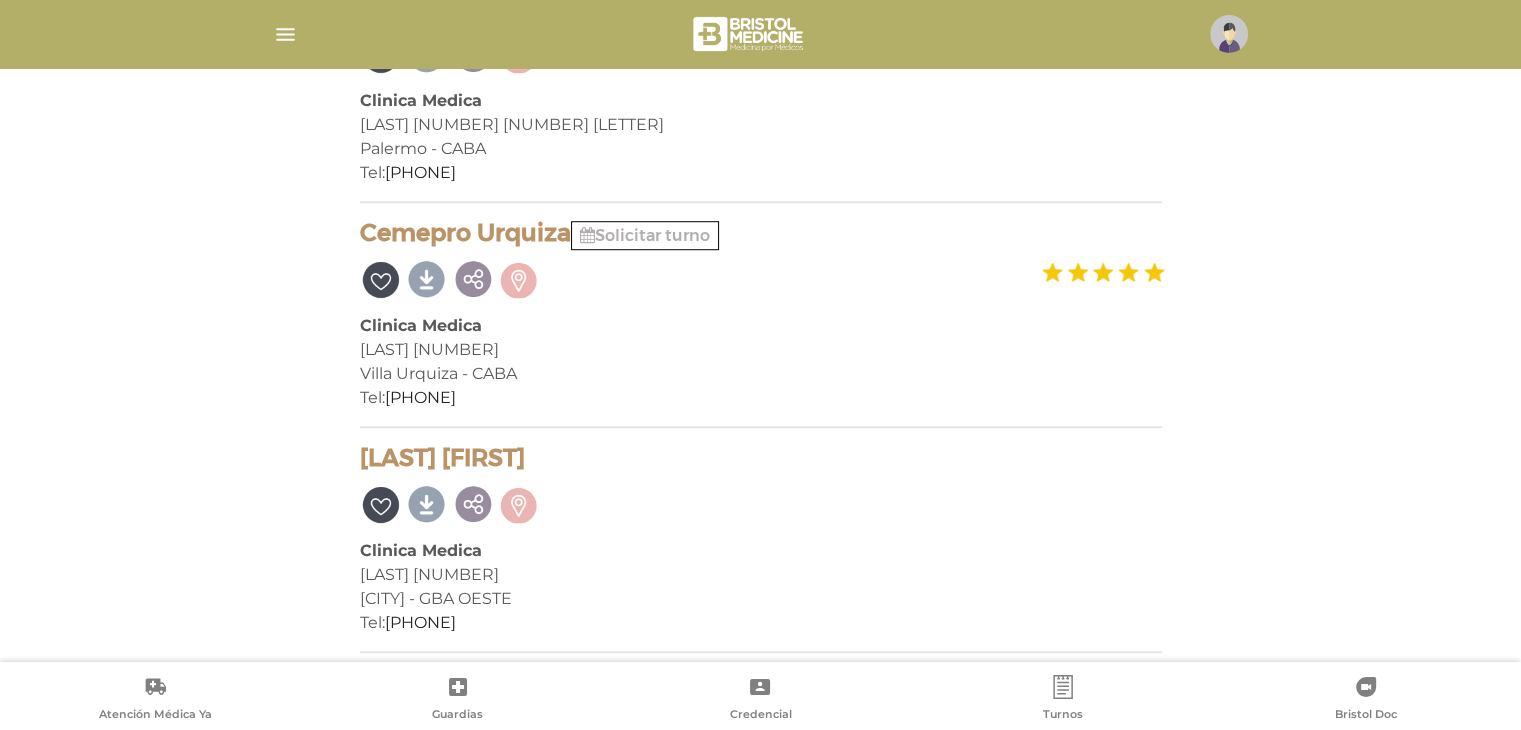 click on "Solicitar turno" at bounding box center (645, 235) 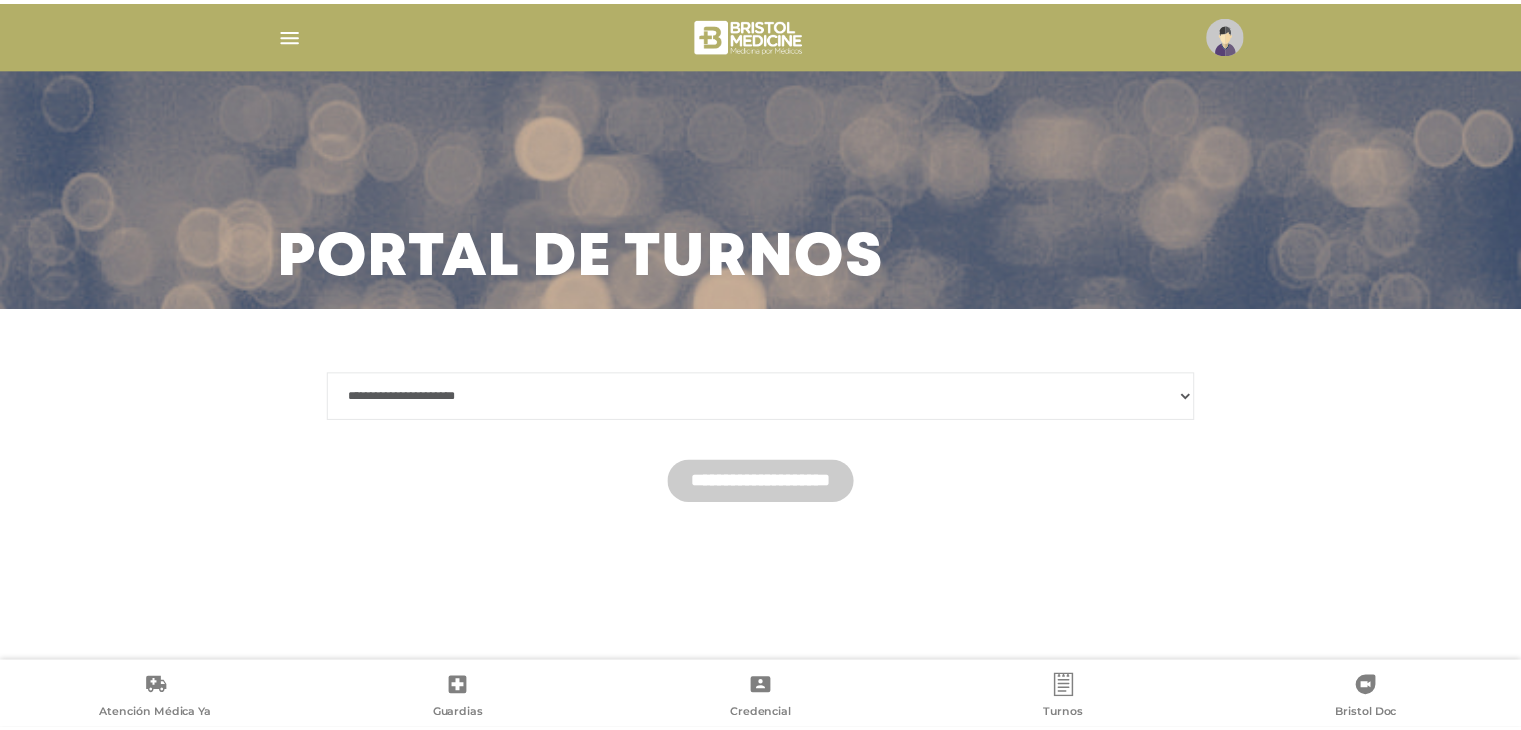 scroll, scrollTop: 0, scrollLeft: 0, axis: both 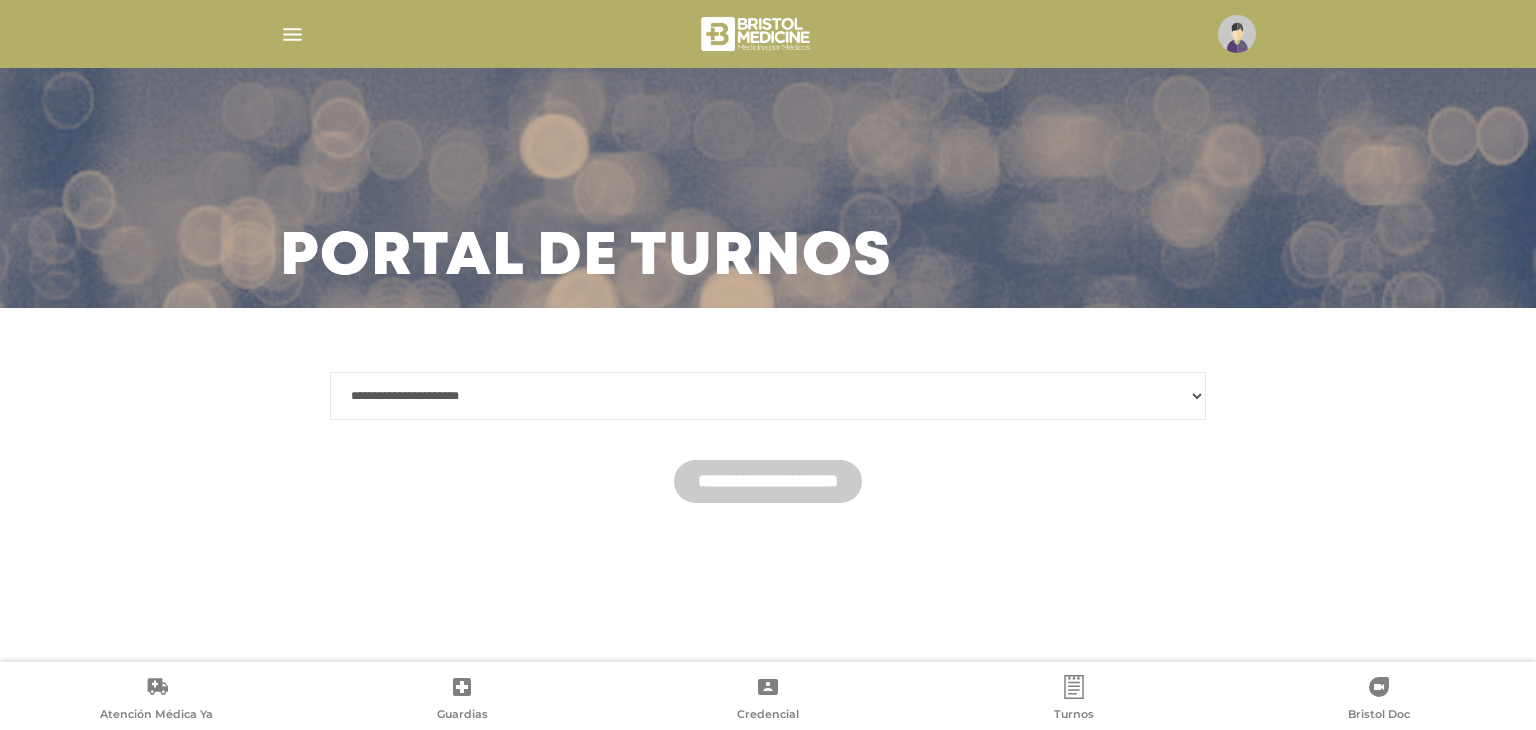 click on "**********" at bounding box center (768, 396) 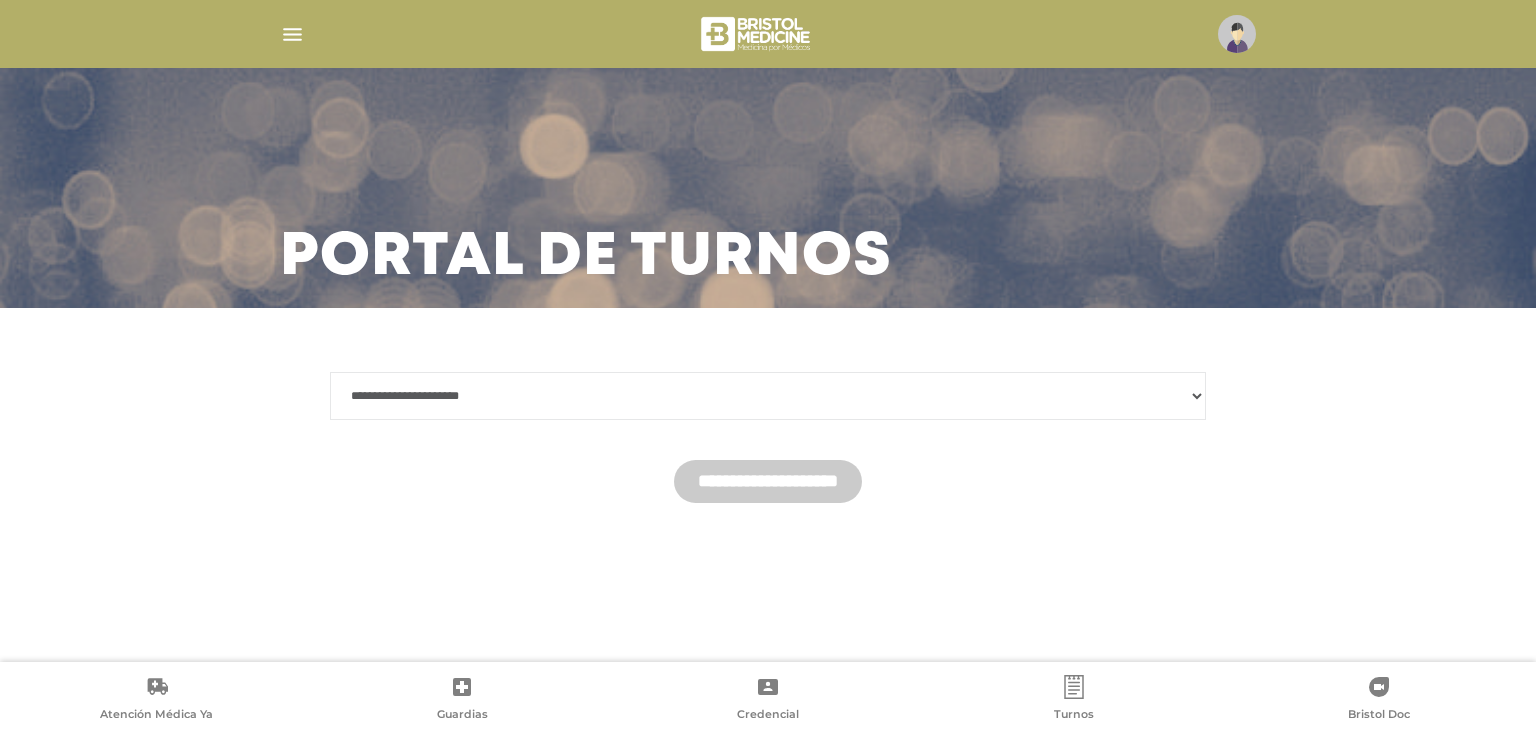 select on "*******" 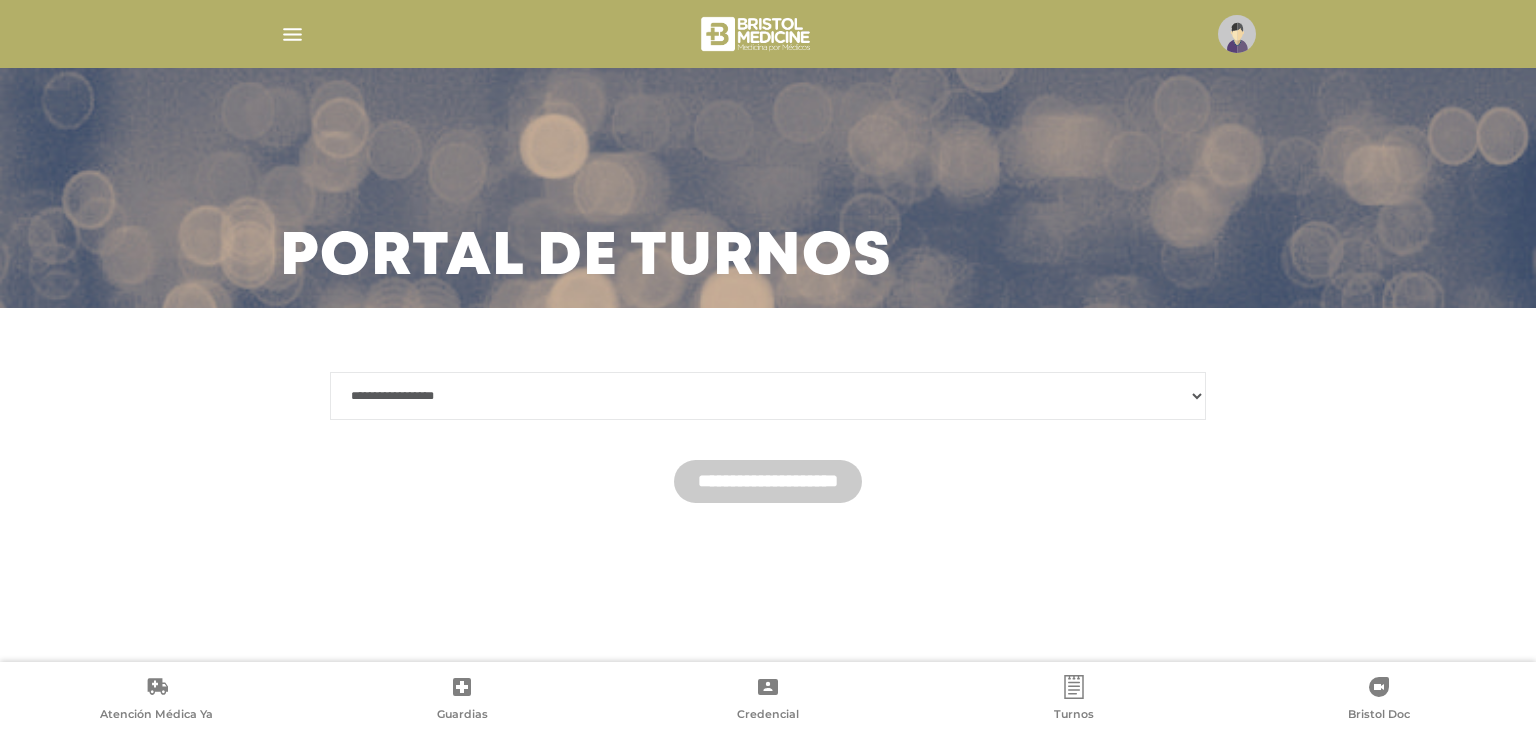 click on "**********" at bounding box center [768, 396] 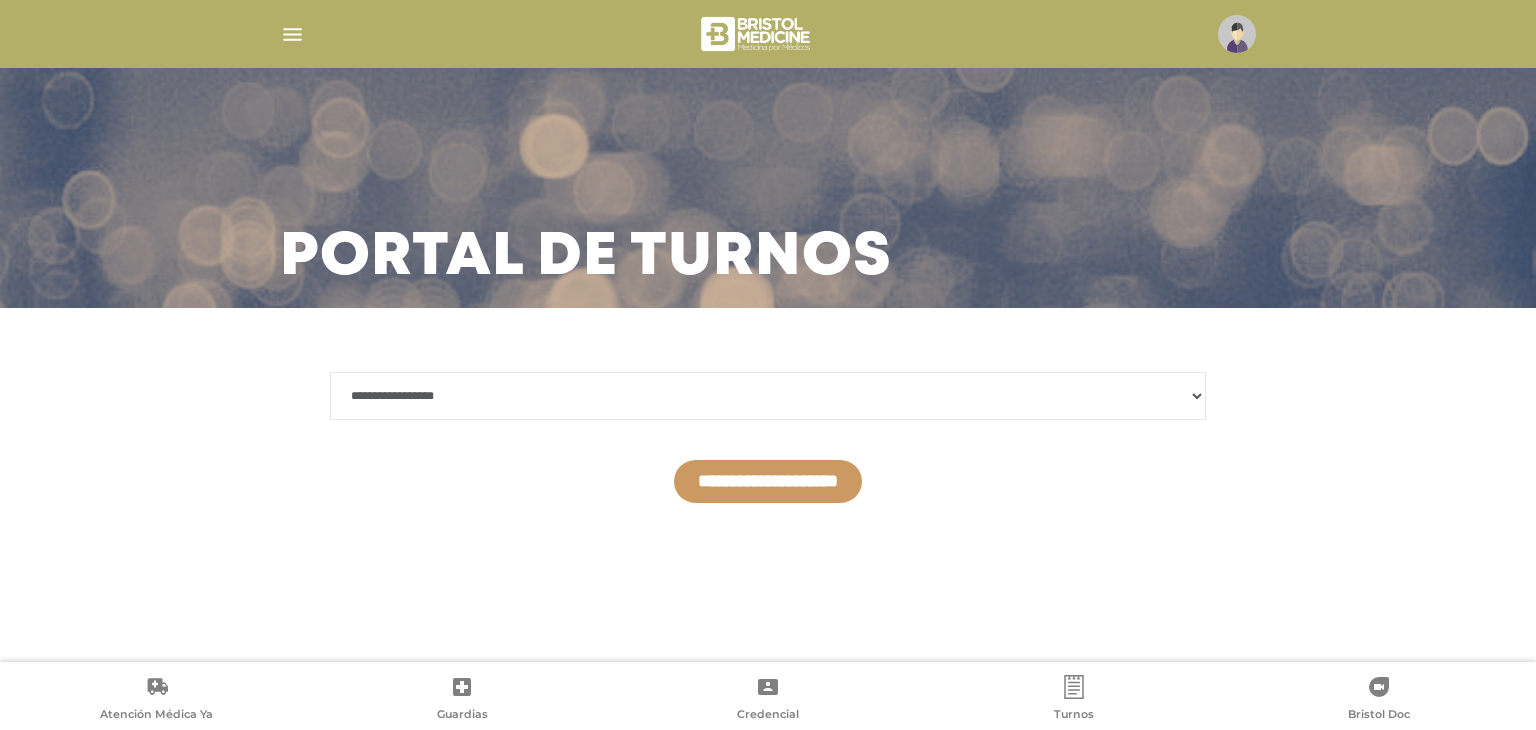 click on "**********" at bounding box center [768, 481] 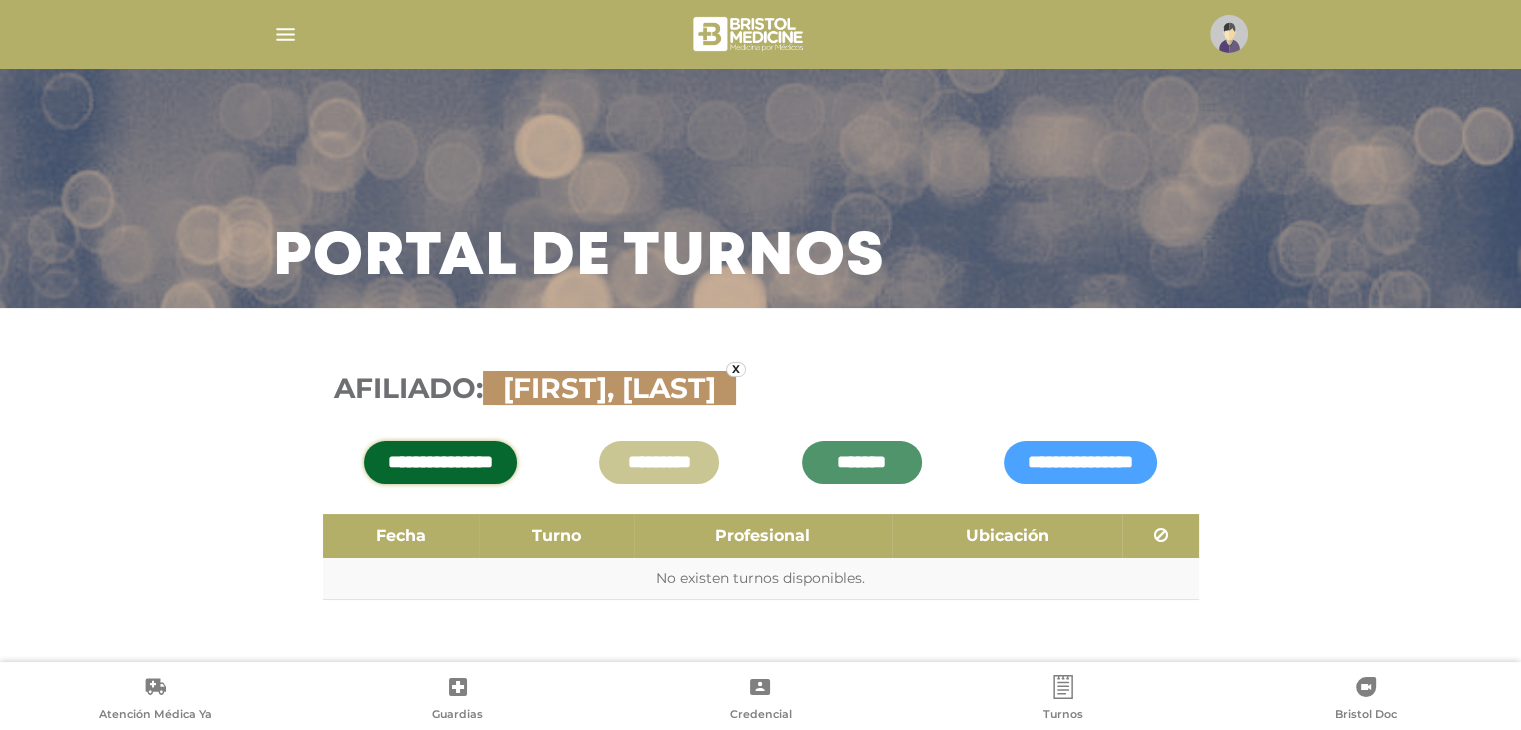scroll, scrollTop: 25, scrollLeft: 0, axis: vertical 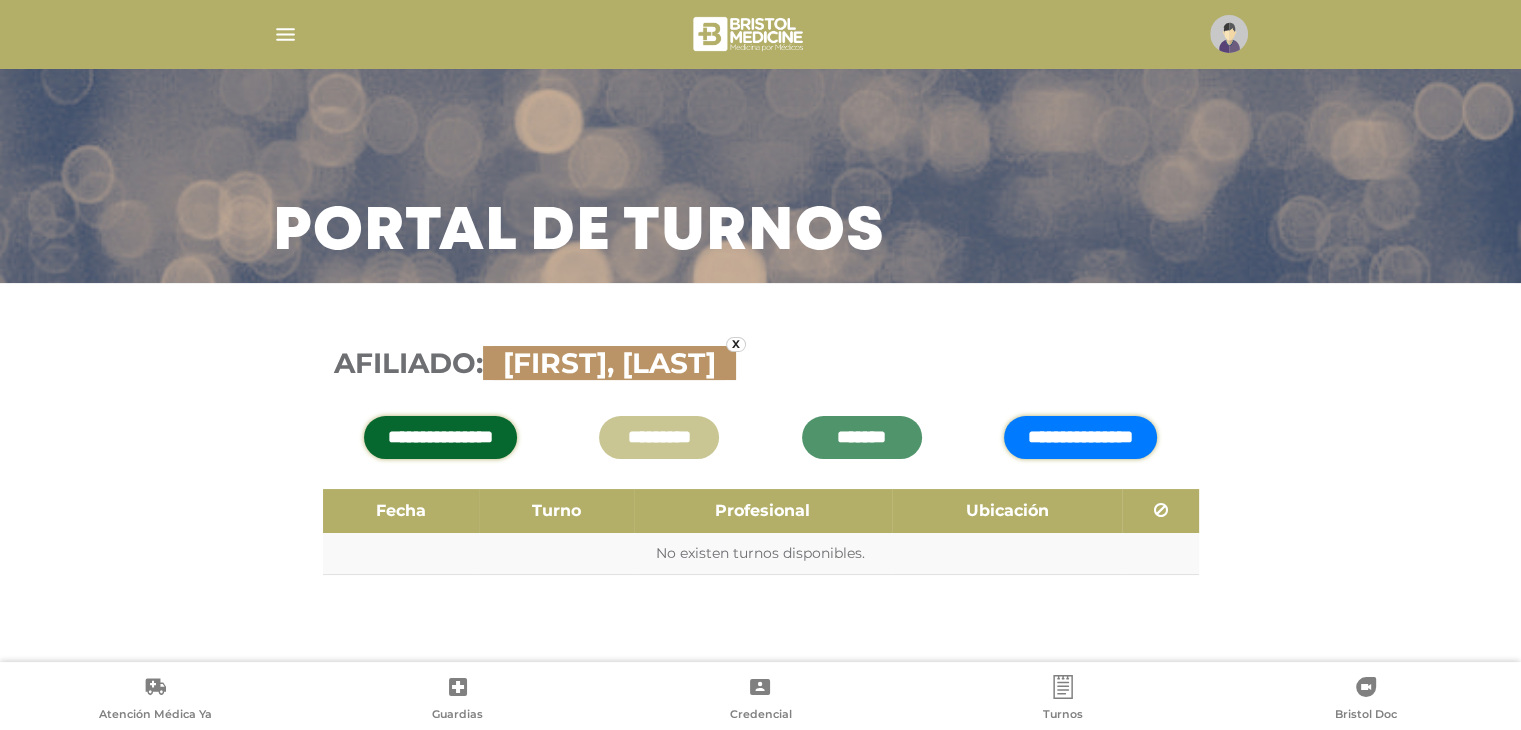 click on "**********" at bounding box center (1080, 437) 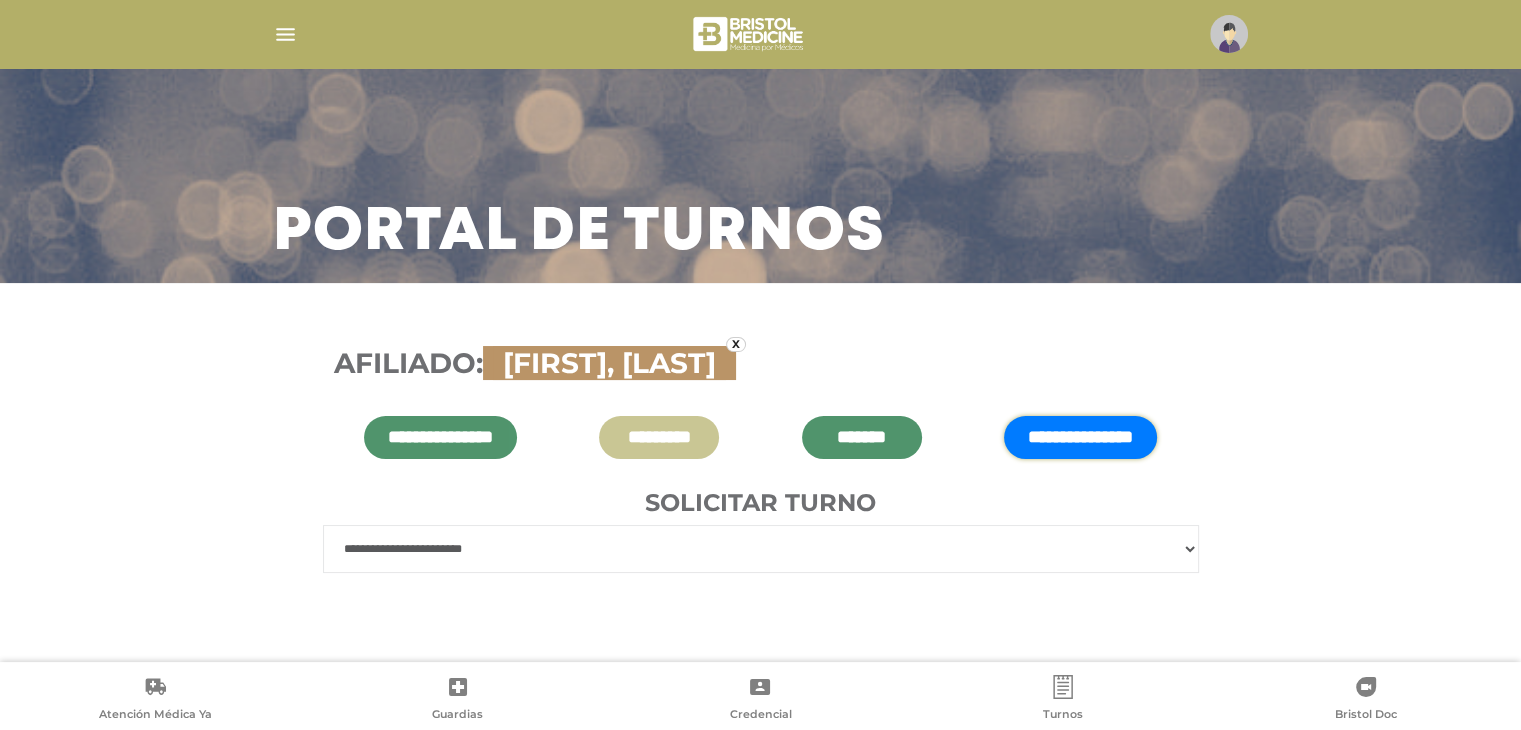 click on "**********" at bounding box center [761, 549] 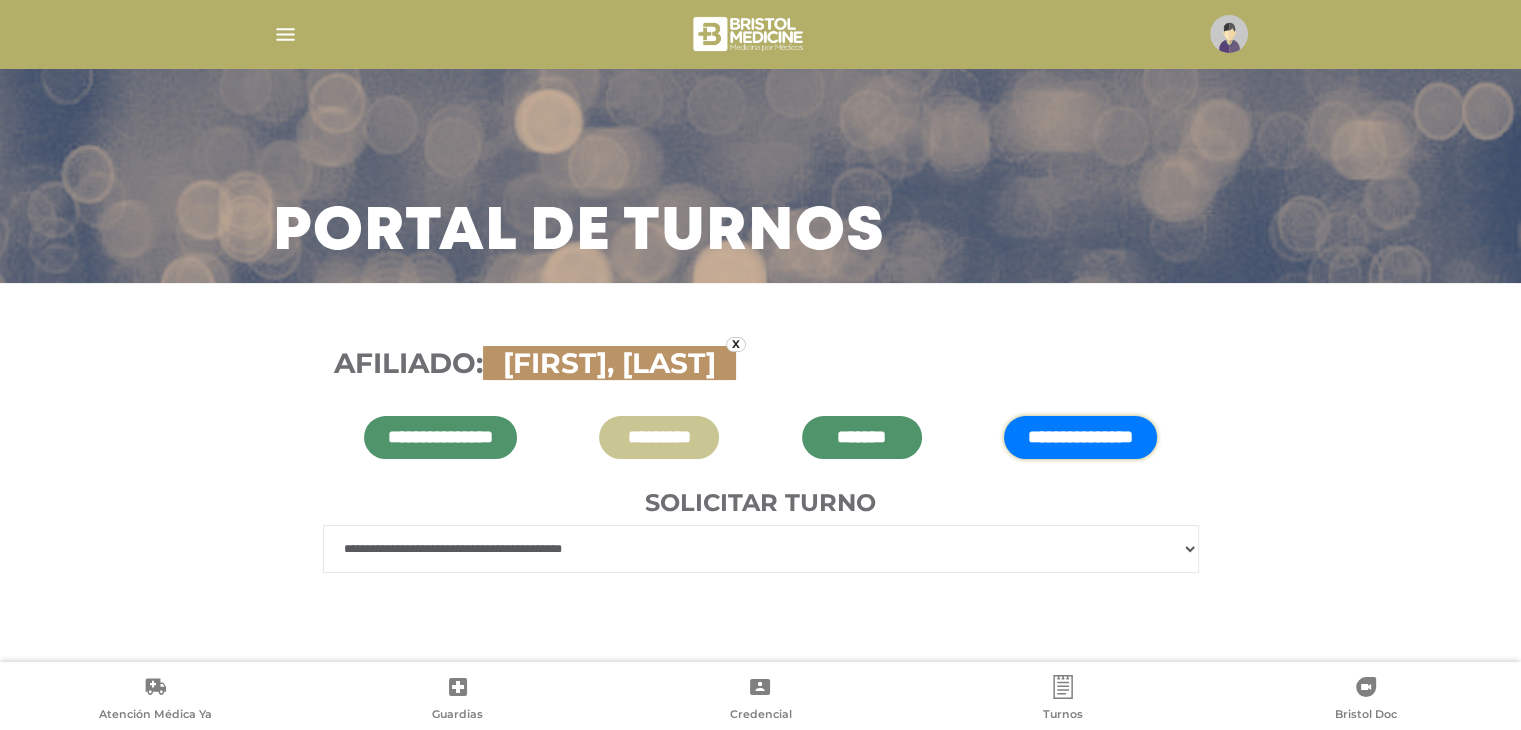 click on "**********" at bounding box center [761, 549] 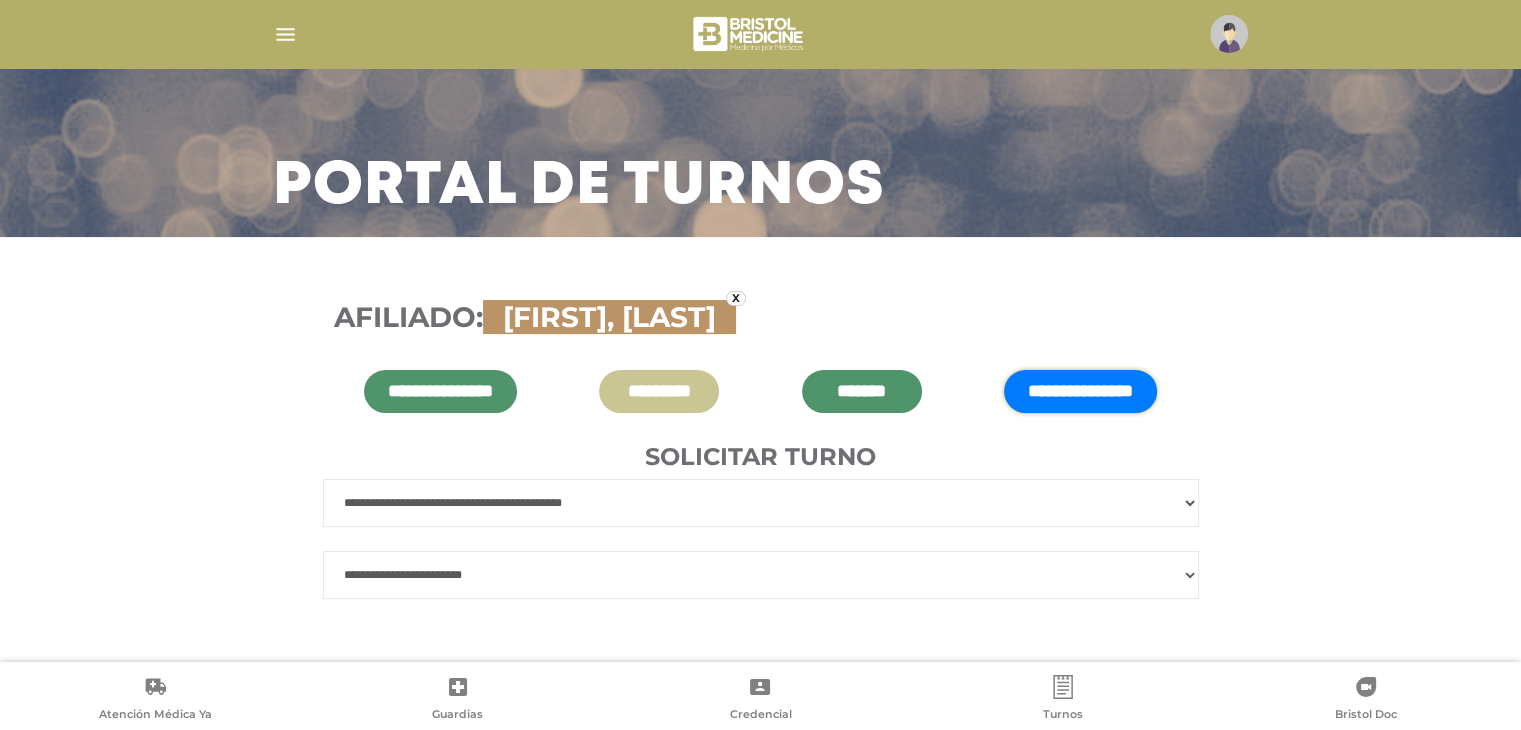 scroll, scrollTop: 96, scrollLeft: 0, axis: vertical 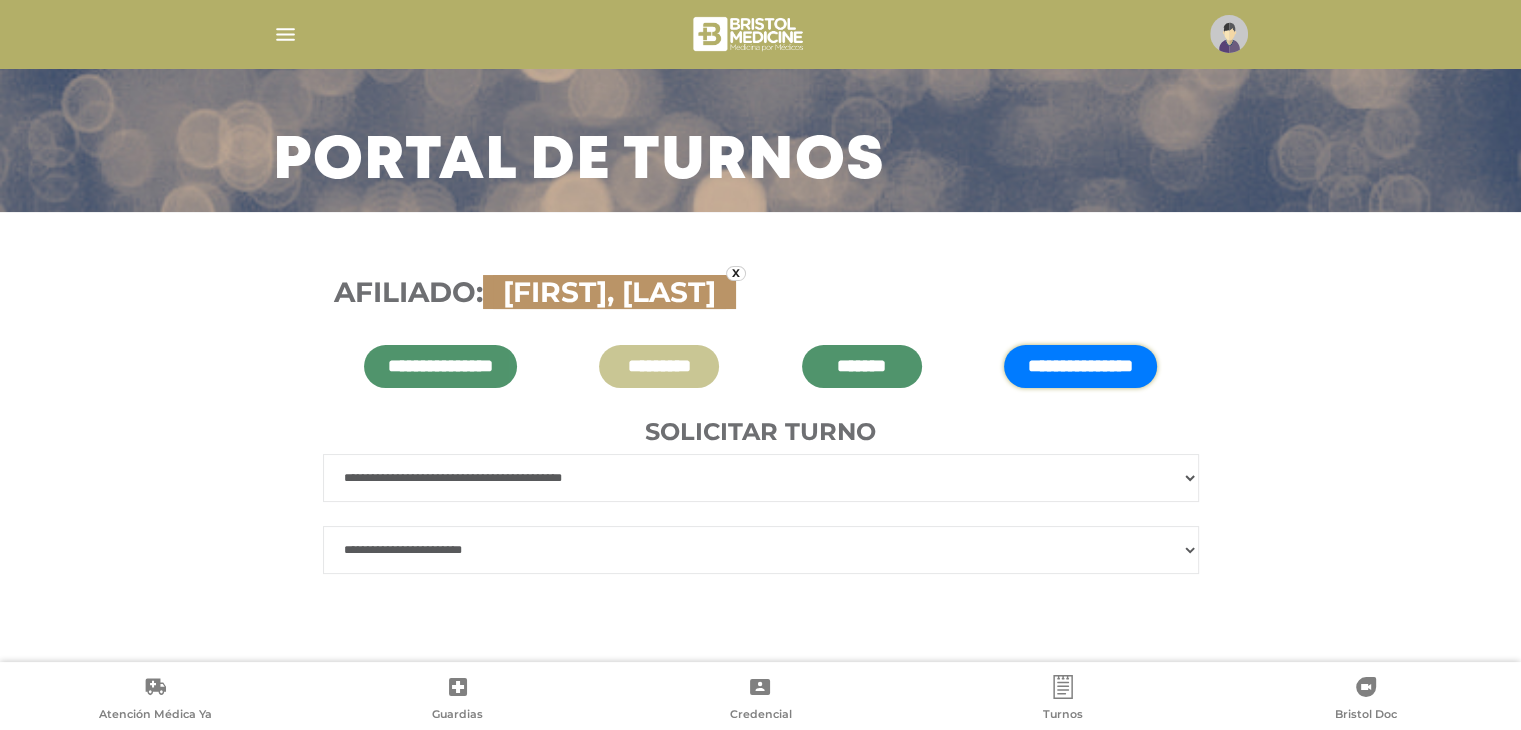 click on "**********" at bounding box center (761, 550) 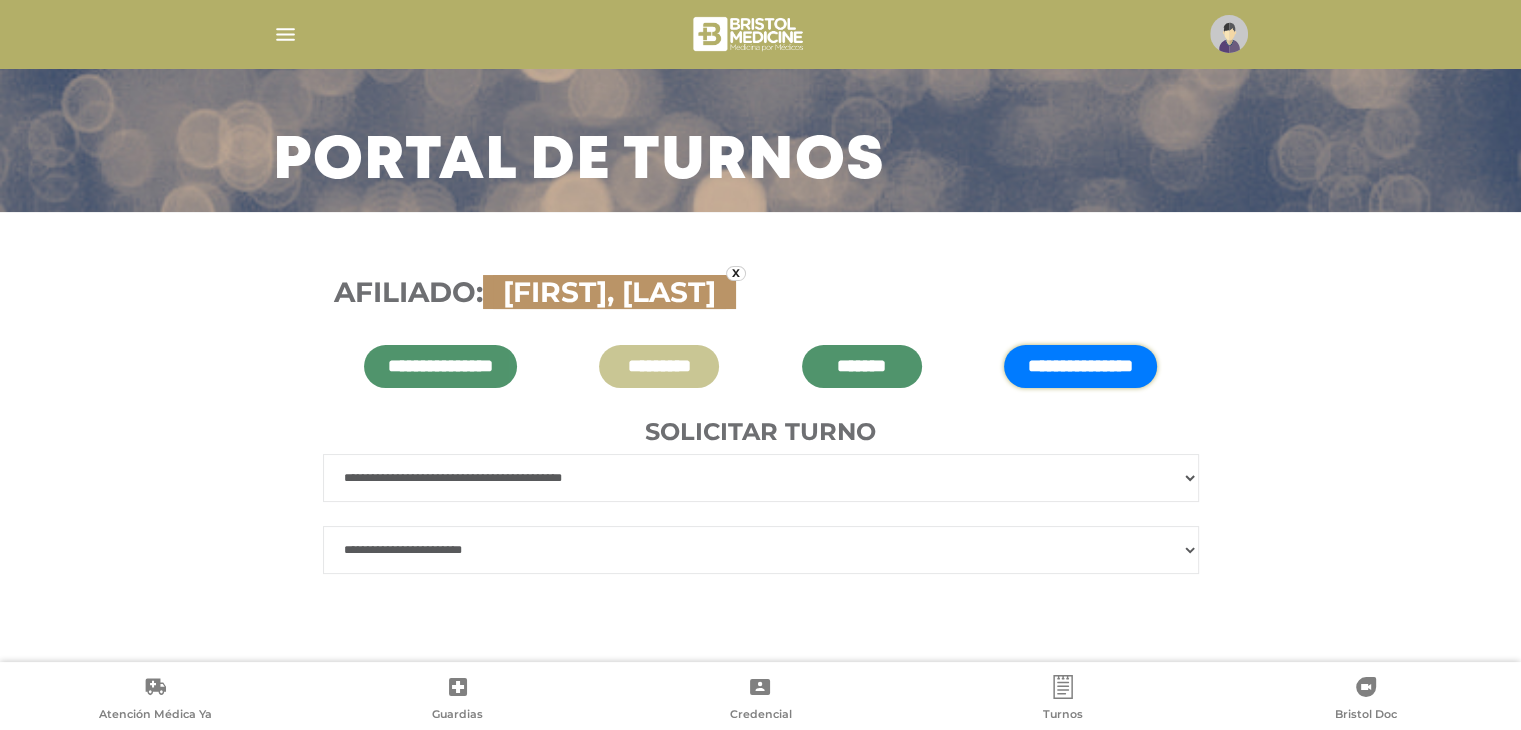 select on "*" 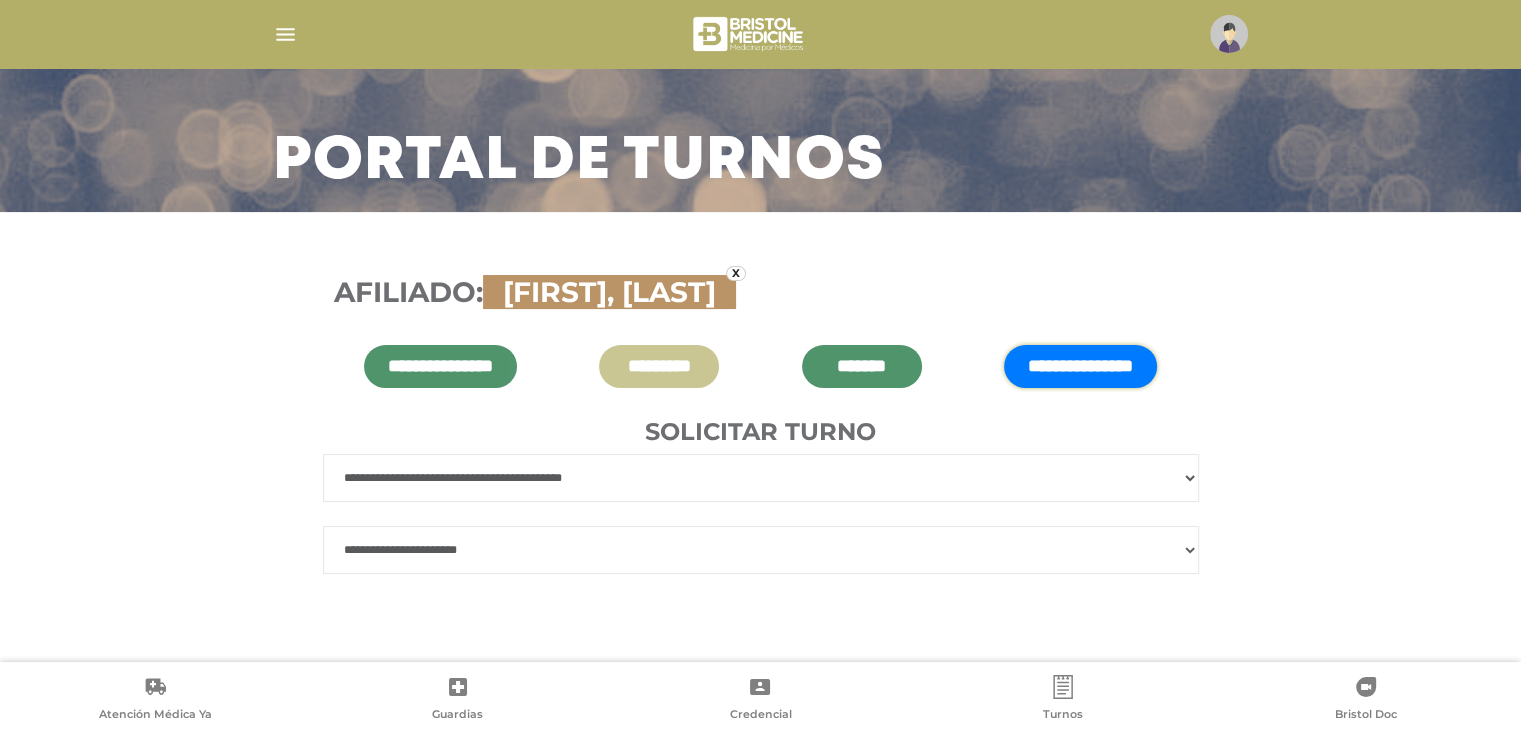 click on "**********" at bounding box center (761, 550) 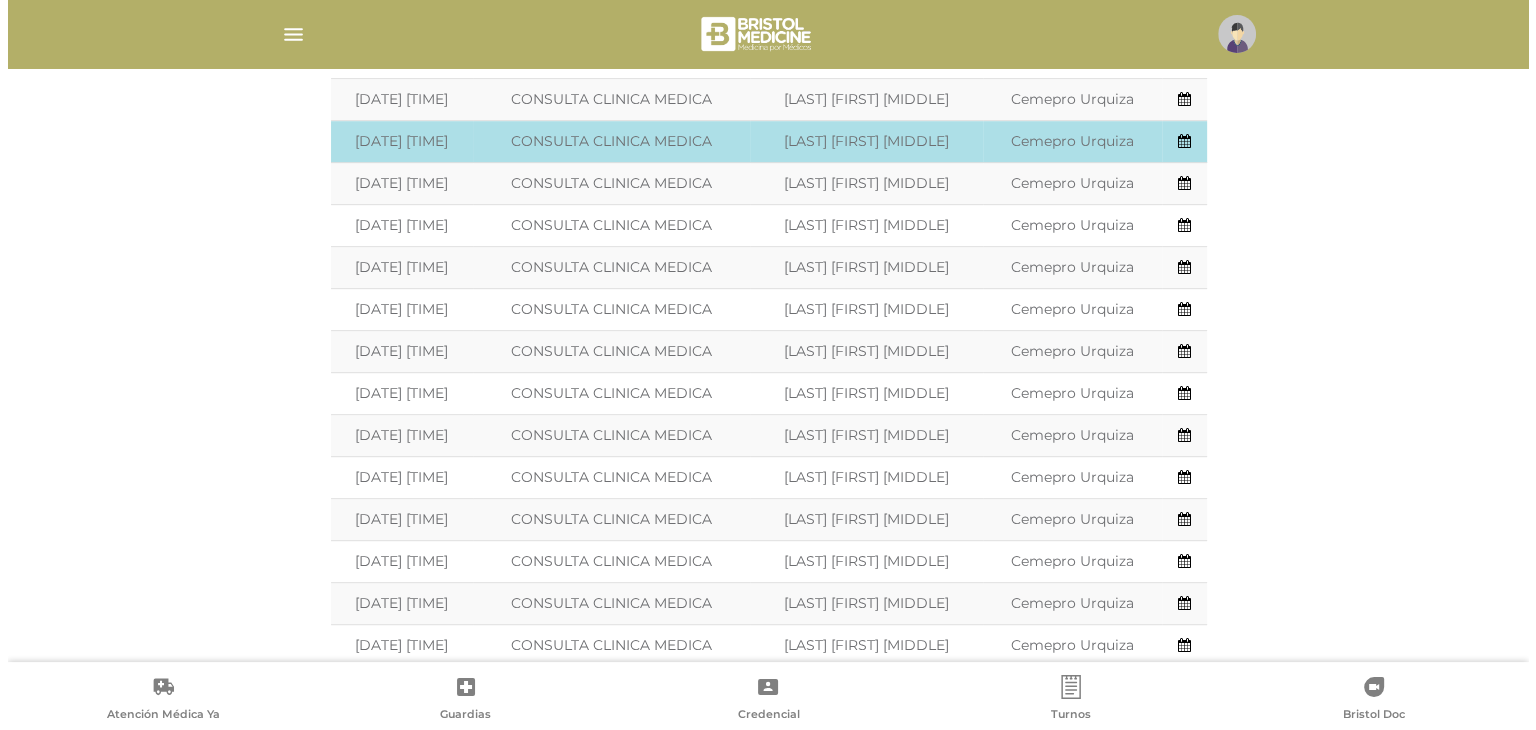 scroll, scrollTop: 896, scrollLeft: 0, axis: vertical 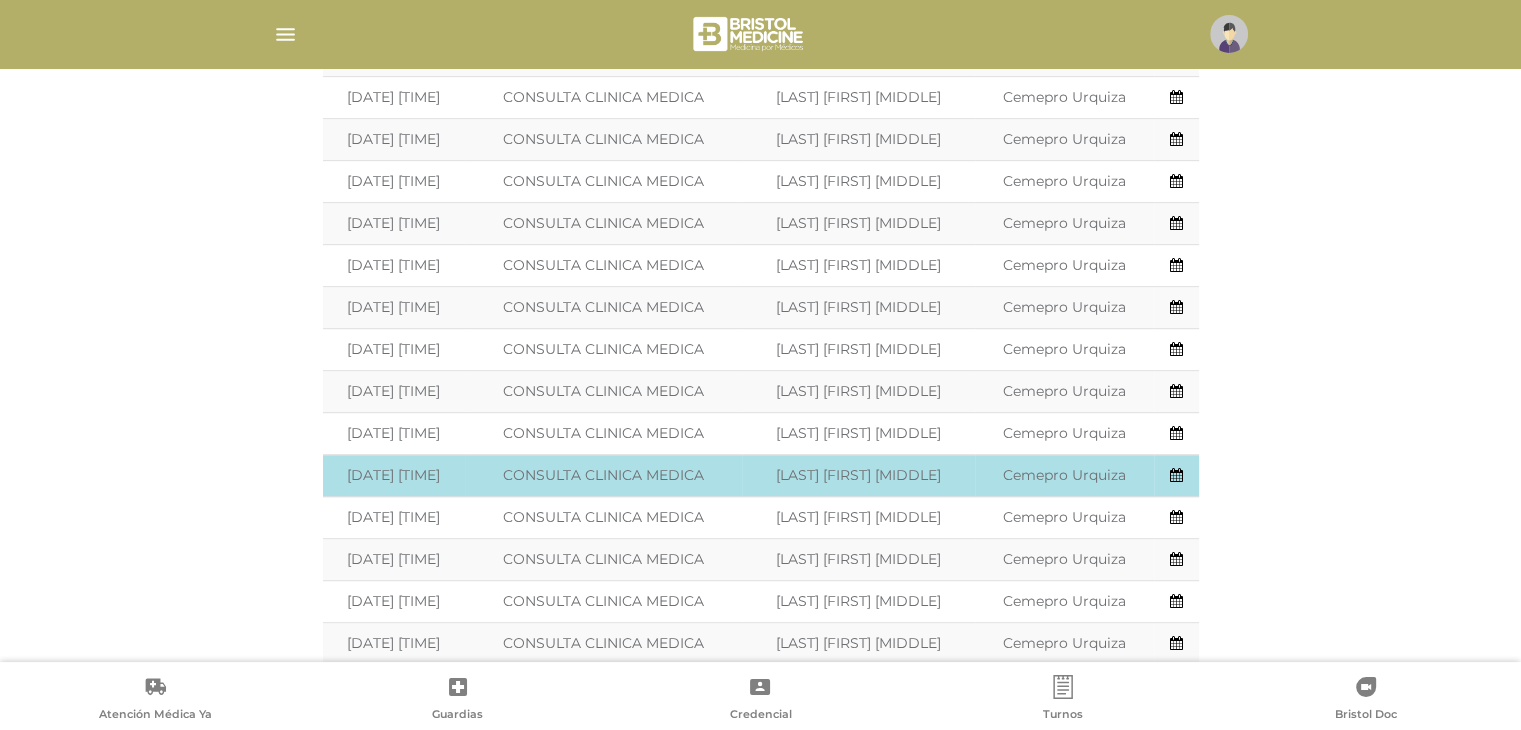 click at bounding box center (1176, 475) 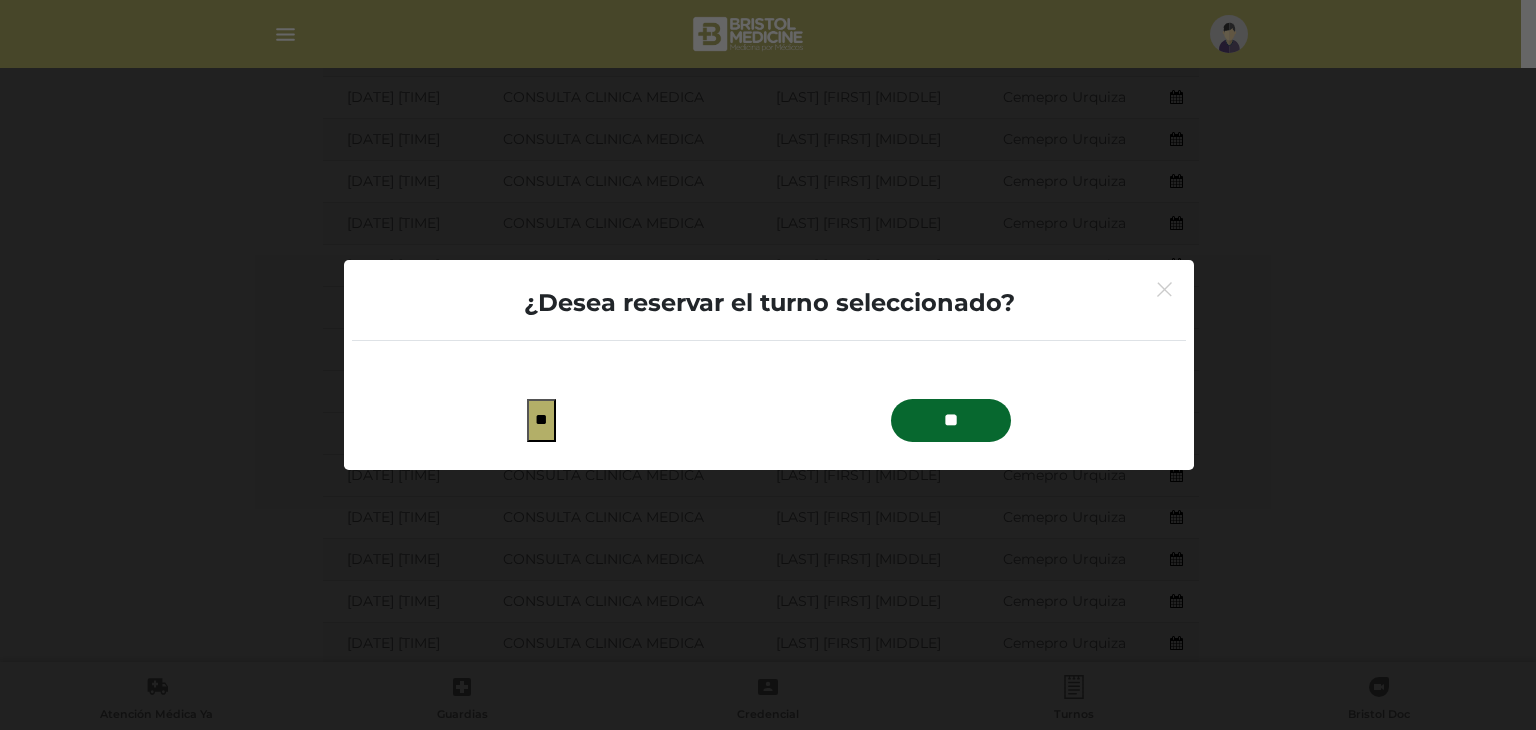 click on "**" at bounding box center [951, 420] 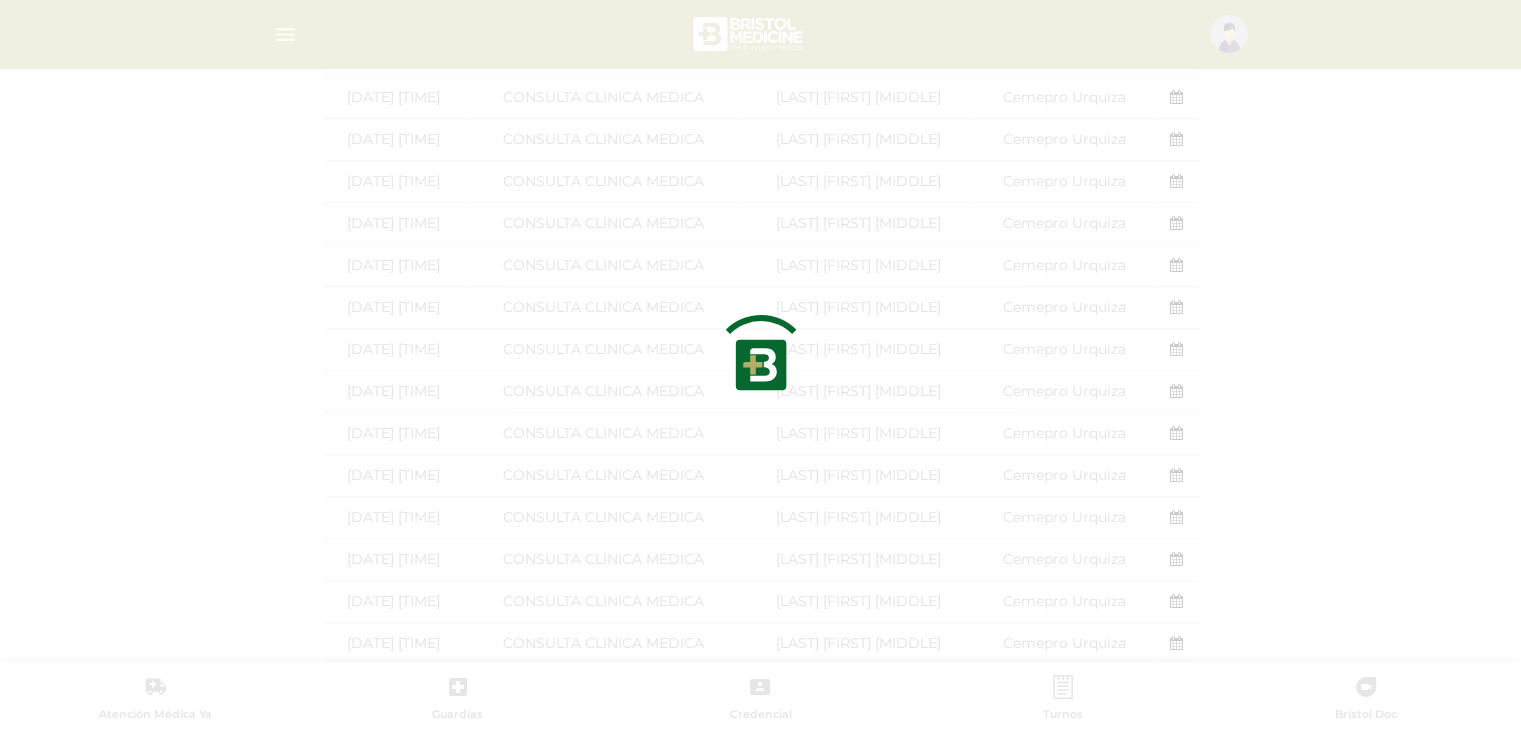 type on "*******" 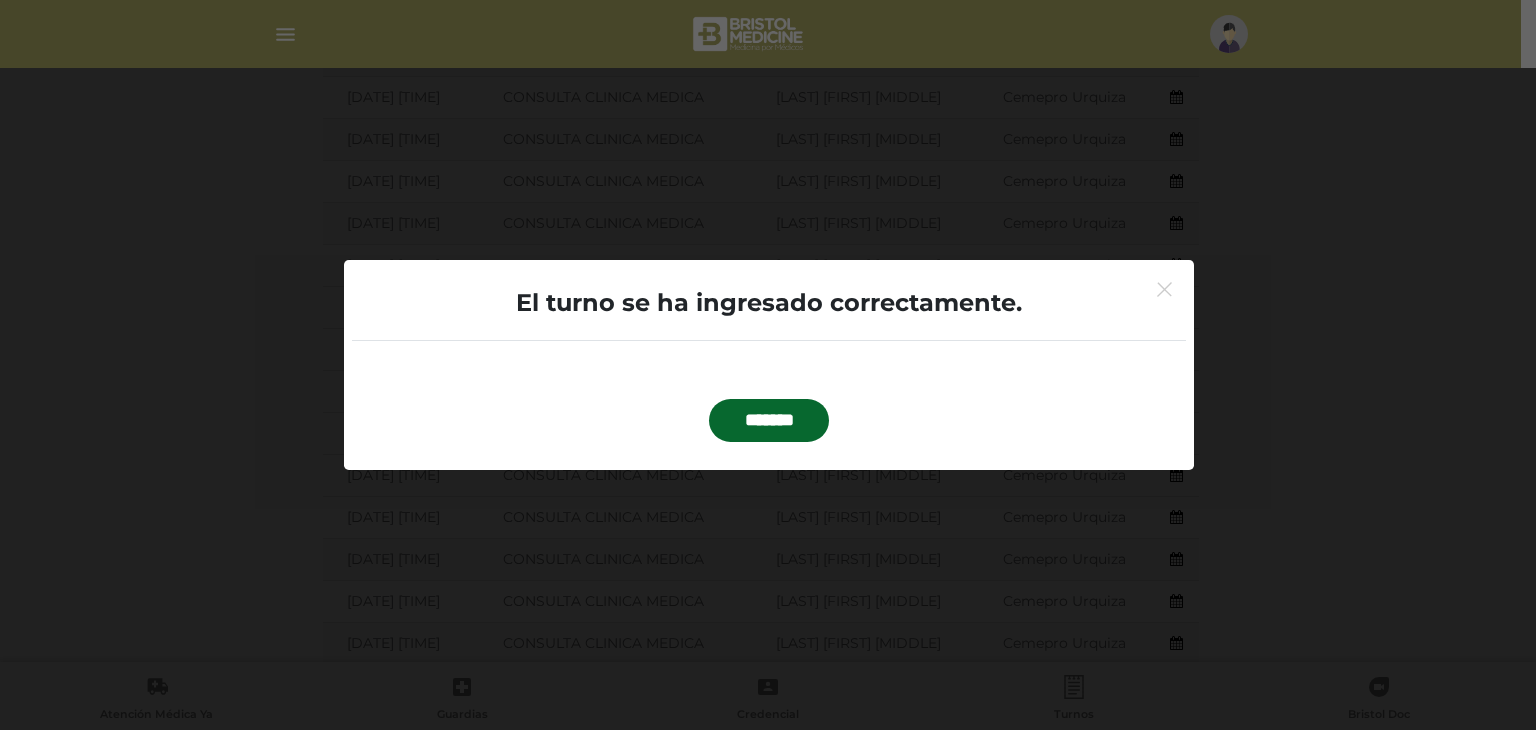 click on "*******" at bounding box center [769, 420] 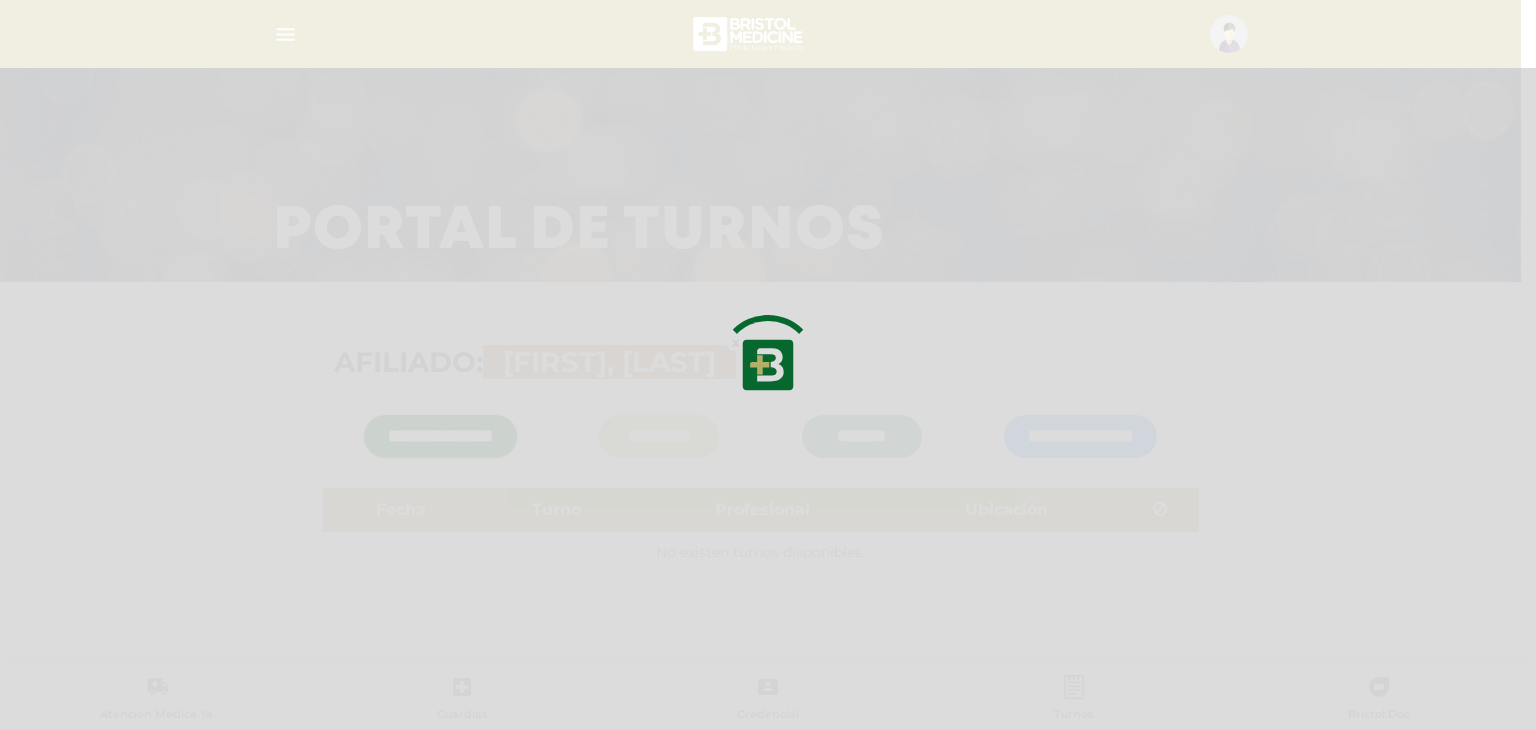 scroll, scrollTop: 25, scrollLeft: 0, axis: vertical 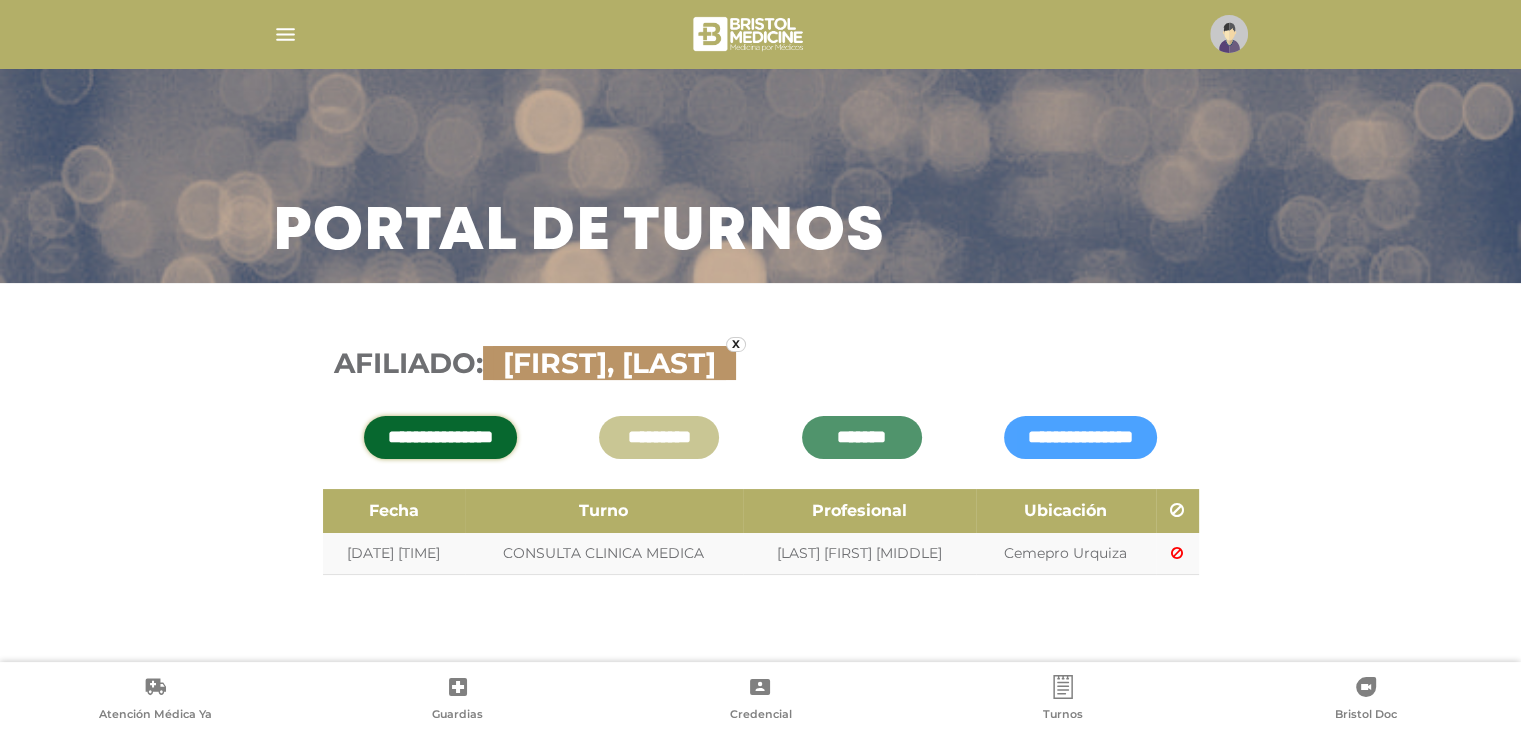 click at bounding box center (1229, 34) 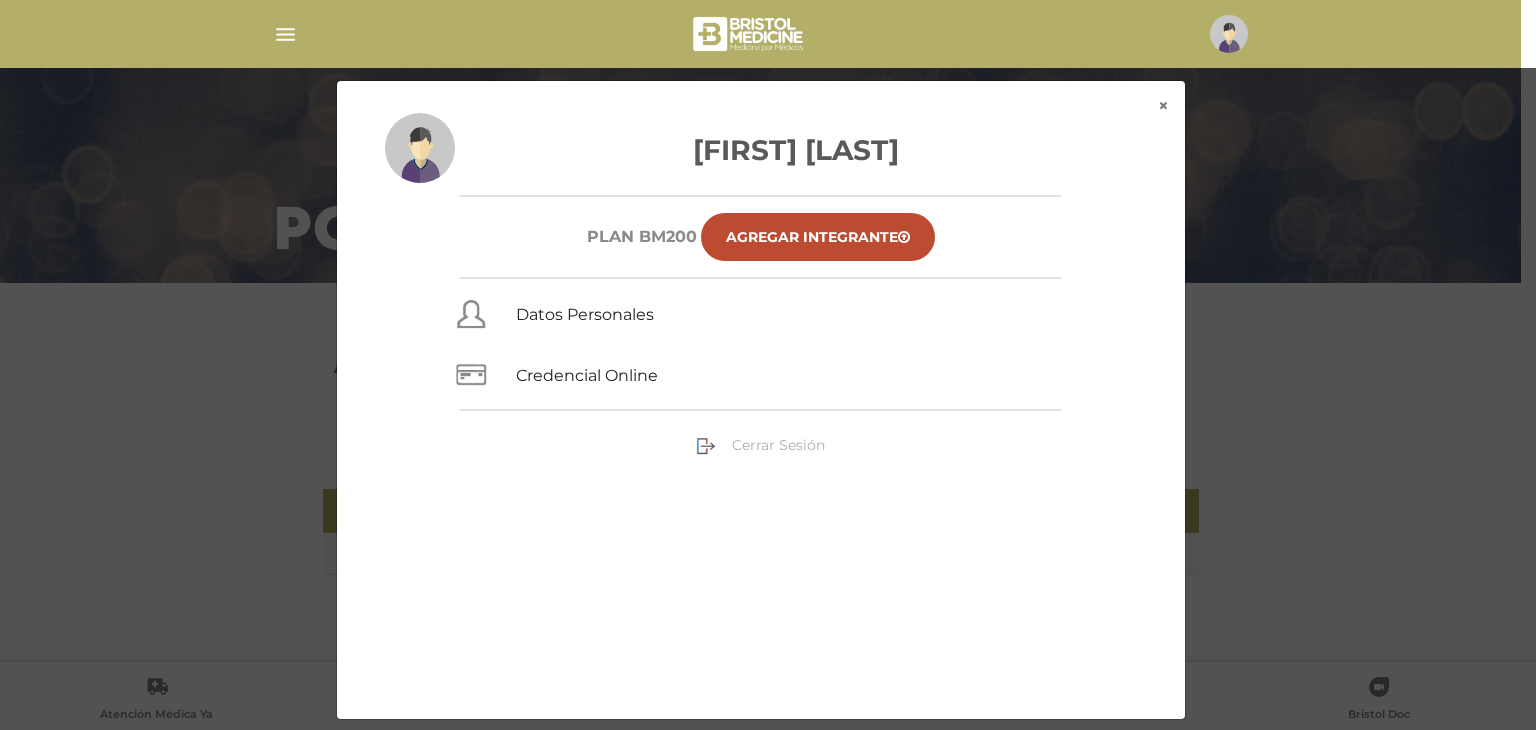 click on "Cerrar Sesión" at bounding box center [778, 445] 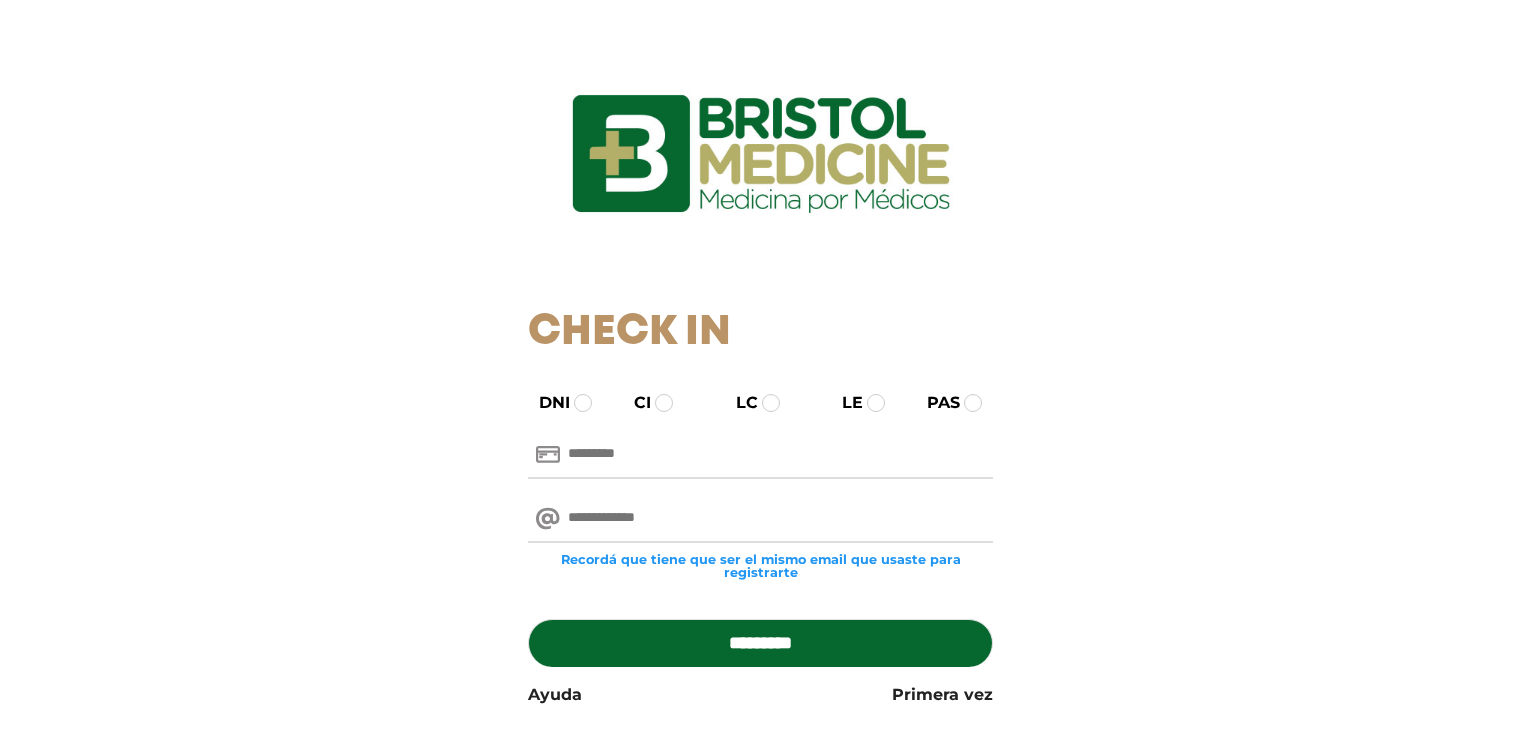 scroll, scrollTop: 0, scrollLeft: 0, axis: both 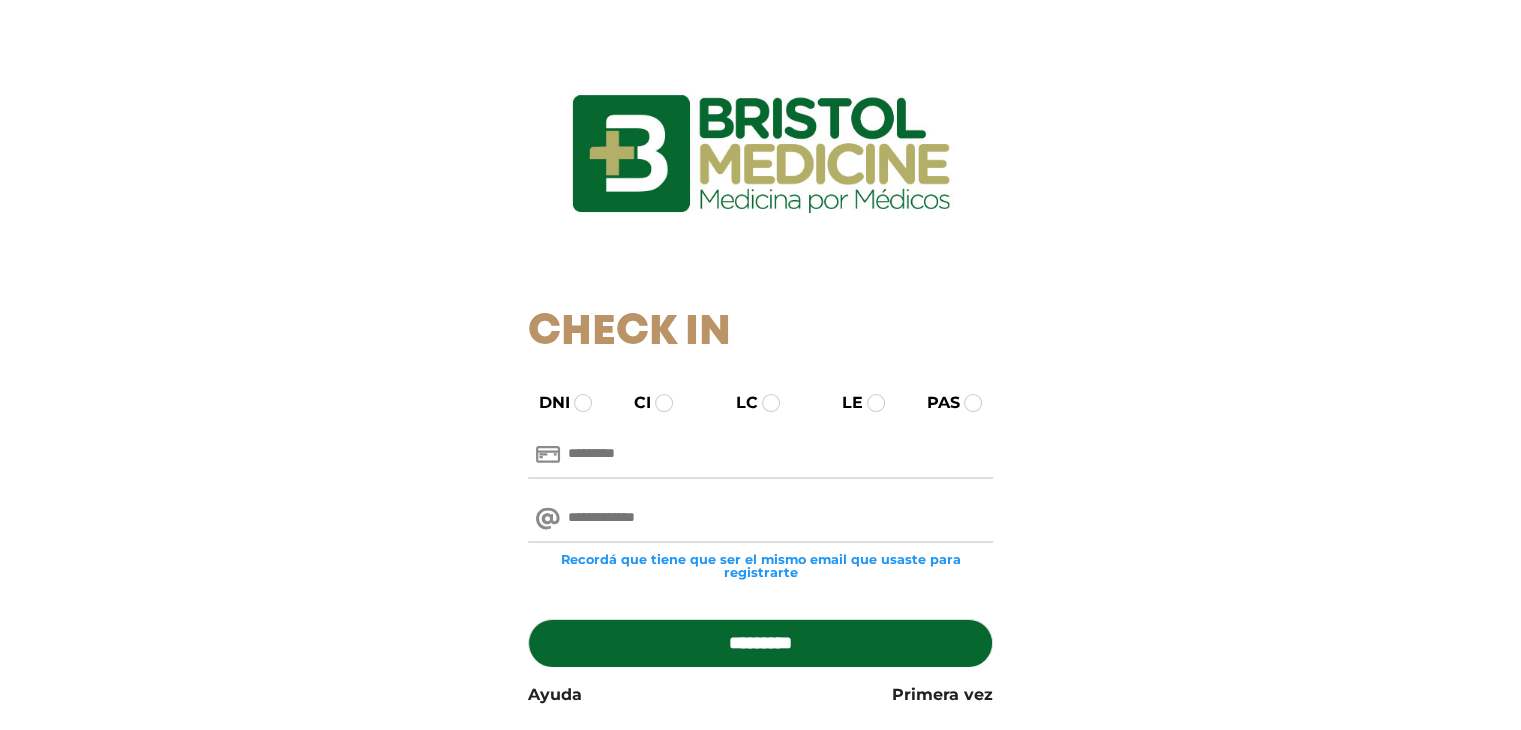 click at bounding box center [760, 455] 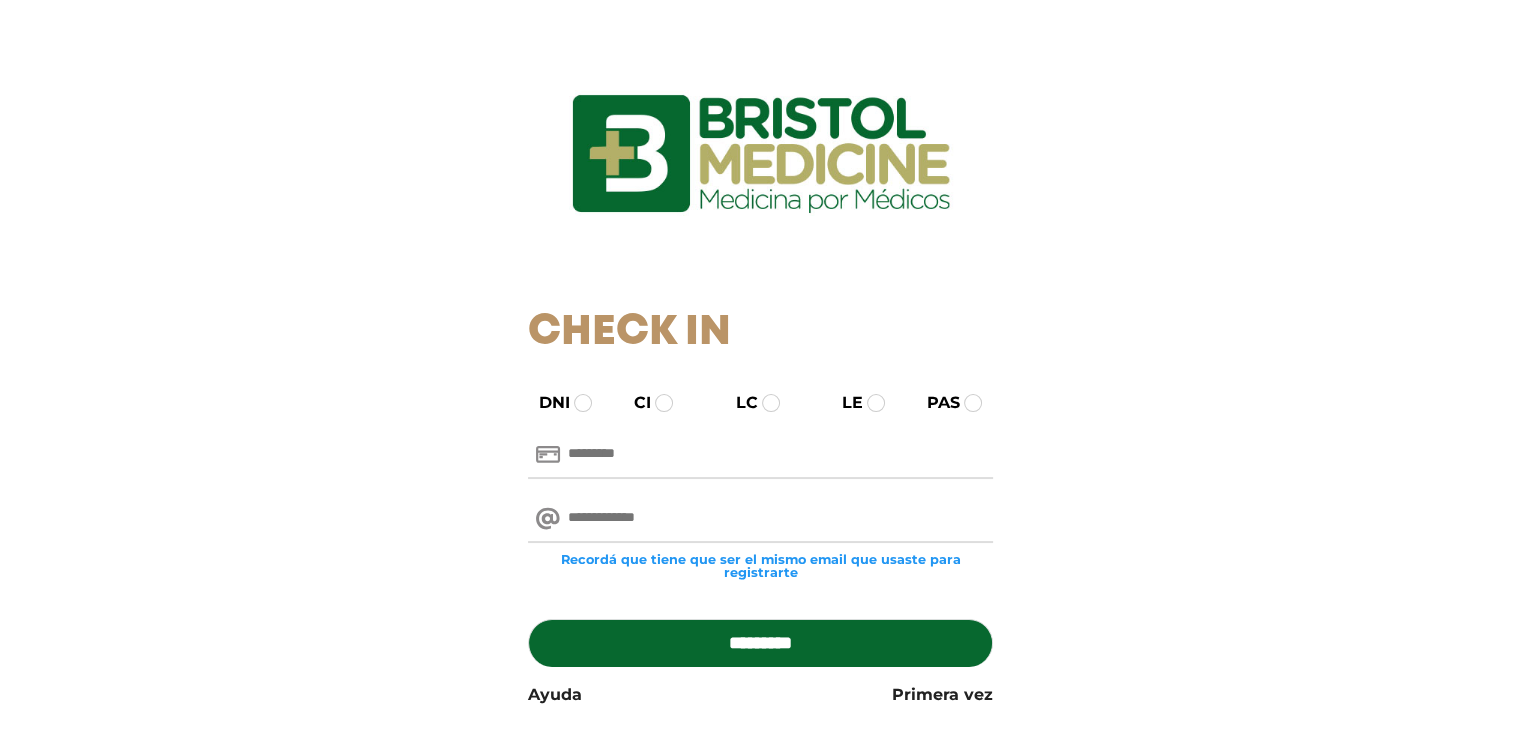 type on "********" 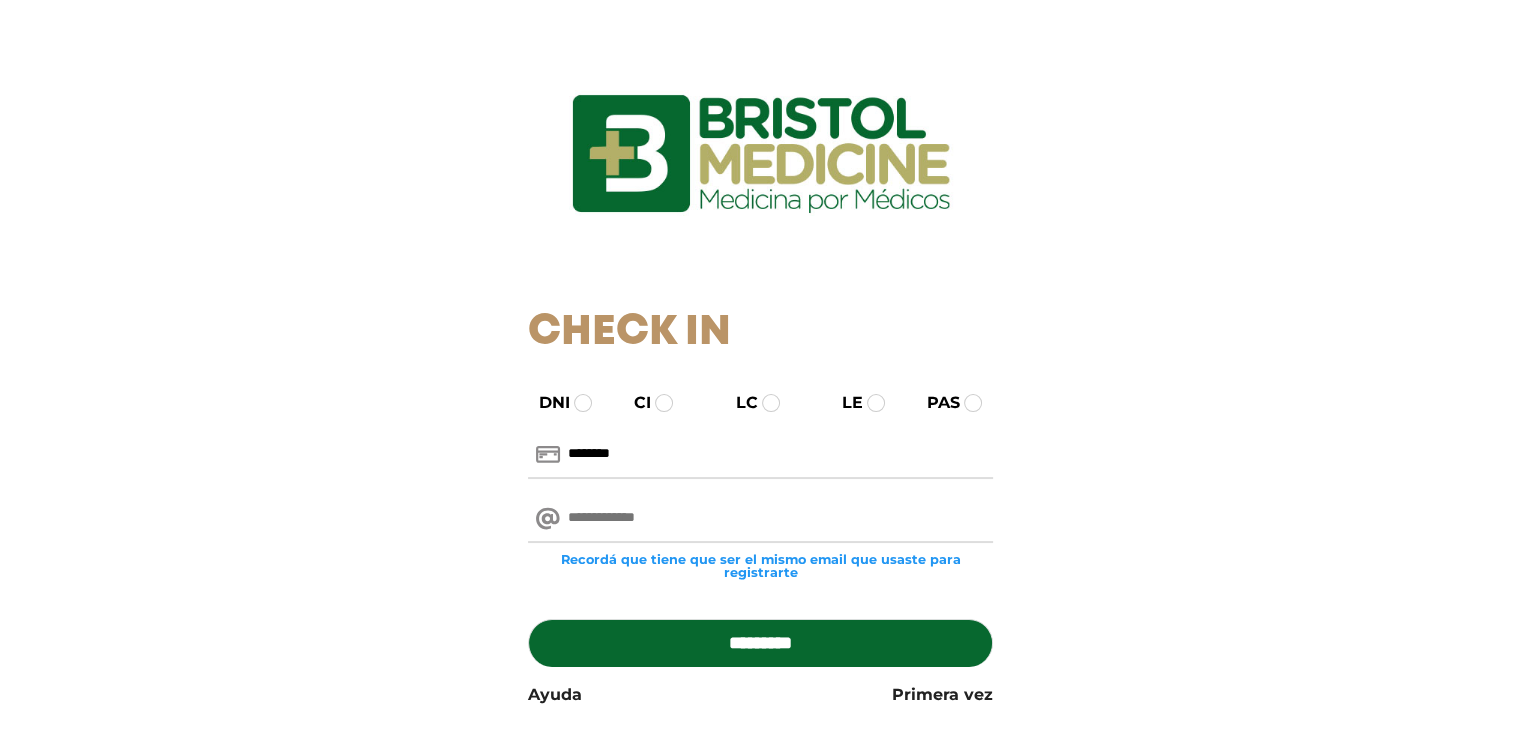 click at bounding box center [760, 519] 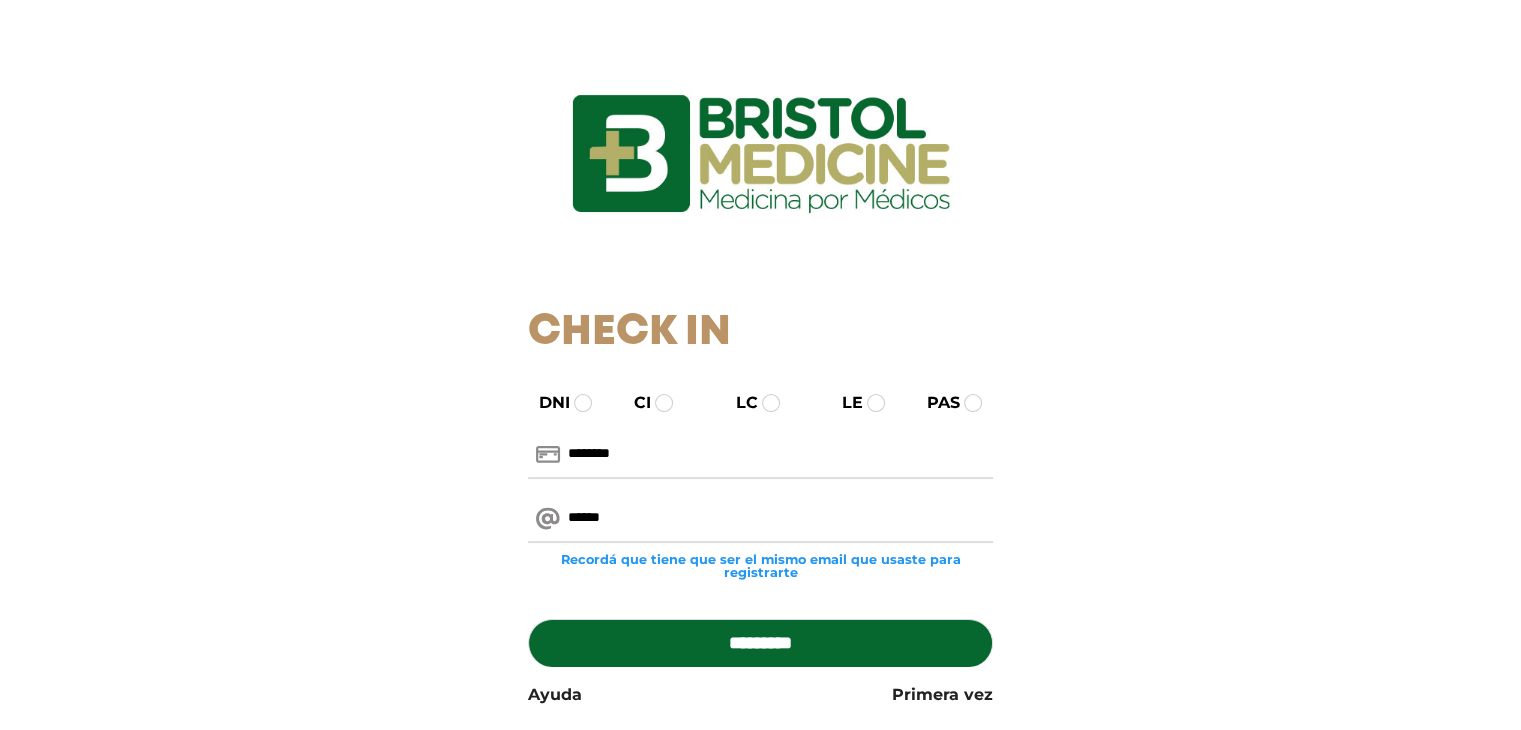 type on "**********" 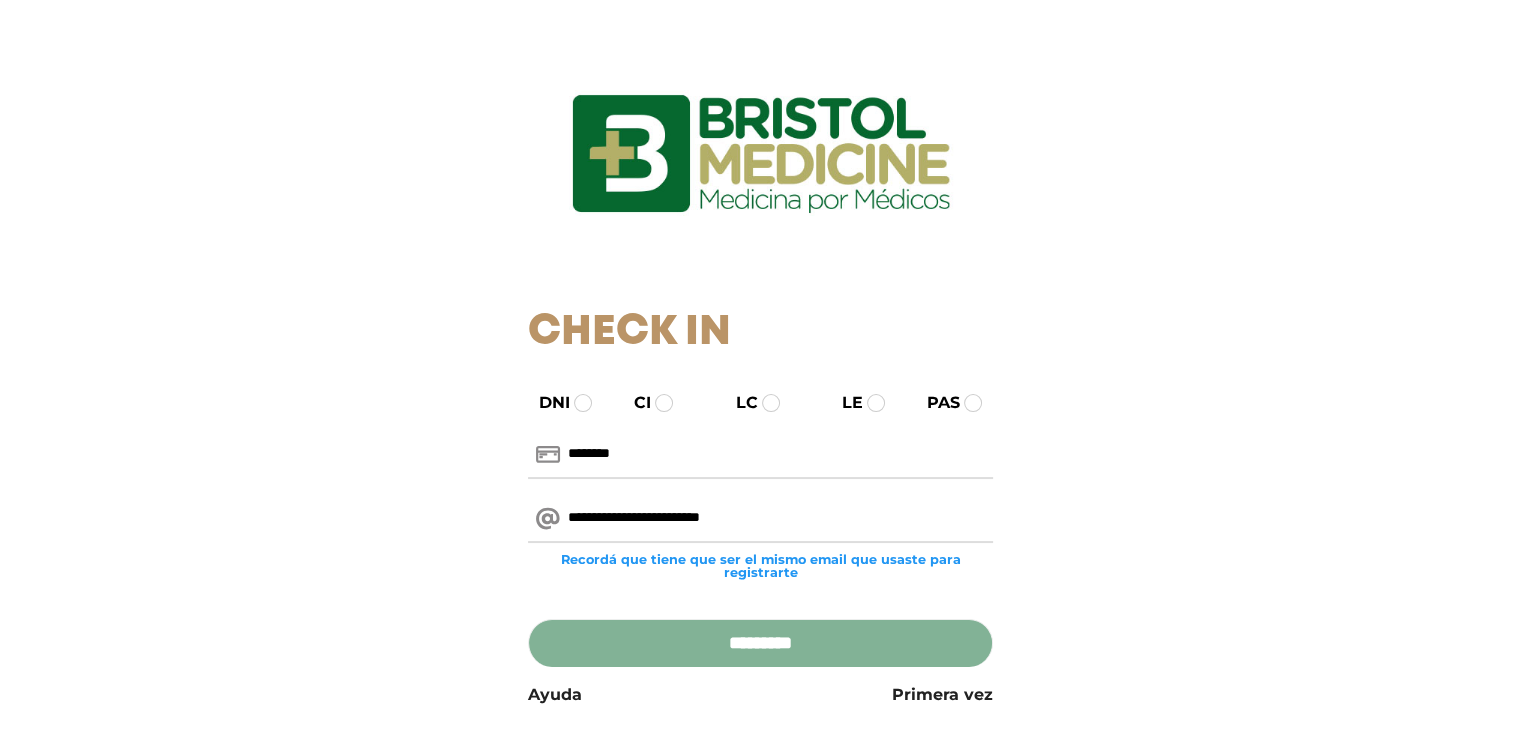 click on "*********" at bounding box center (760, 643) 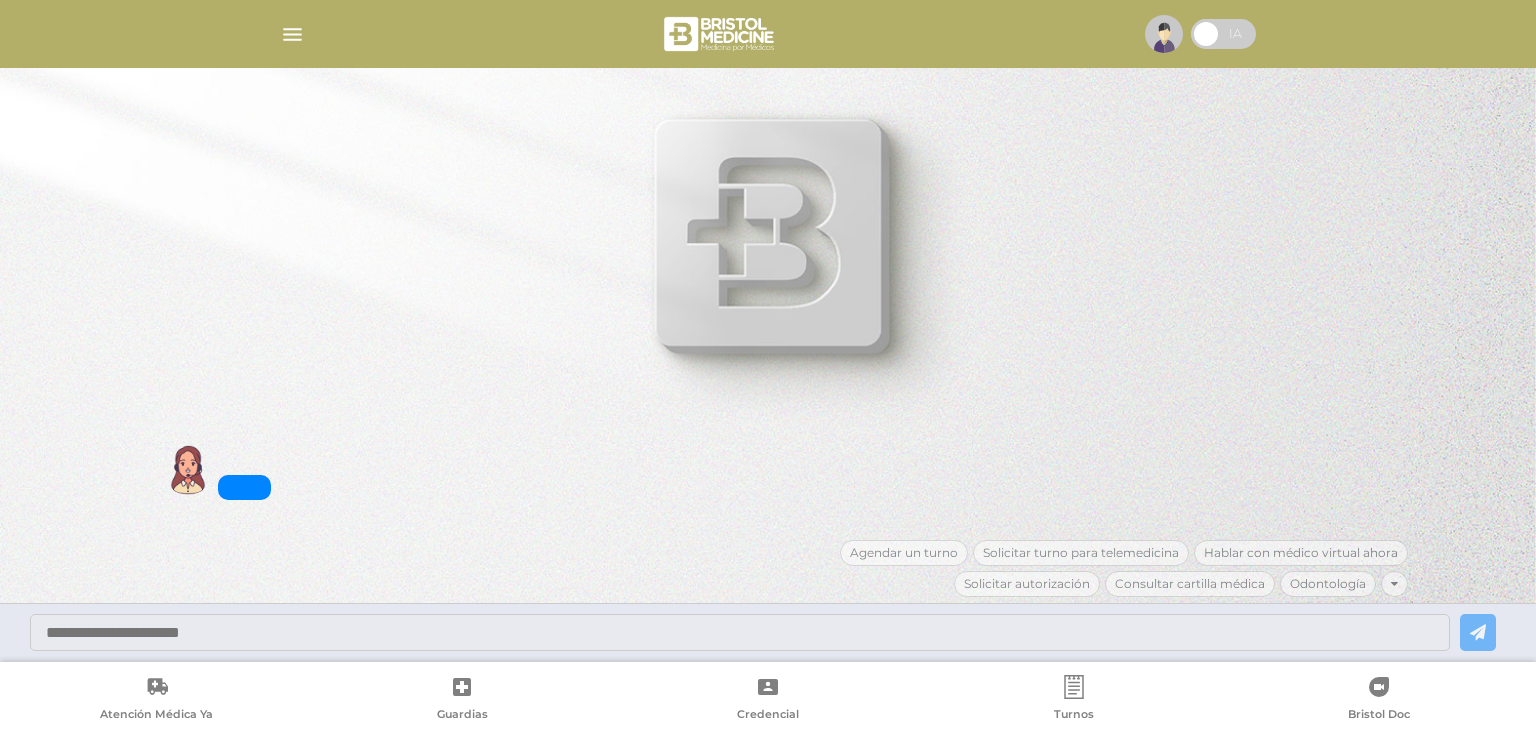 scroll, scrollTop: 0, scrollLeft: 0, axis: both 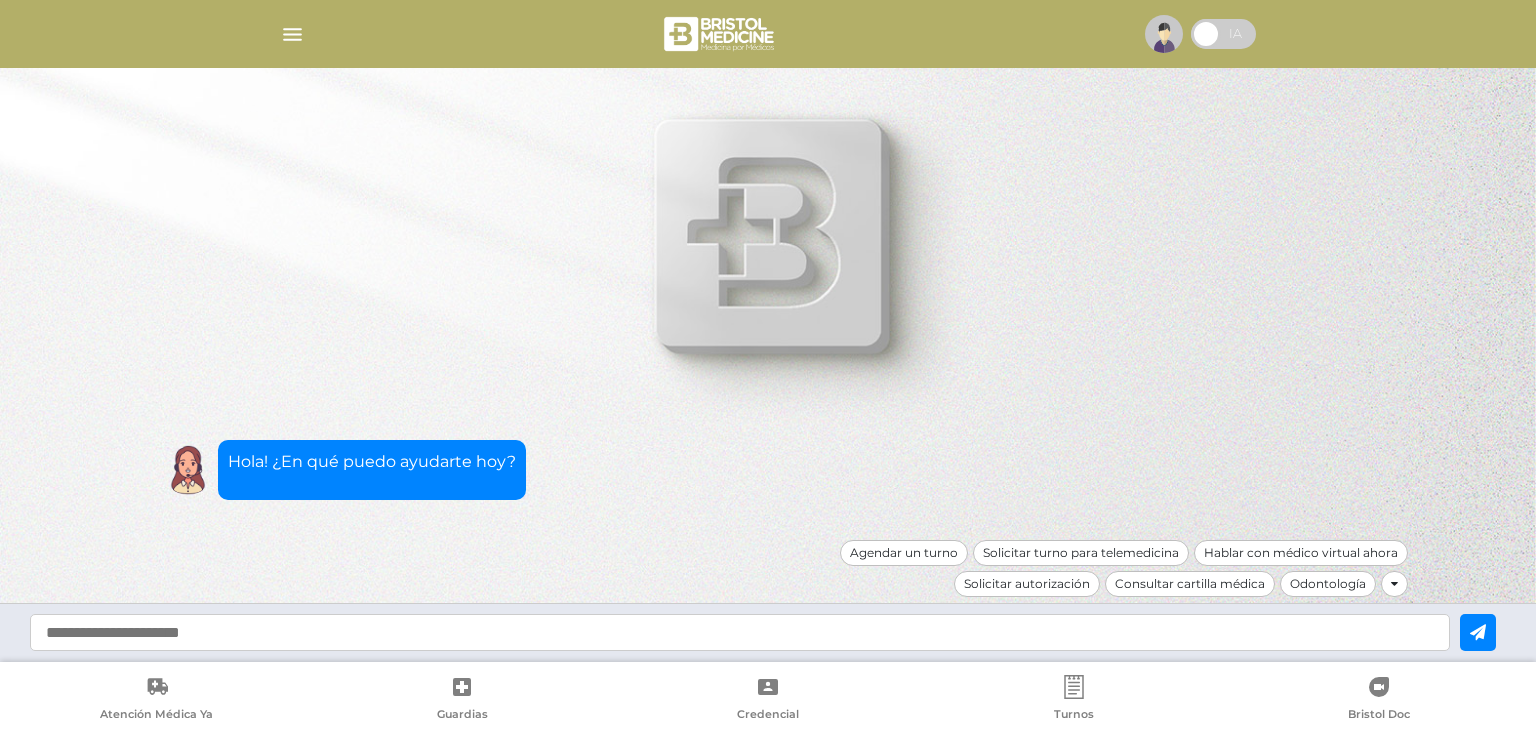 click at bounding box center (292, 34) 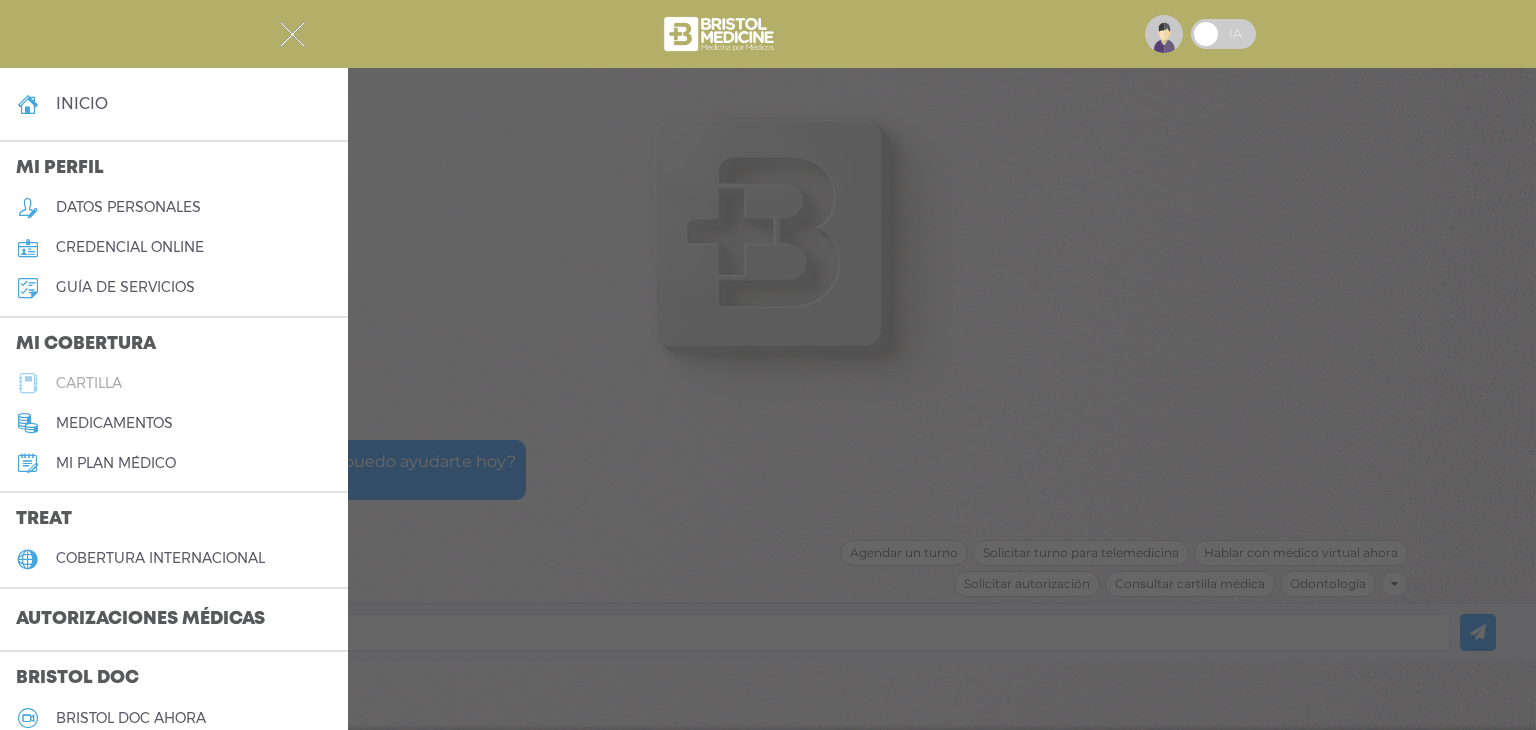 click on "cartilla" at bounding box center [89, 383] 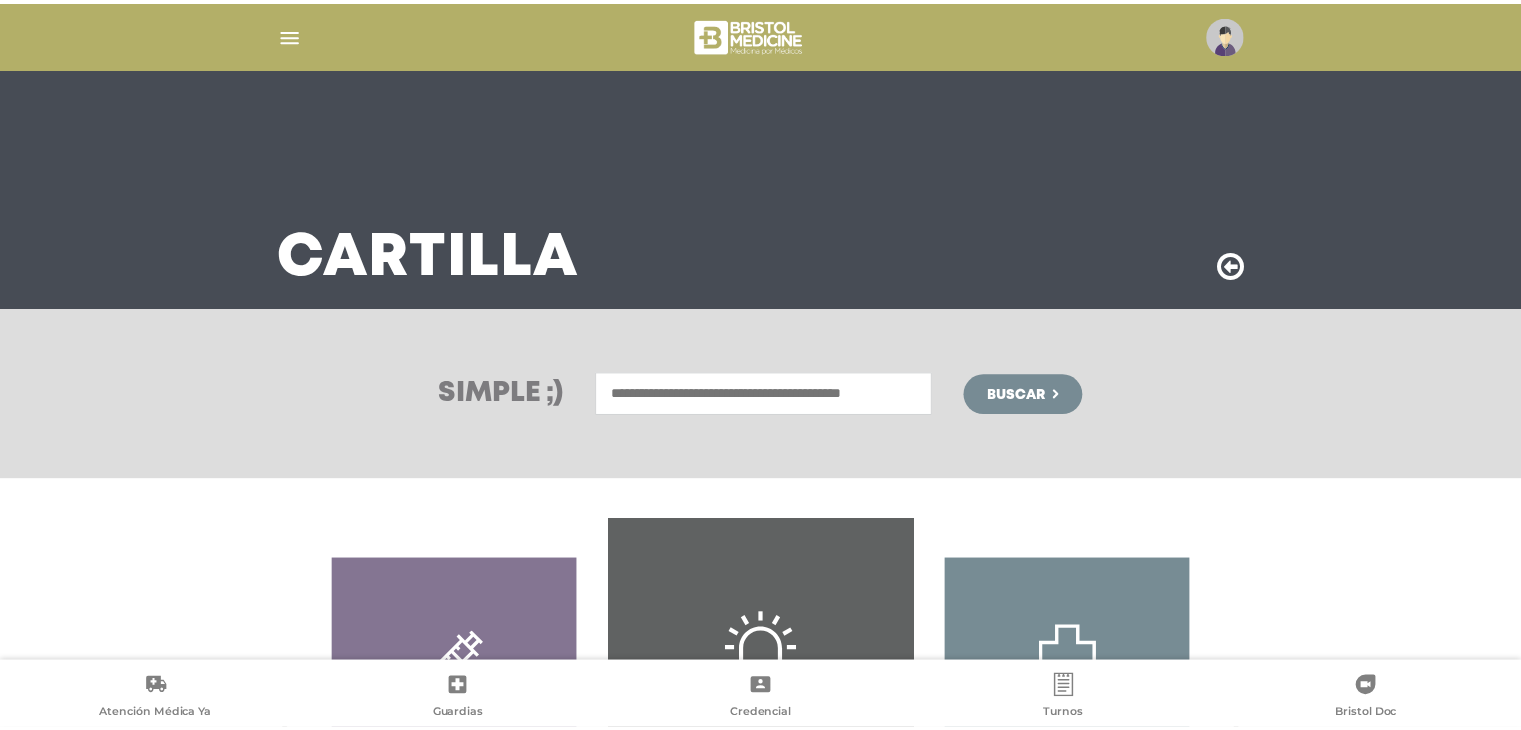 scroll, scrollTop: 0, scrollLeft: 0, axis: both 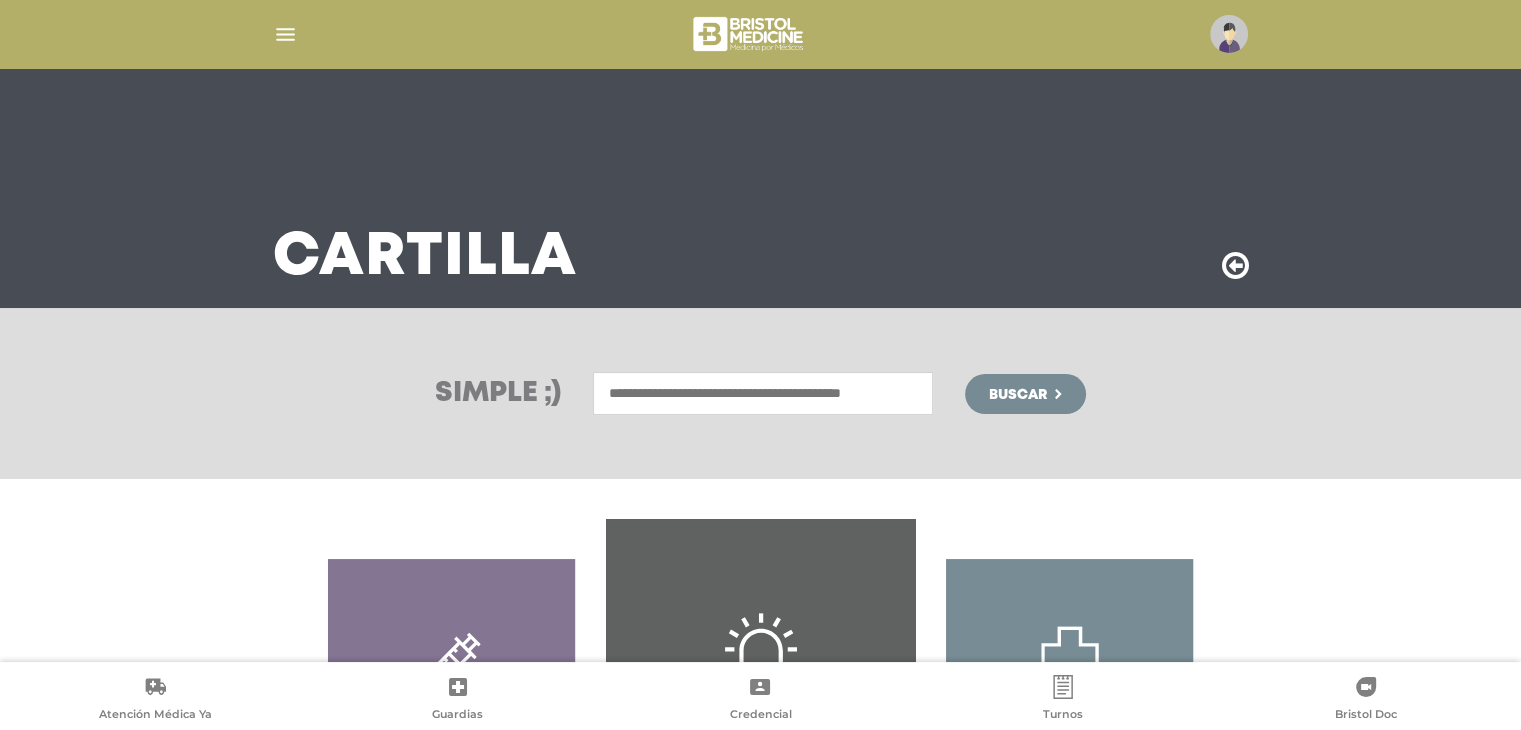 click at bounding box center [763, 393] 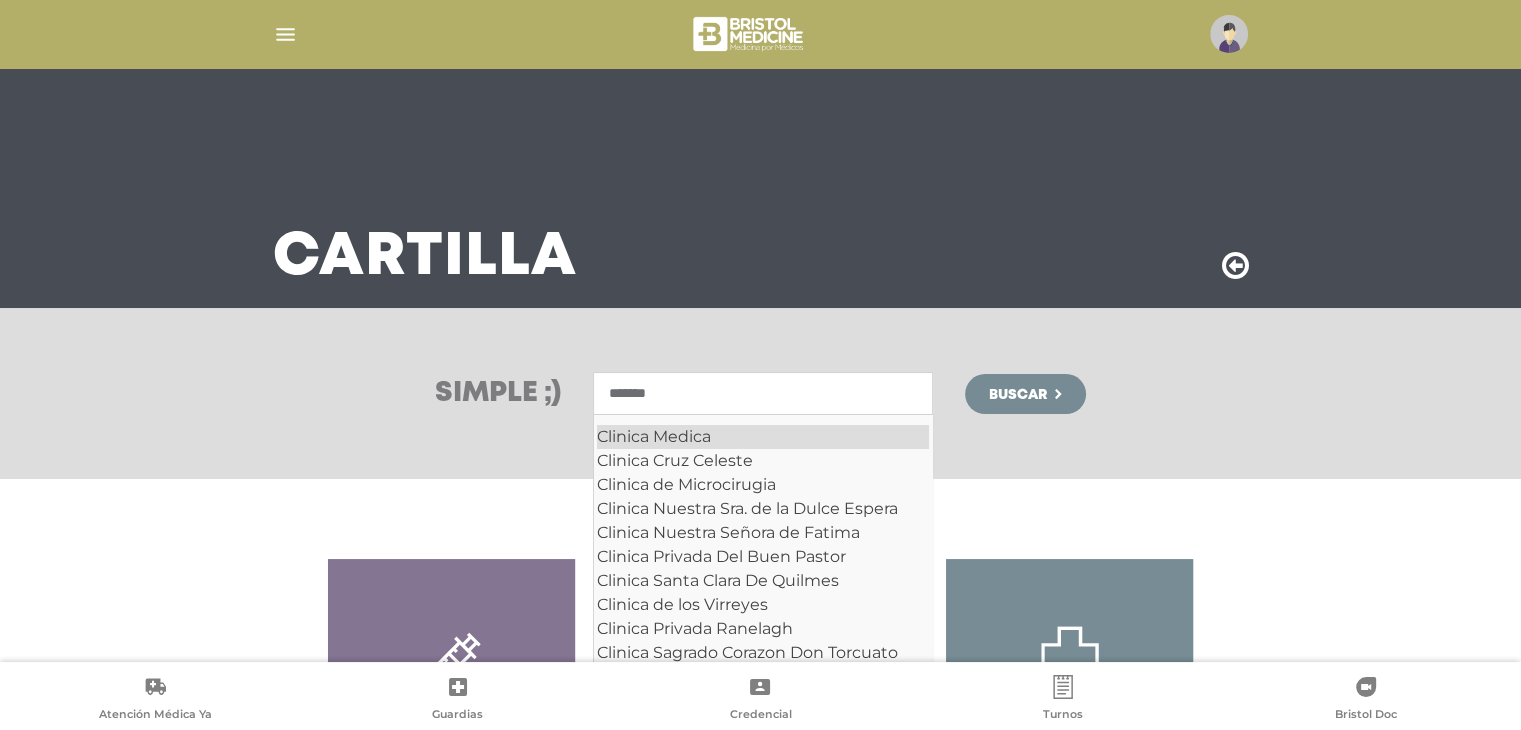 click on "Clinica Medica" at bounding box center [763, 437] 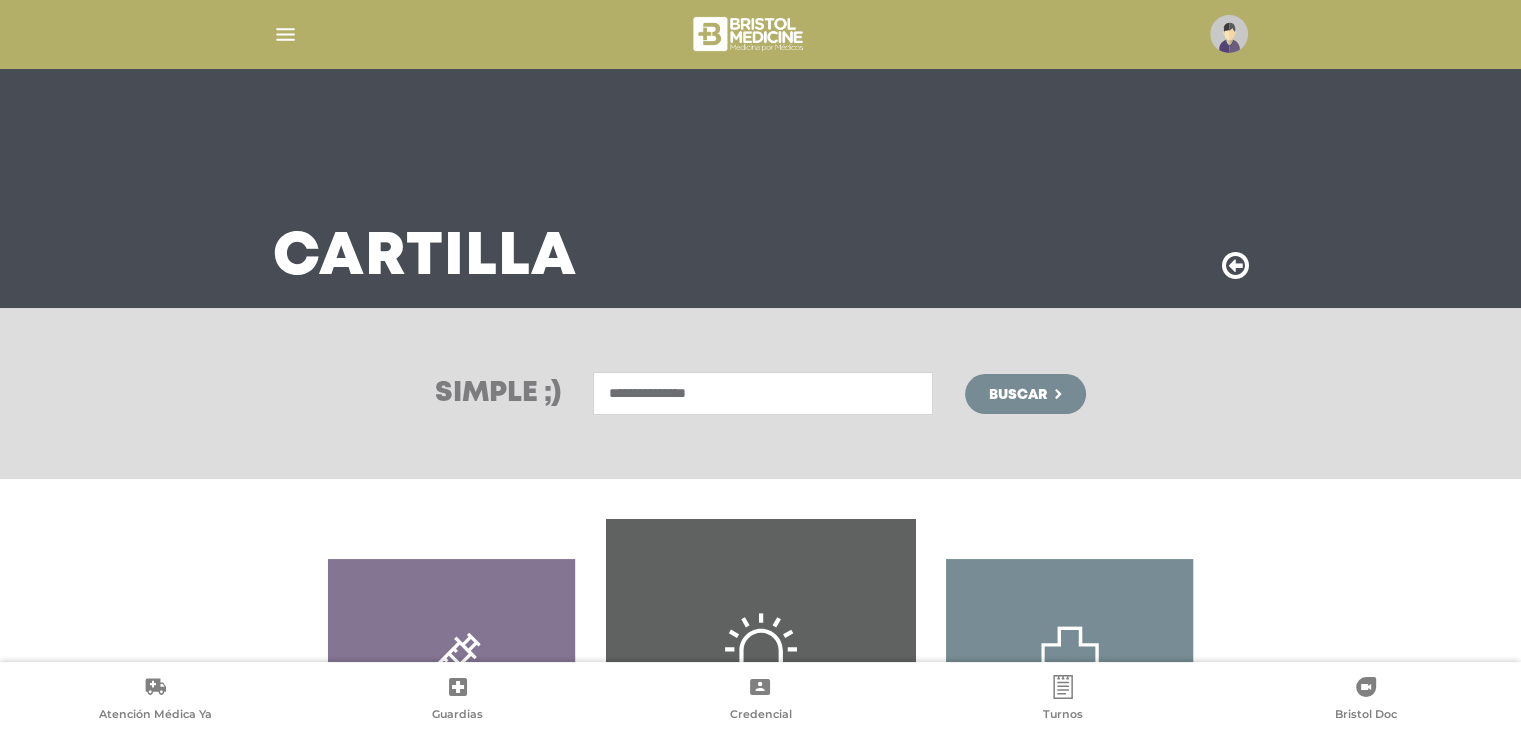 type on "**********" 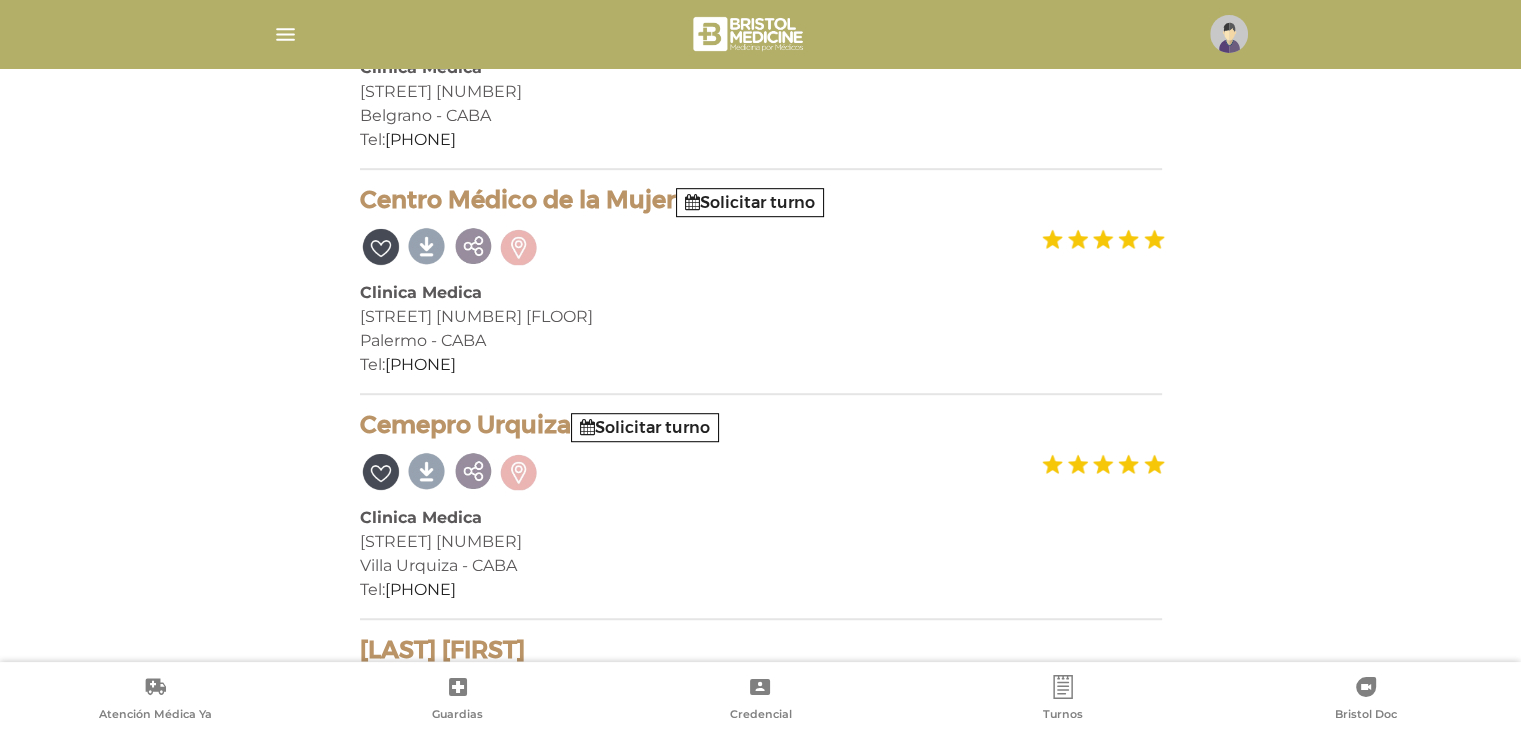 scroll, scrollTop: 1300, scrollLeft: 0, axis: vertical 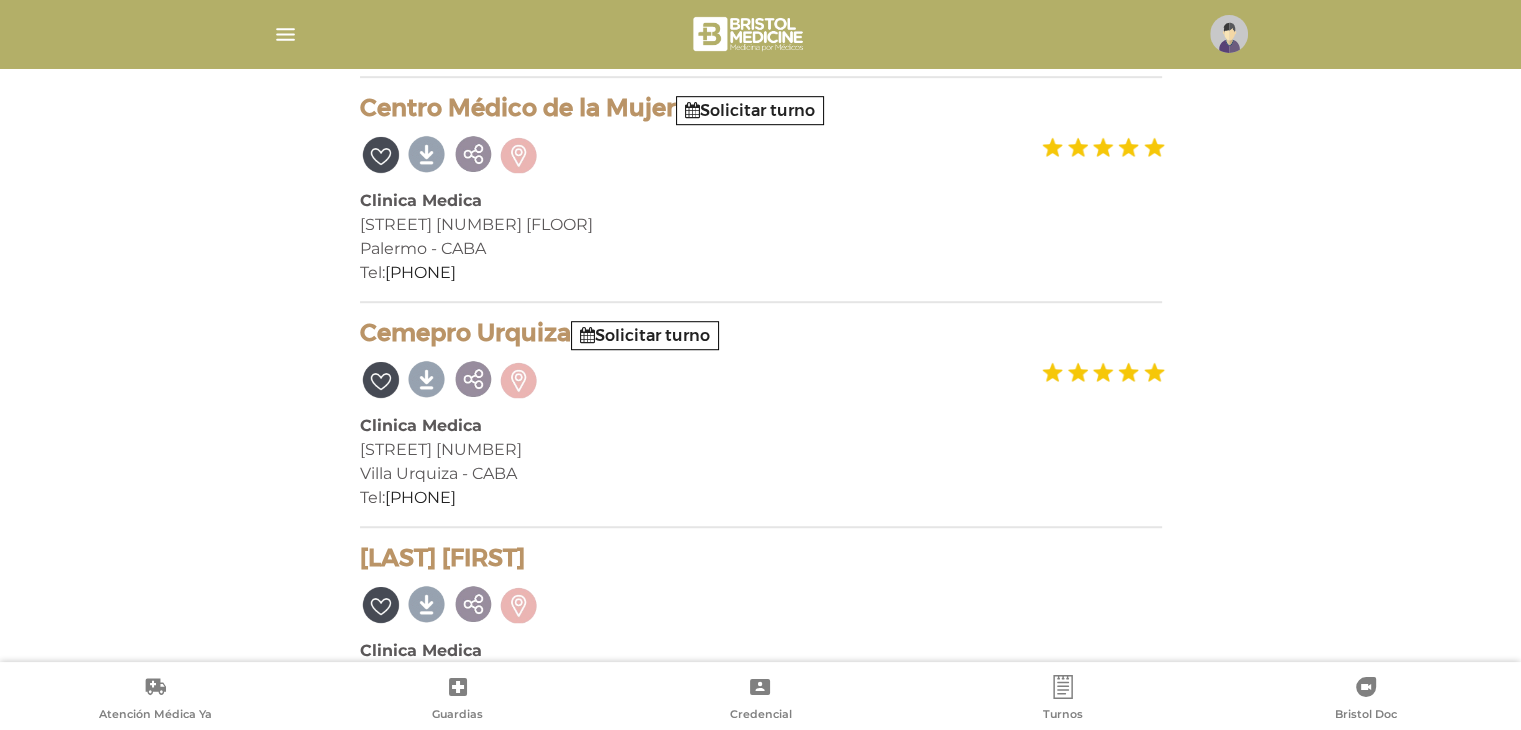 click on "Solicitar turno" at bounding box center (645, 335) 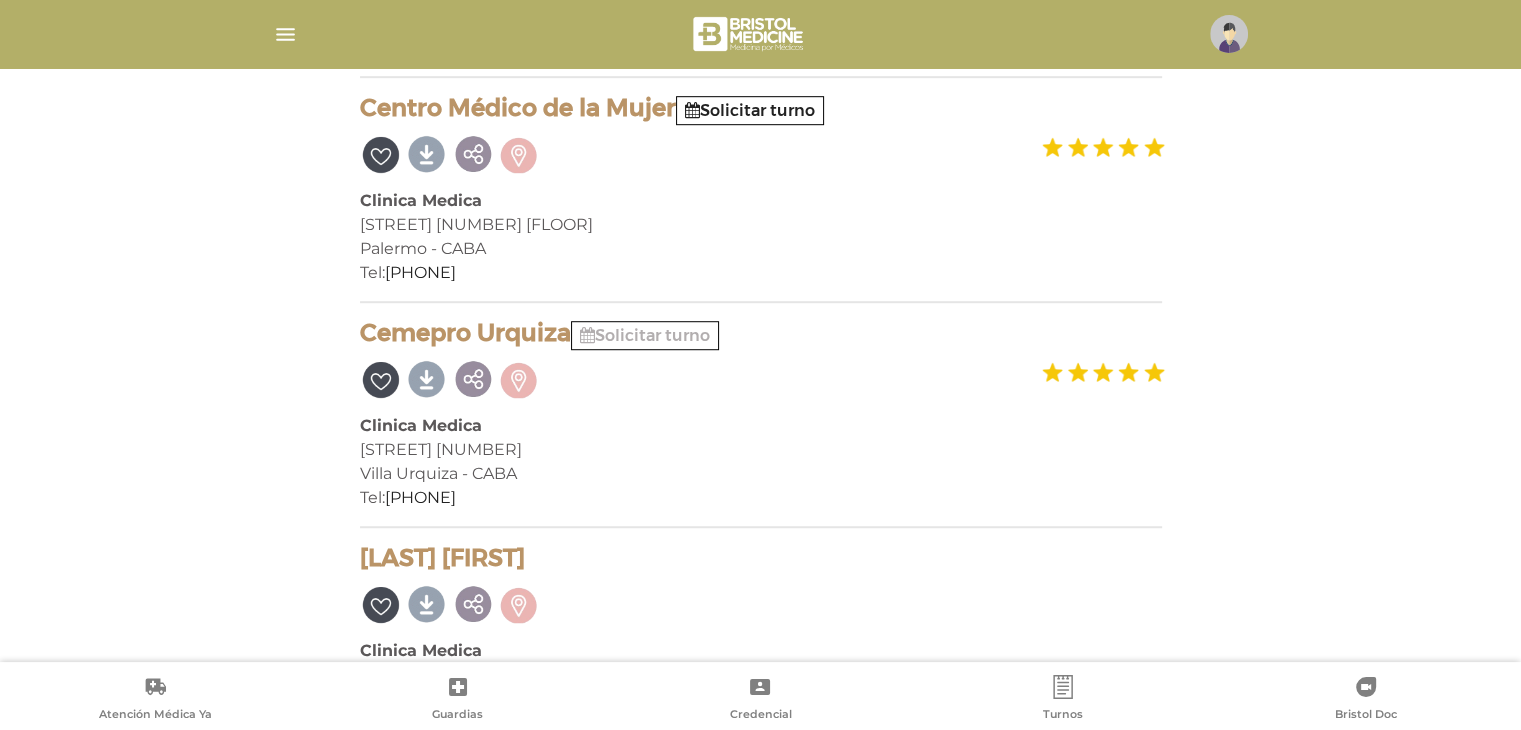 click on "Solicitar turno" at bounding box center [645, 335] 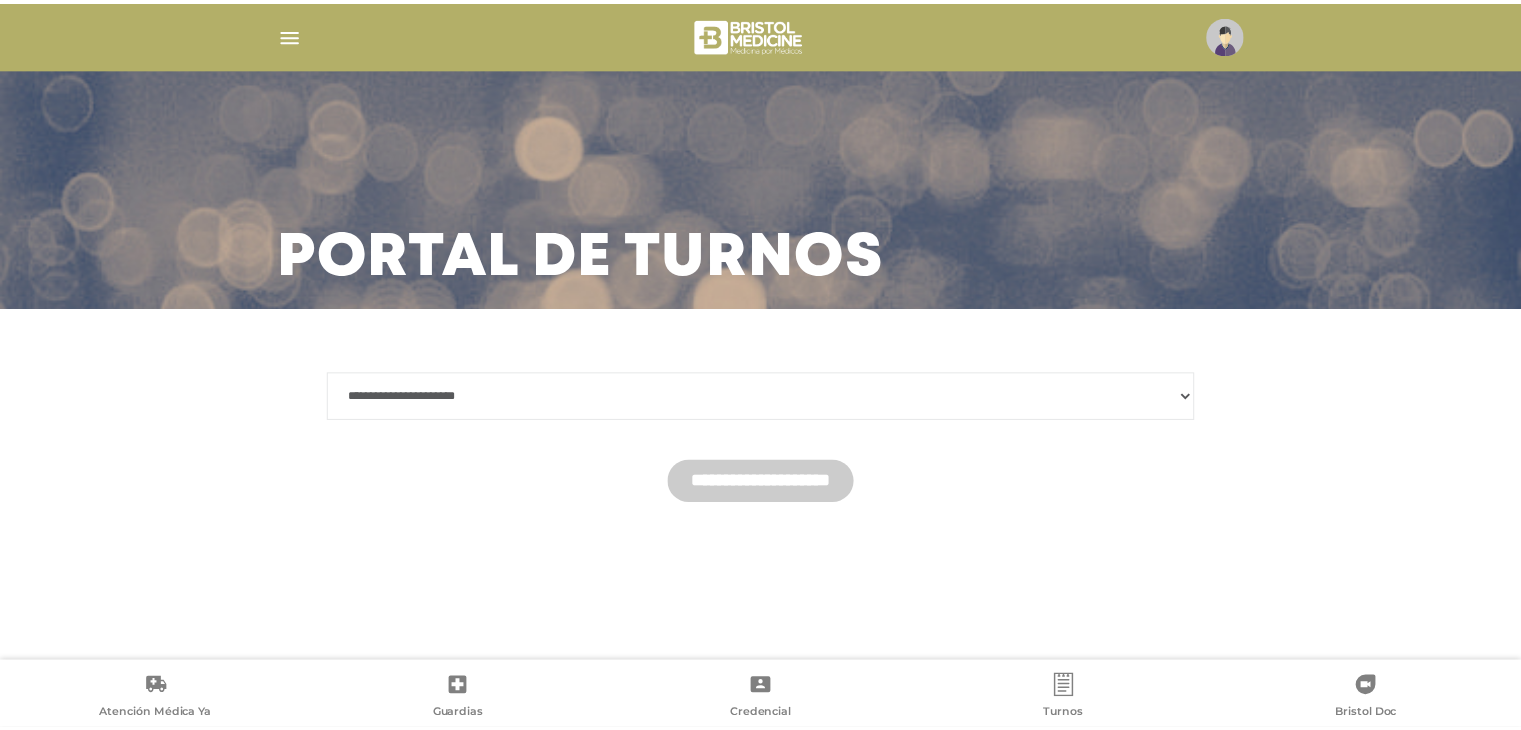 scroll, scrollTop: 0, scrollLeft: 0, axis: both 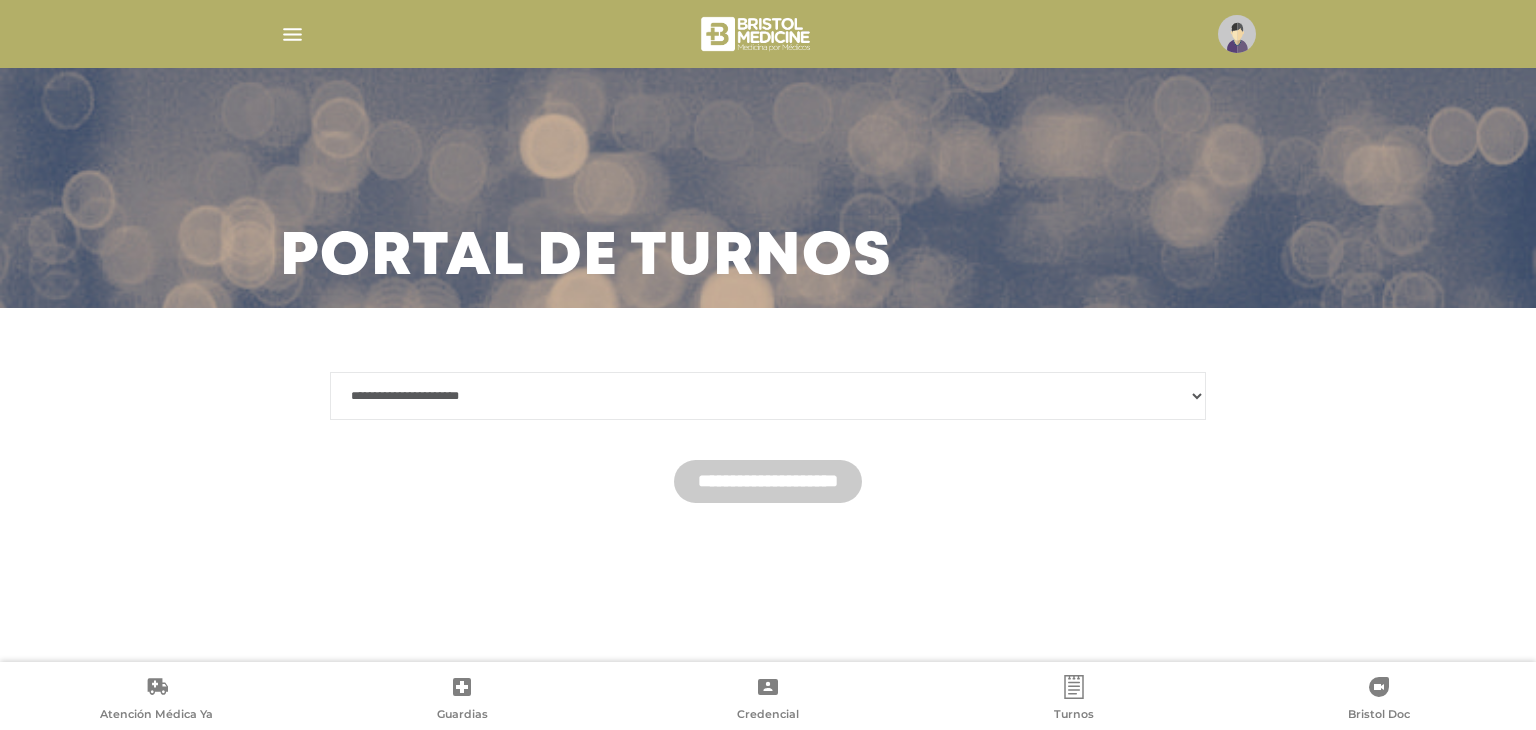 click on "**********" at bounding box center (768, 396) 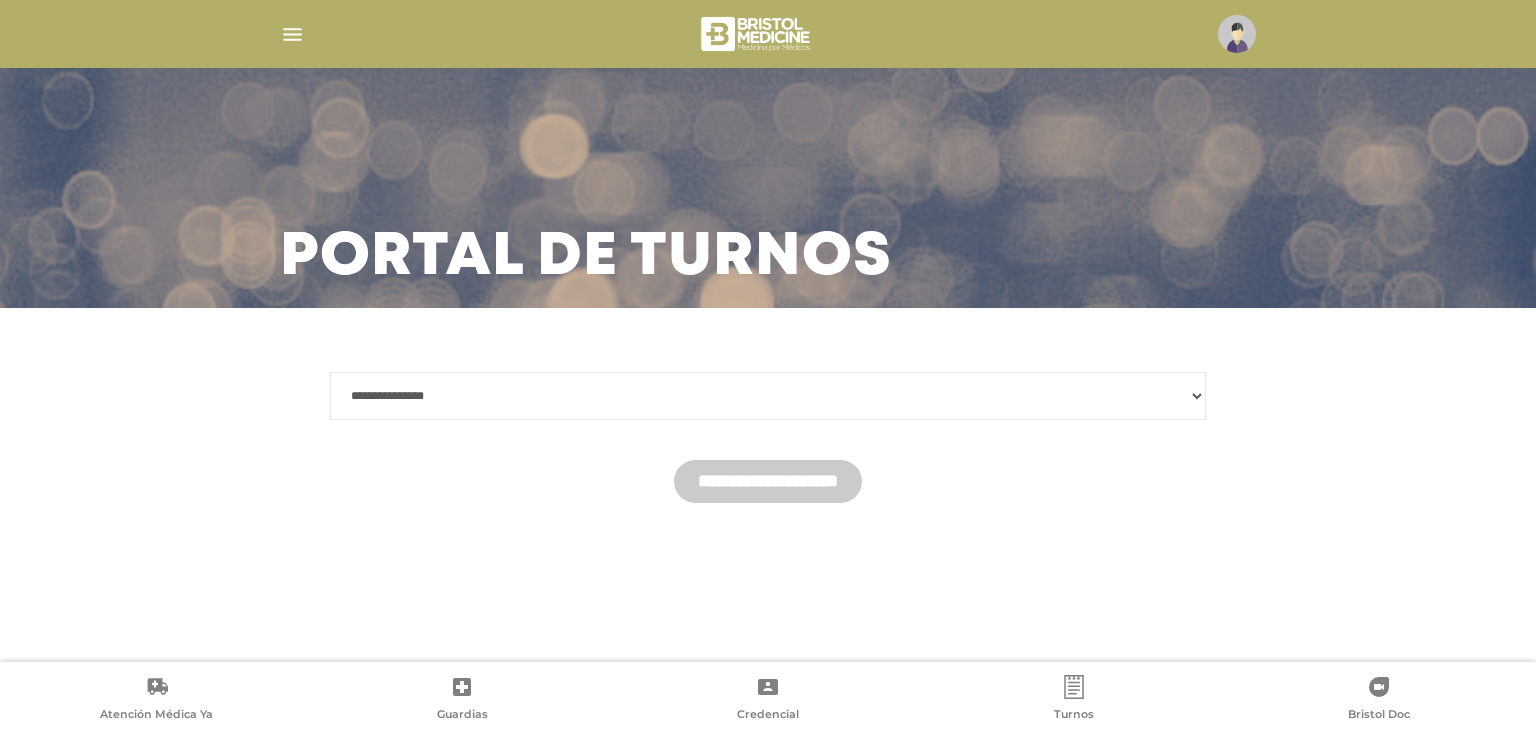 click on "**********" at bounding box center (768, 396) 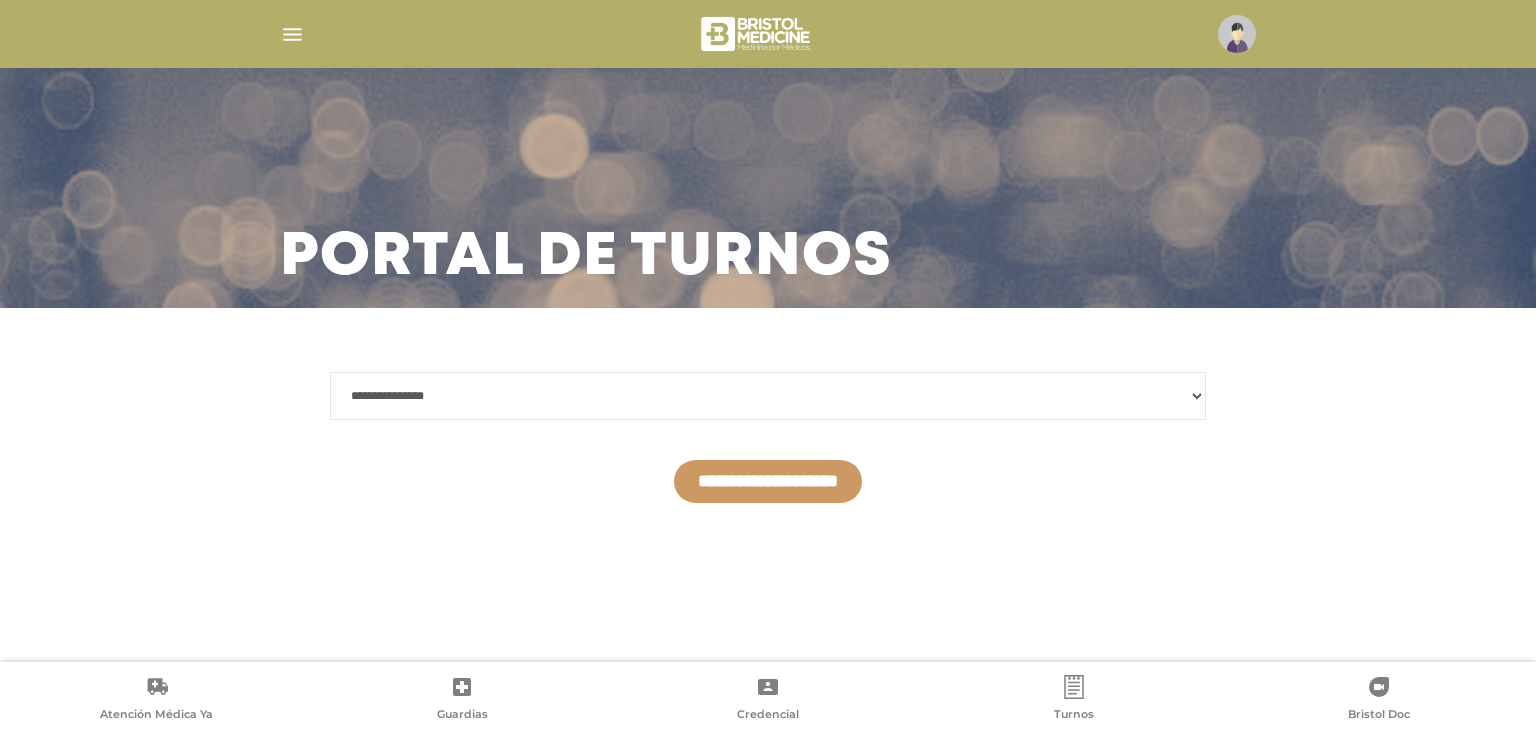 click on "**********" at bounding box center [768, 481] 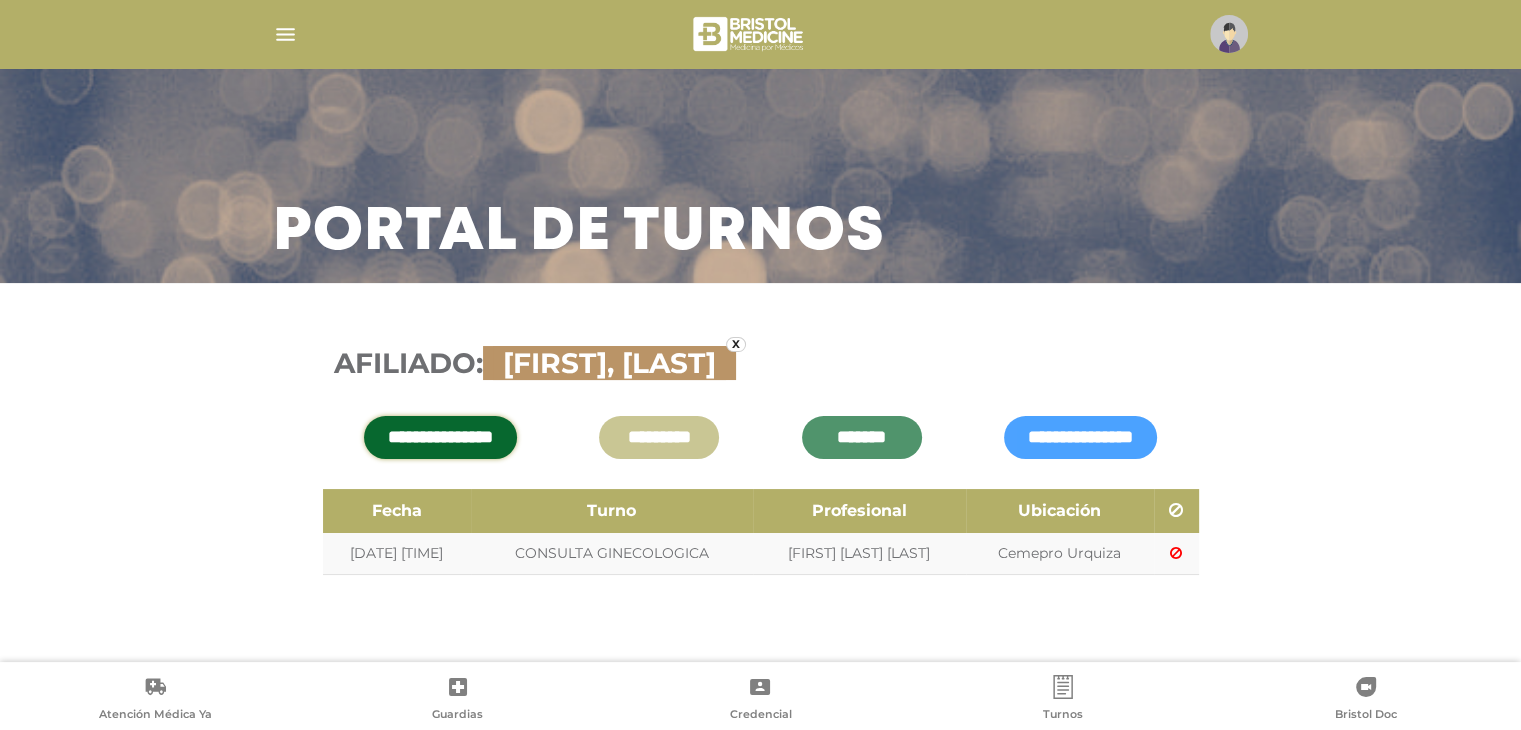 scroll, scrollTop: 0, scrollLeft: 0, axis: both 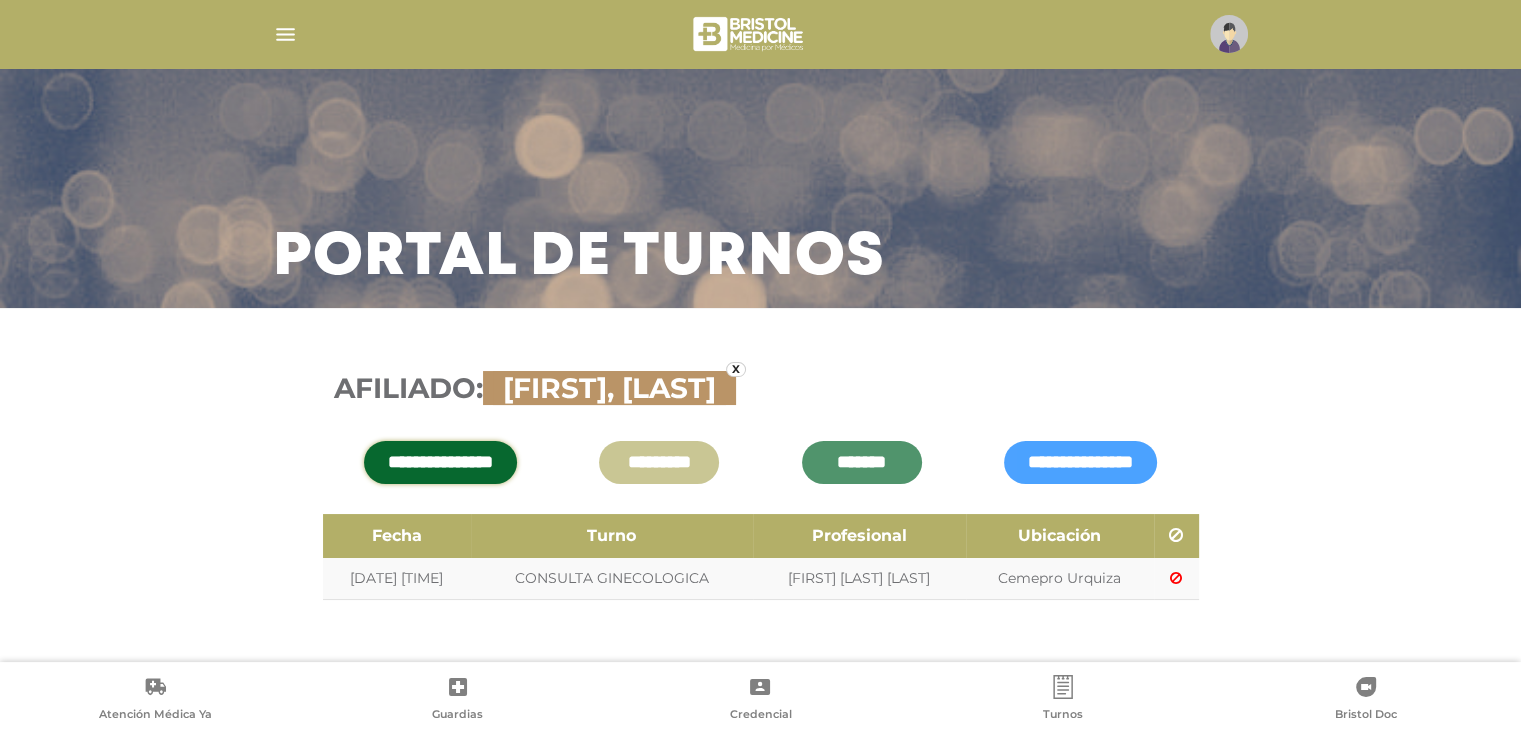 click at bounding box center [285, 34] 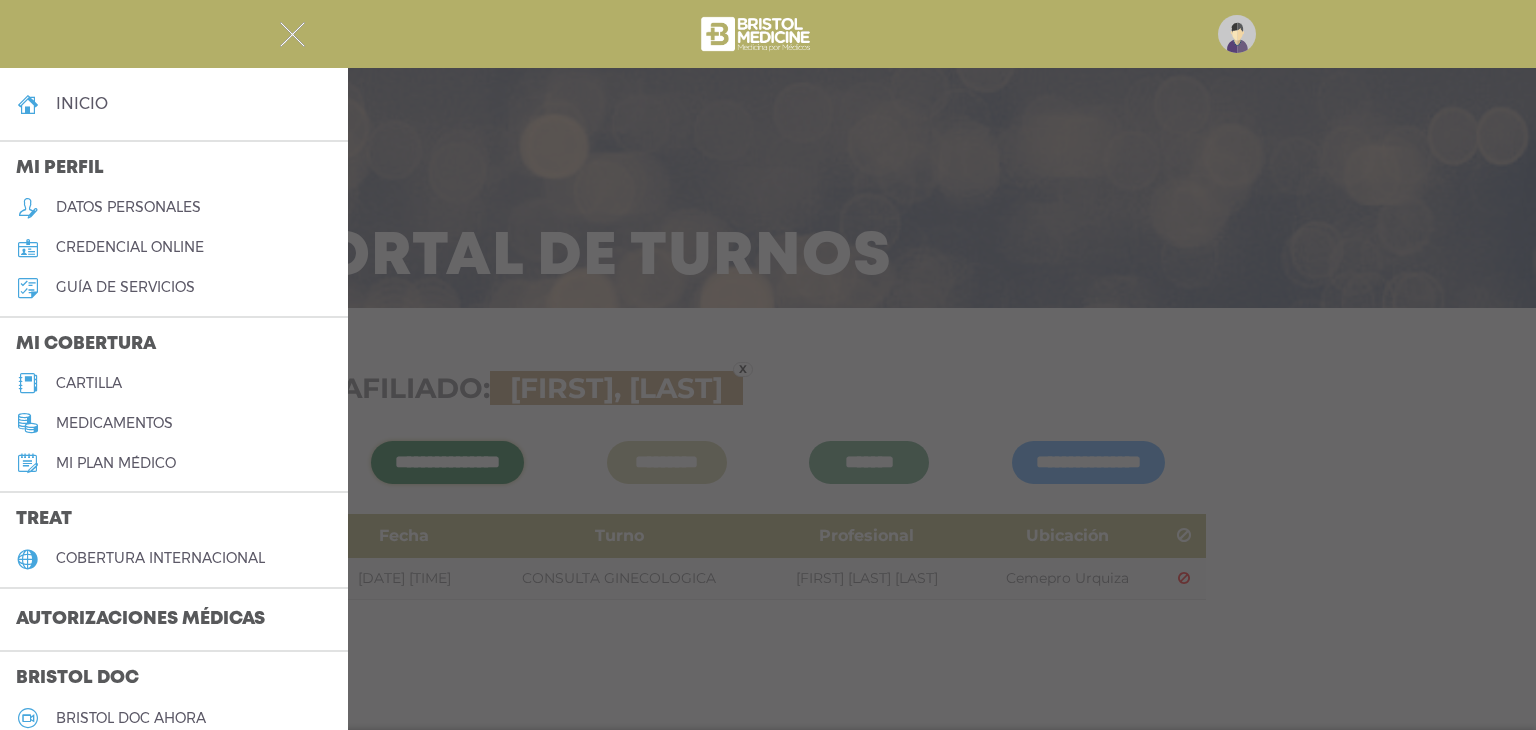 click on "cartilla" at bounding box center [89, 383] 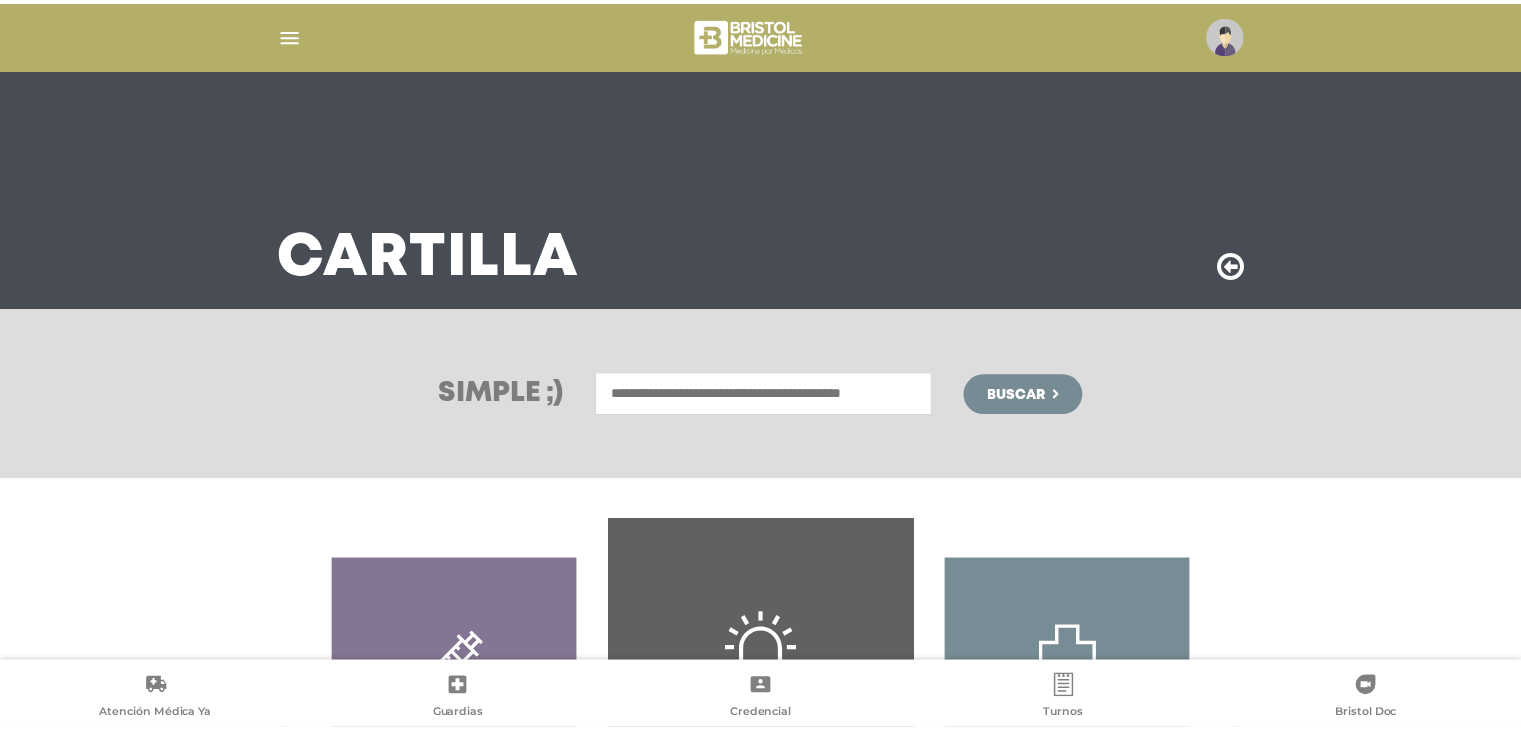 scroll, scrollTop: 0, scrollLeft: 0, axis: both 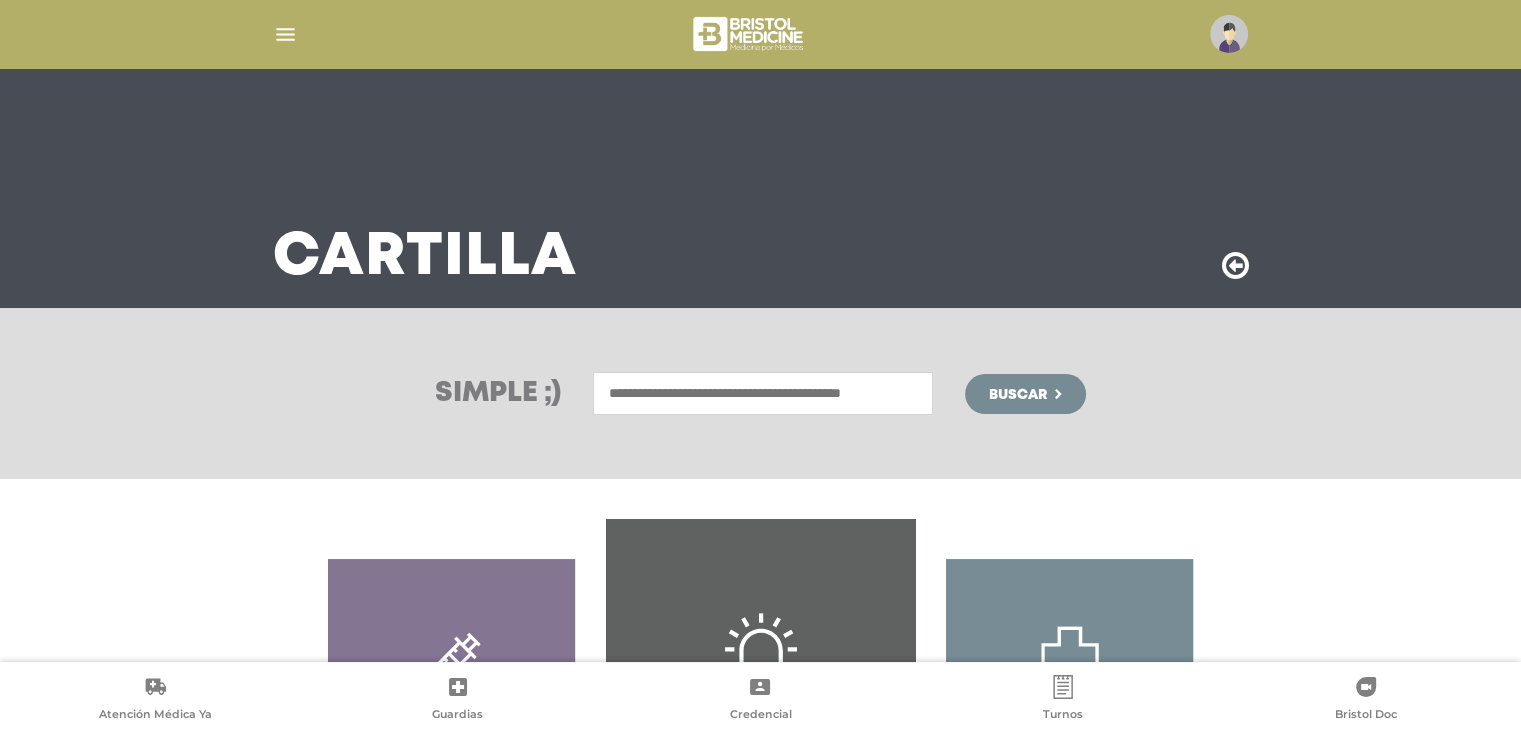 click at bounding box center (763, 393) 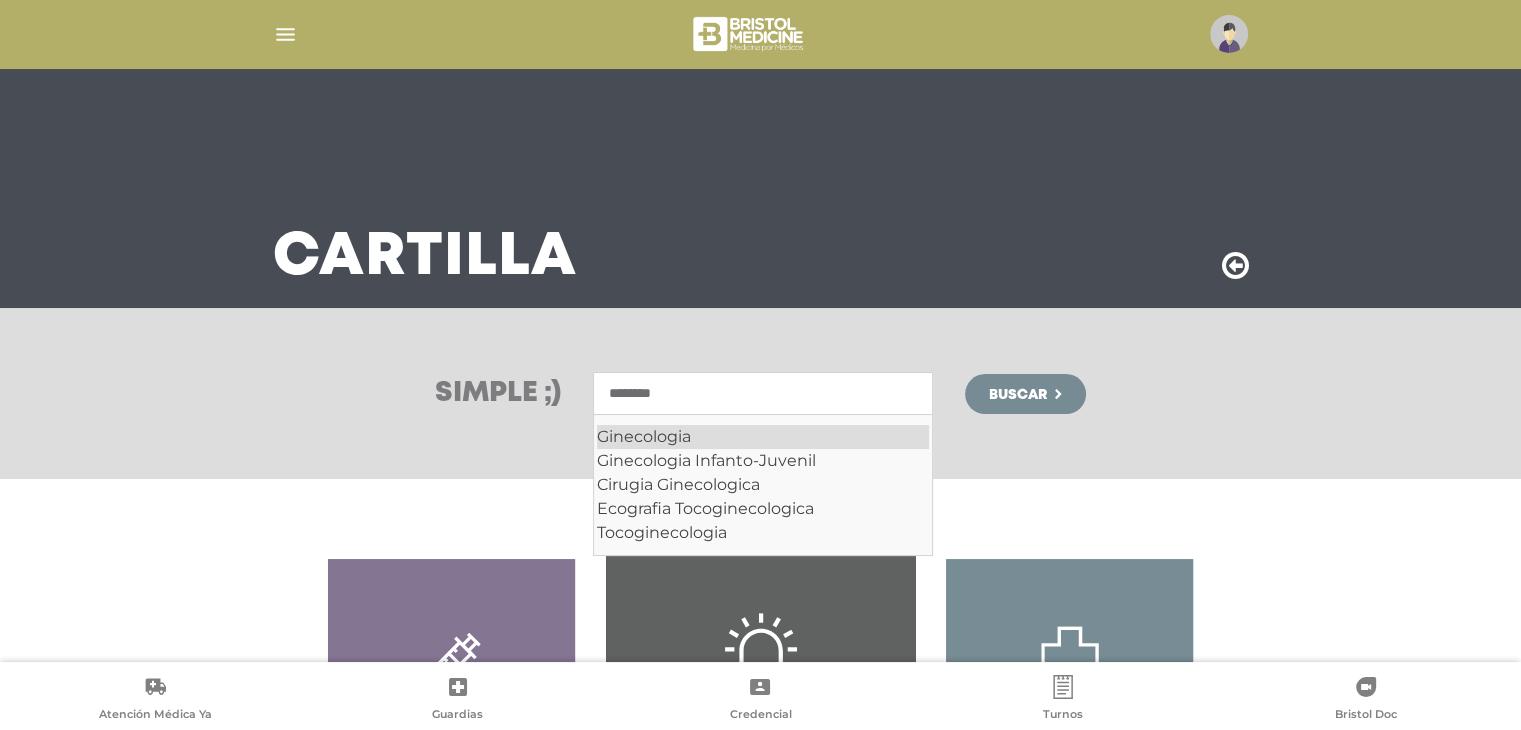 click on "Ginecologia" at bounding box center [763, 437] 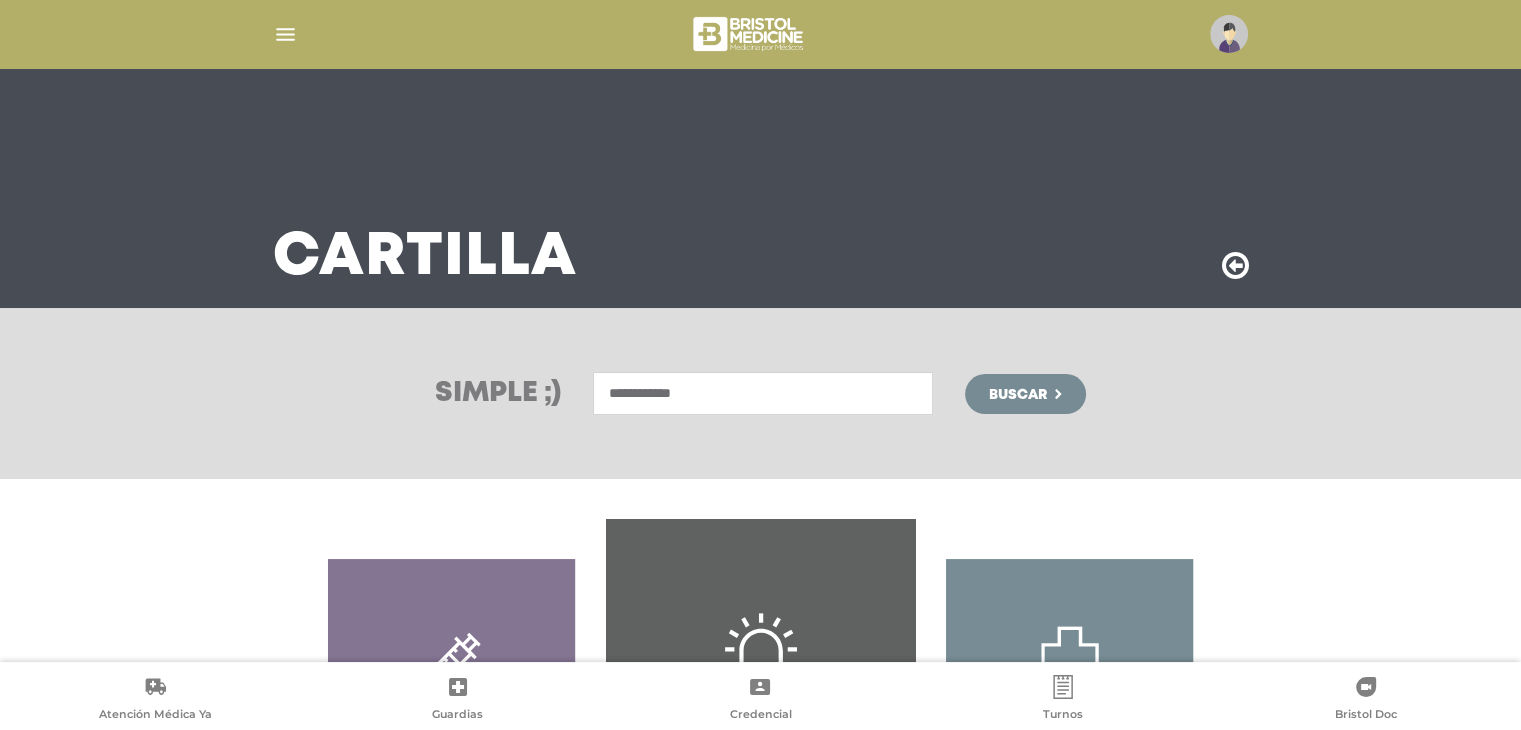 type on "**********" 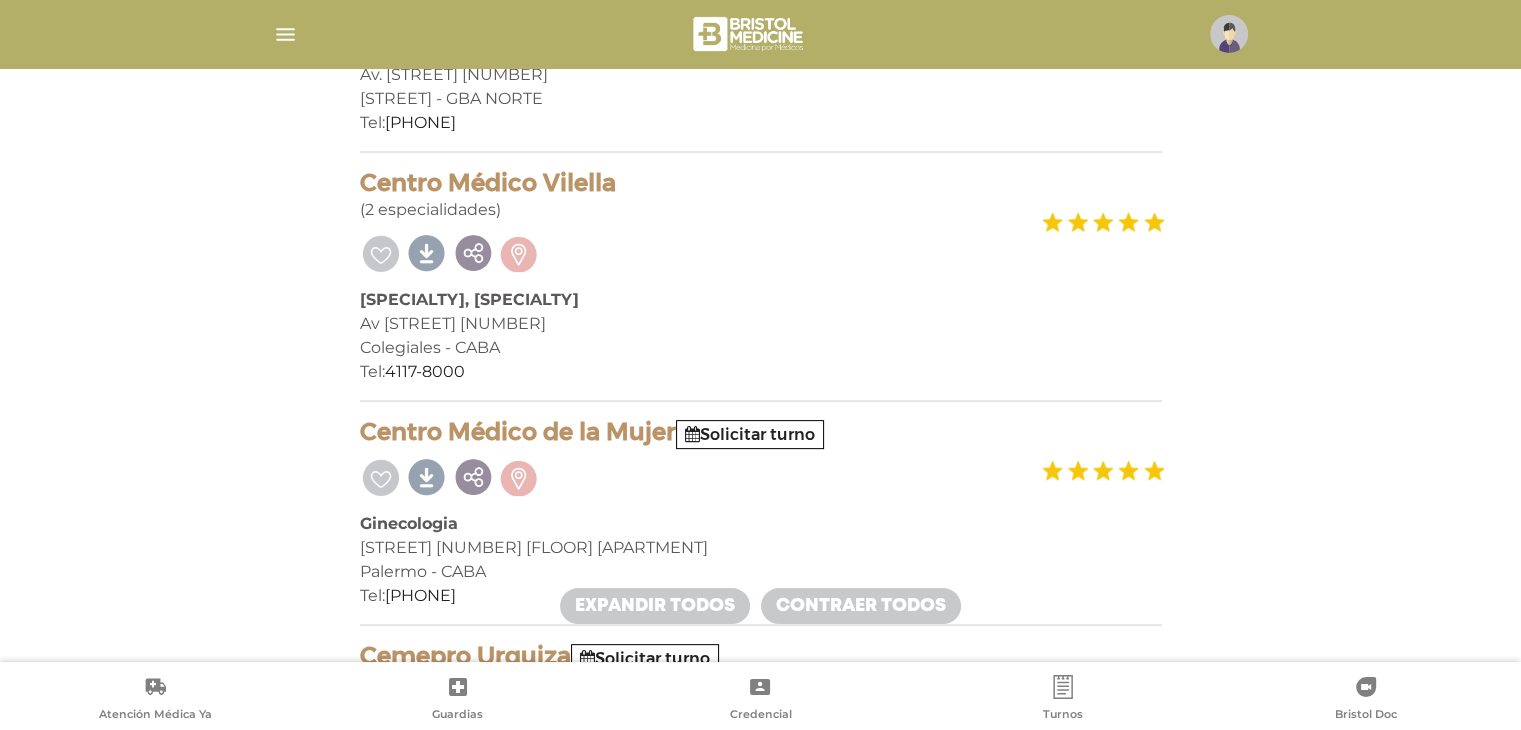 scroll, scrollTop: 900, scrollLeft: 0, axis: vertical 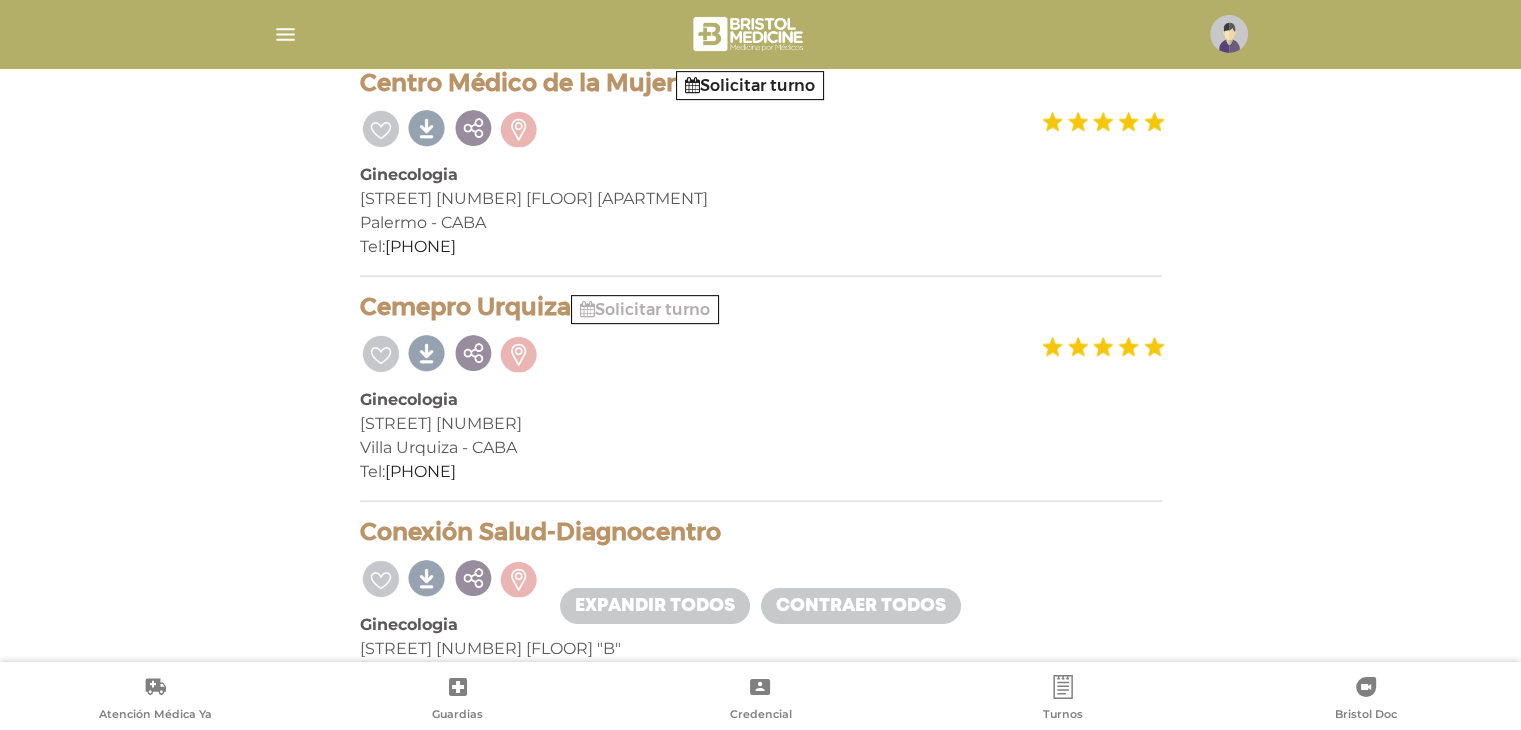 click on "Solicitar turno" at bounding box center [645, 309] 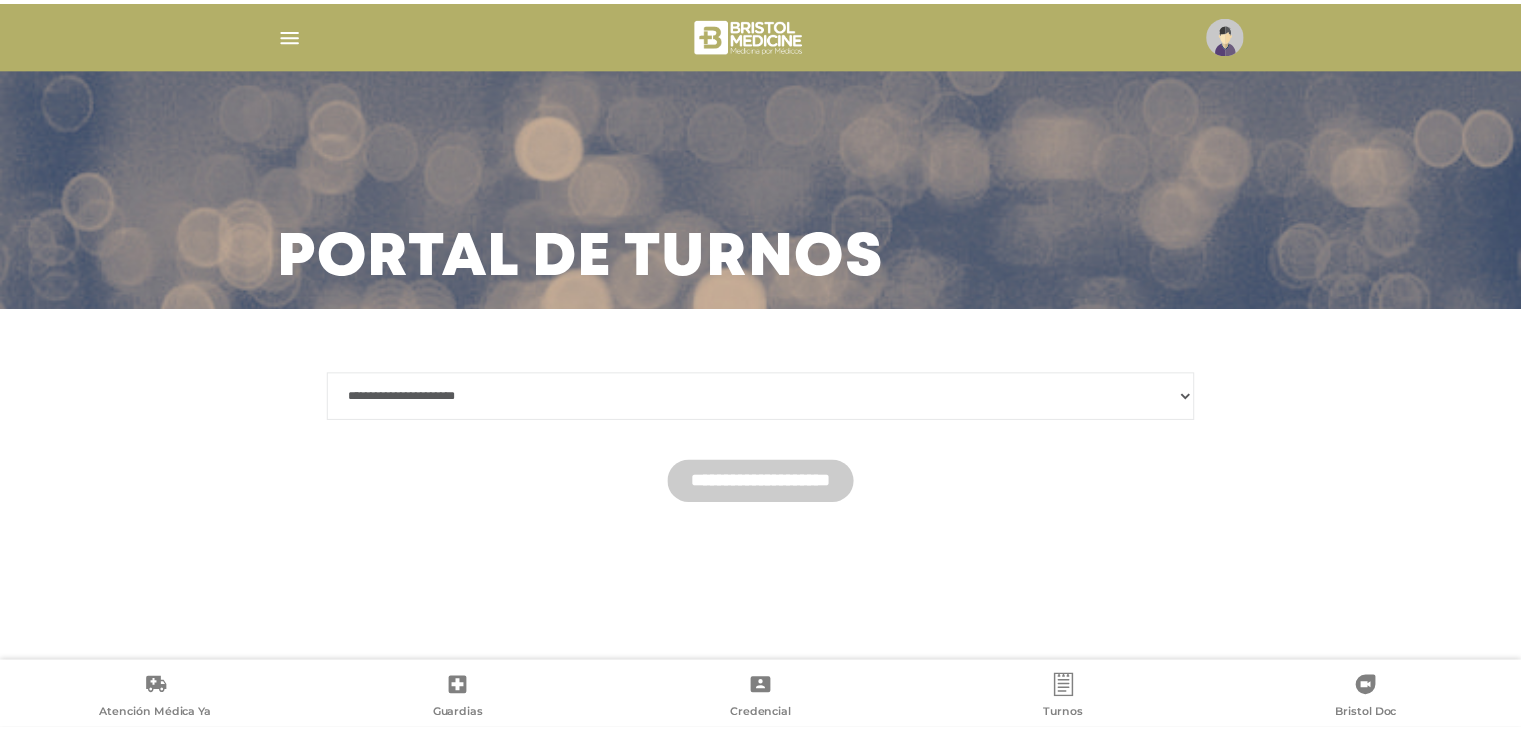 scroll, scrollTop: 0, scrollLeft: 0, axis: both 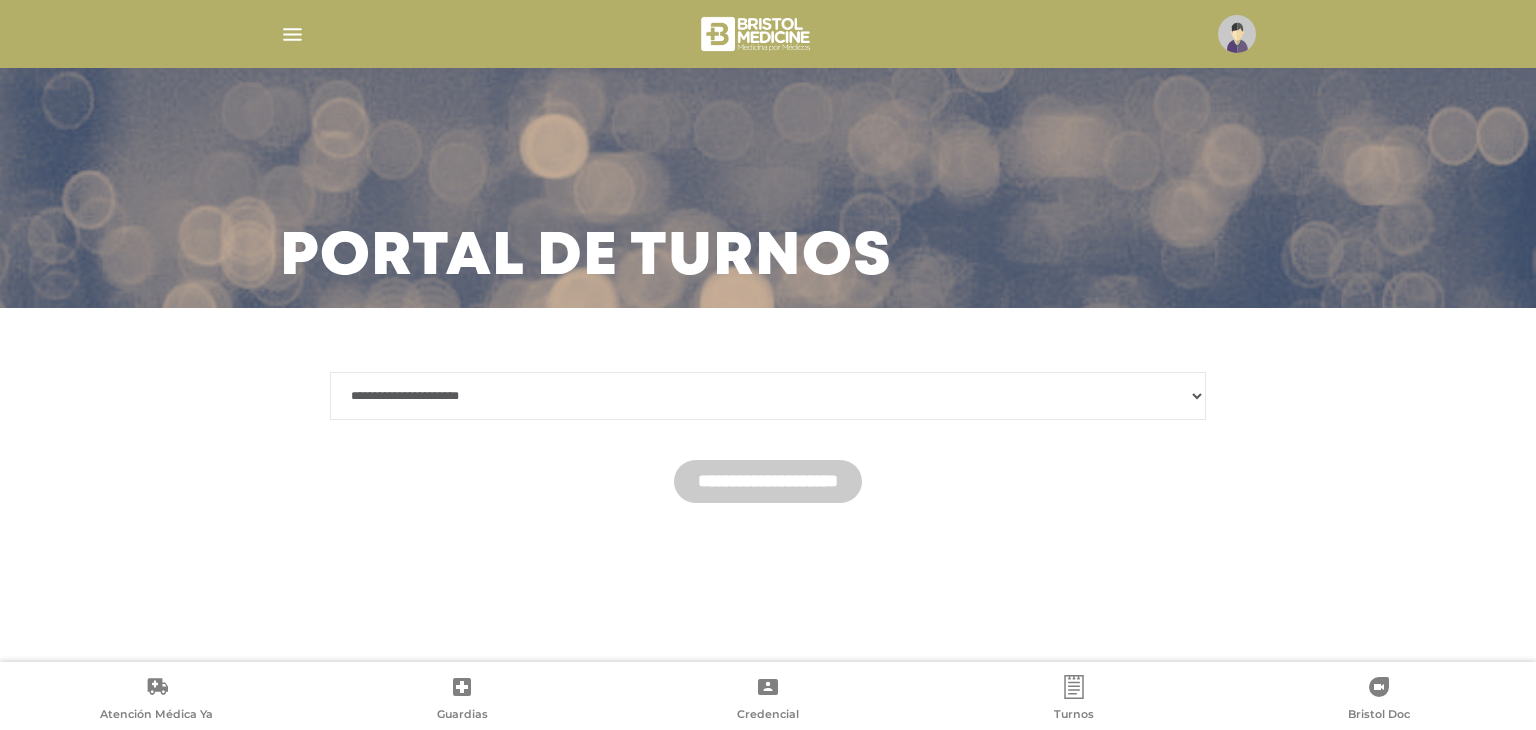 click on "**********" at bounding box center [768, 396] 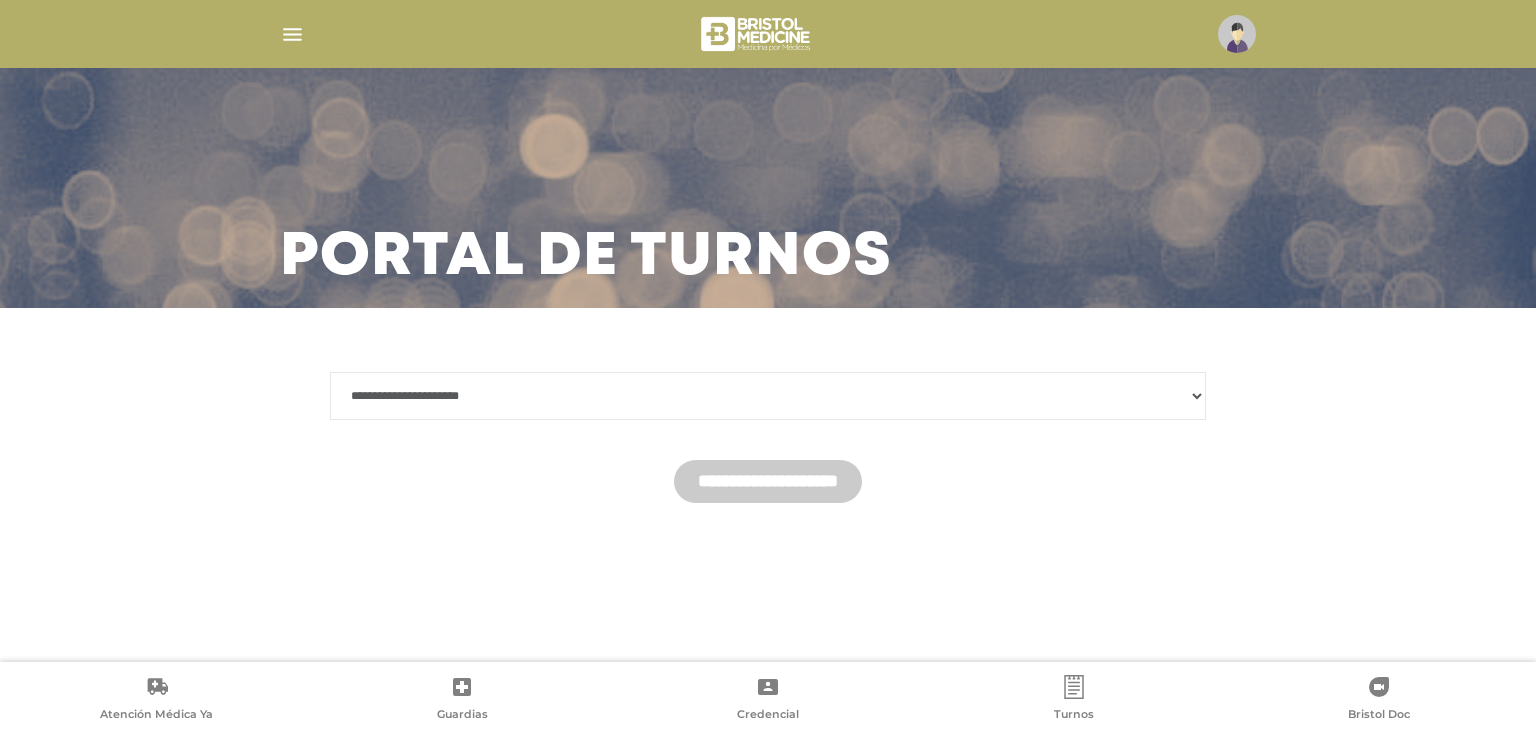 select on "*******" 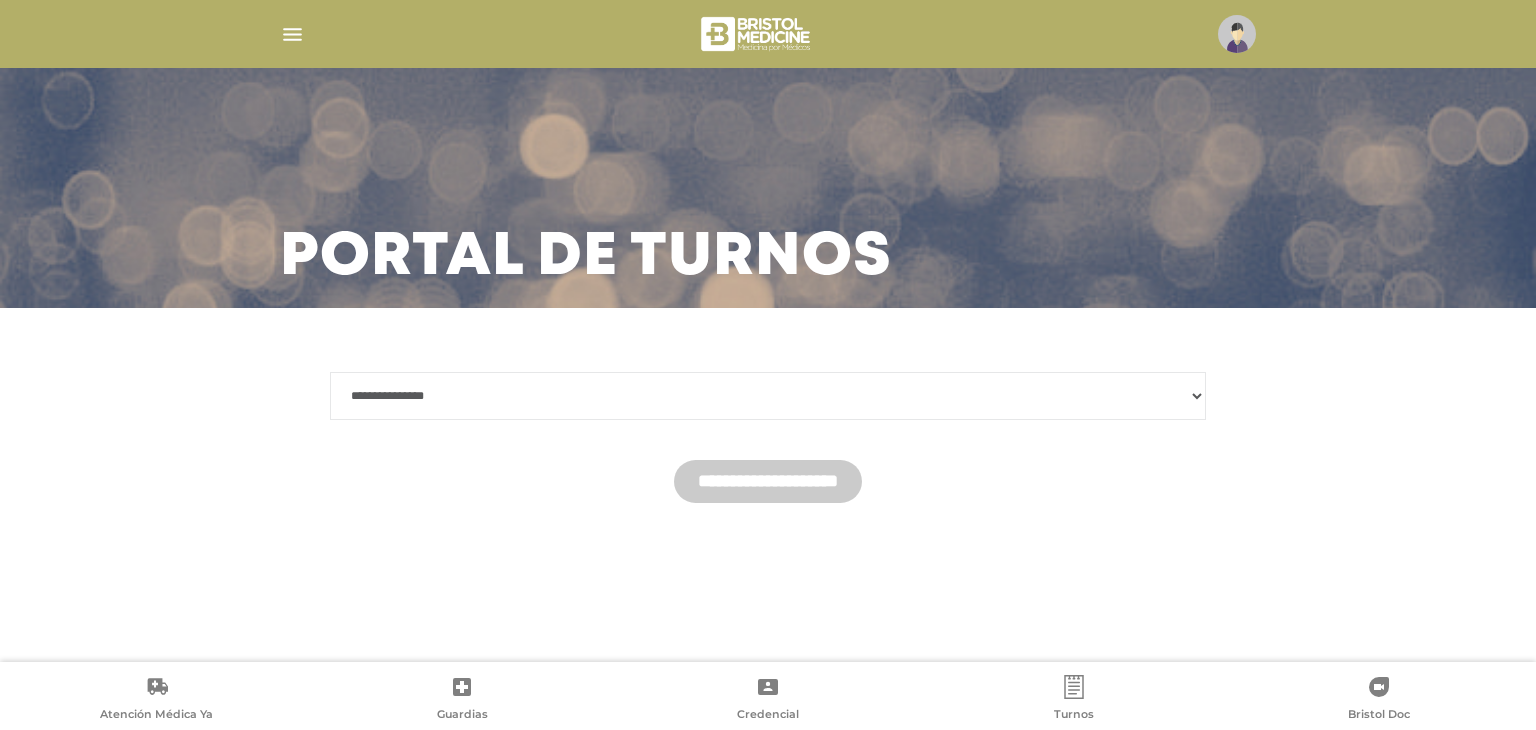click on "**********" at bounding box center (768, 396) 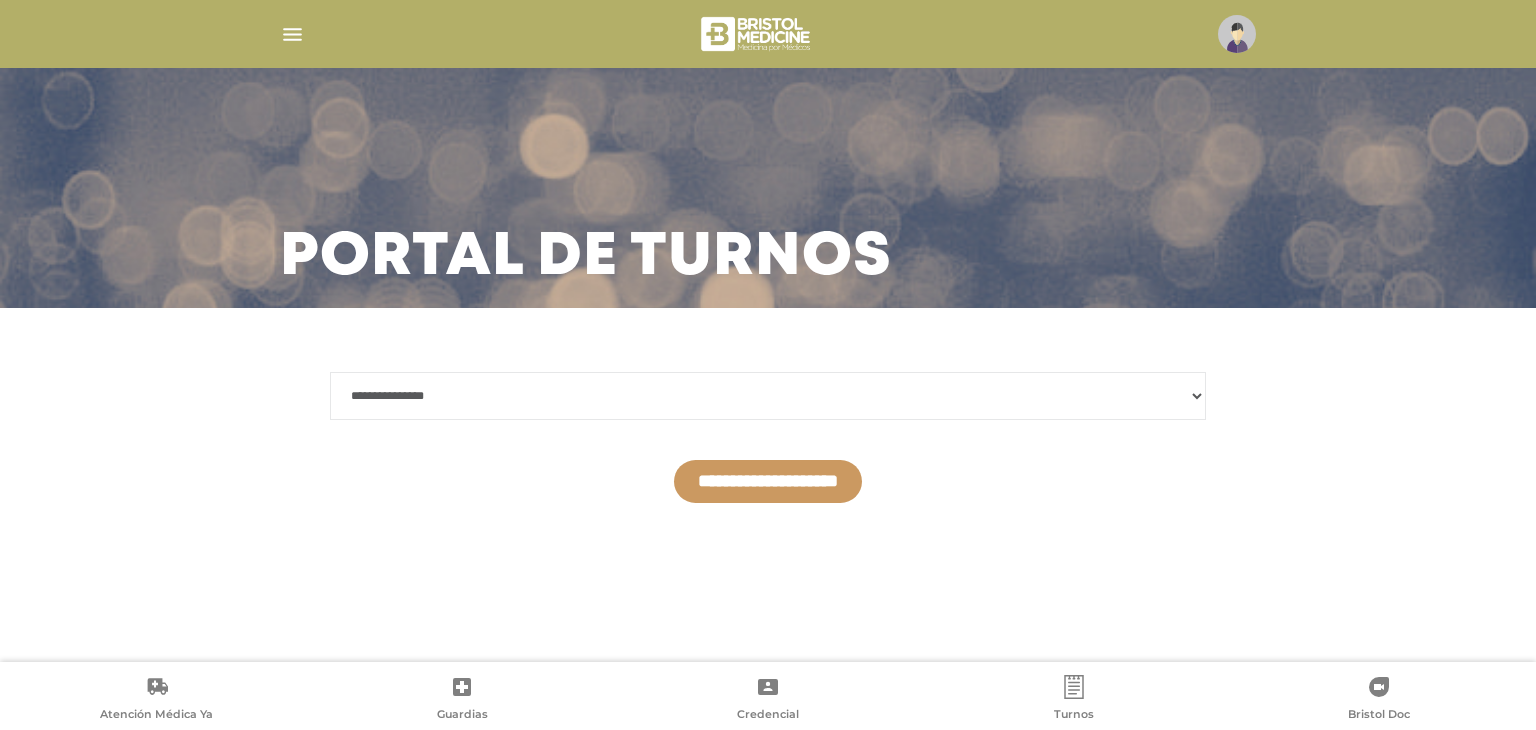 click on "**********" at bounding box center [768, 481] 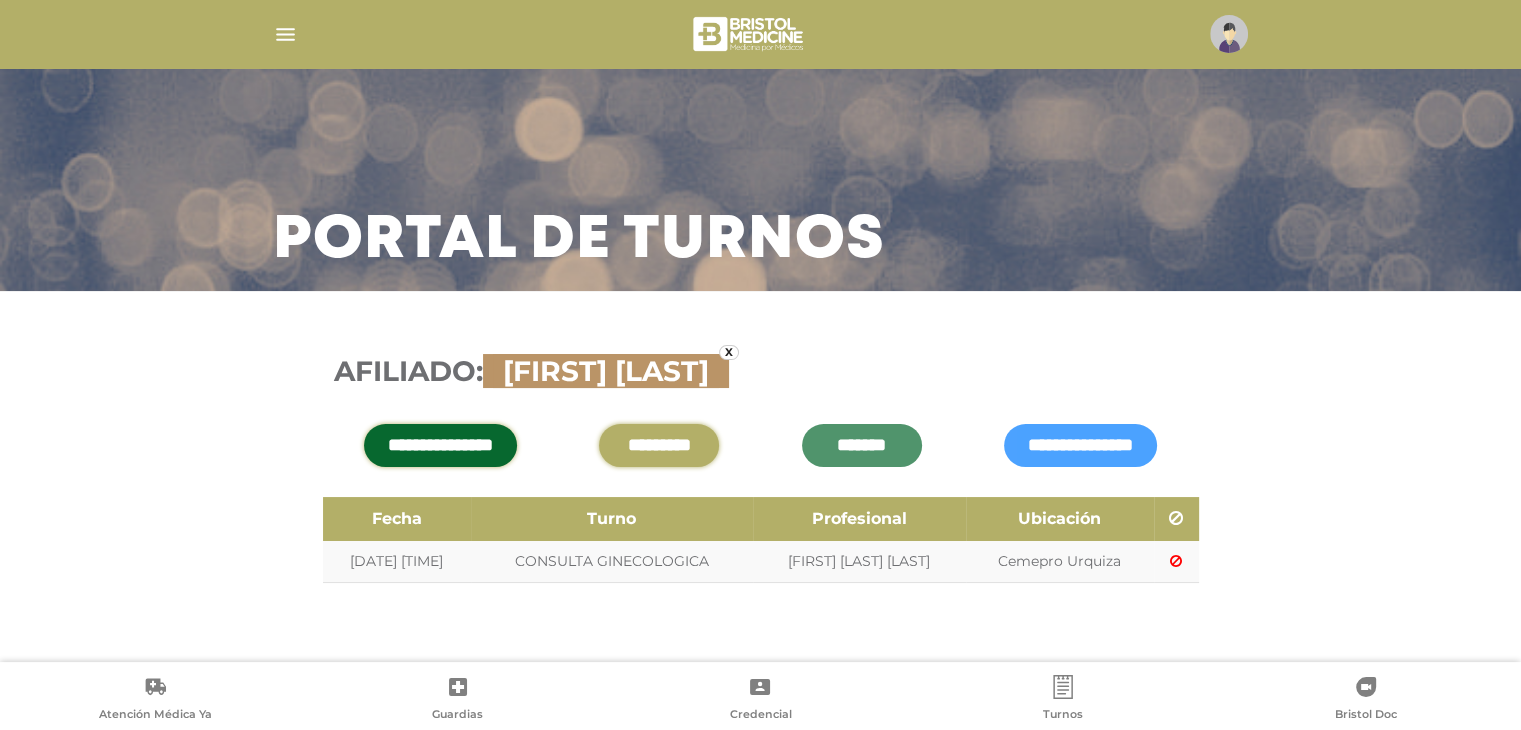 scroll, scrollTop: 25, scrollLeft: 0, axis: vertical 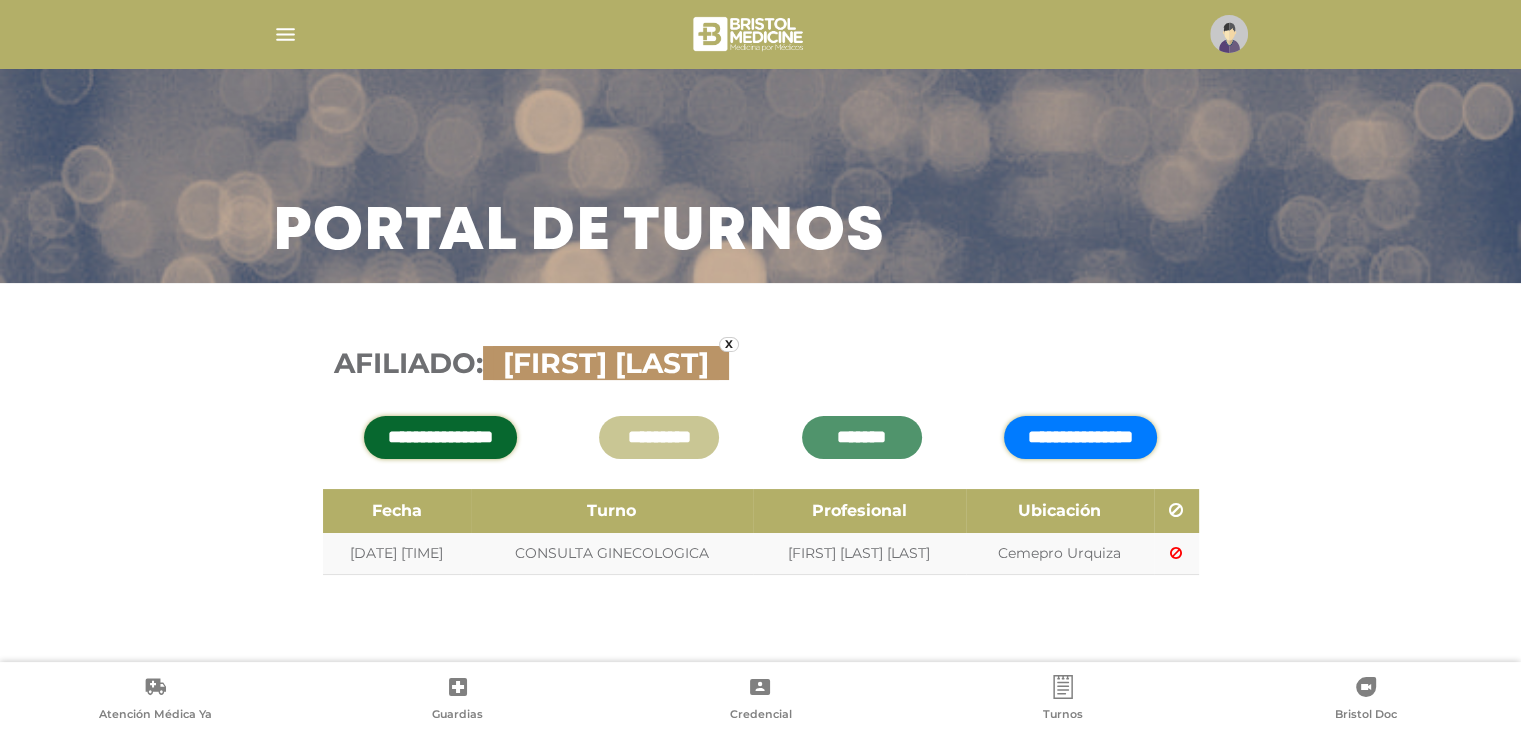 click on "**********" at bounding box center (1080, 437) 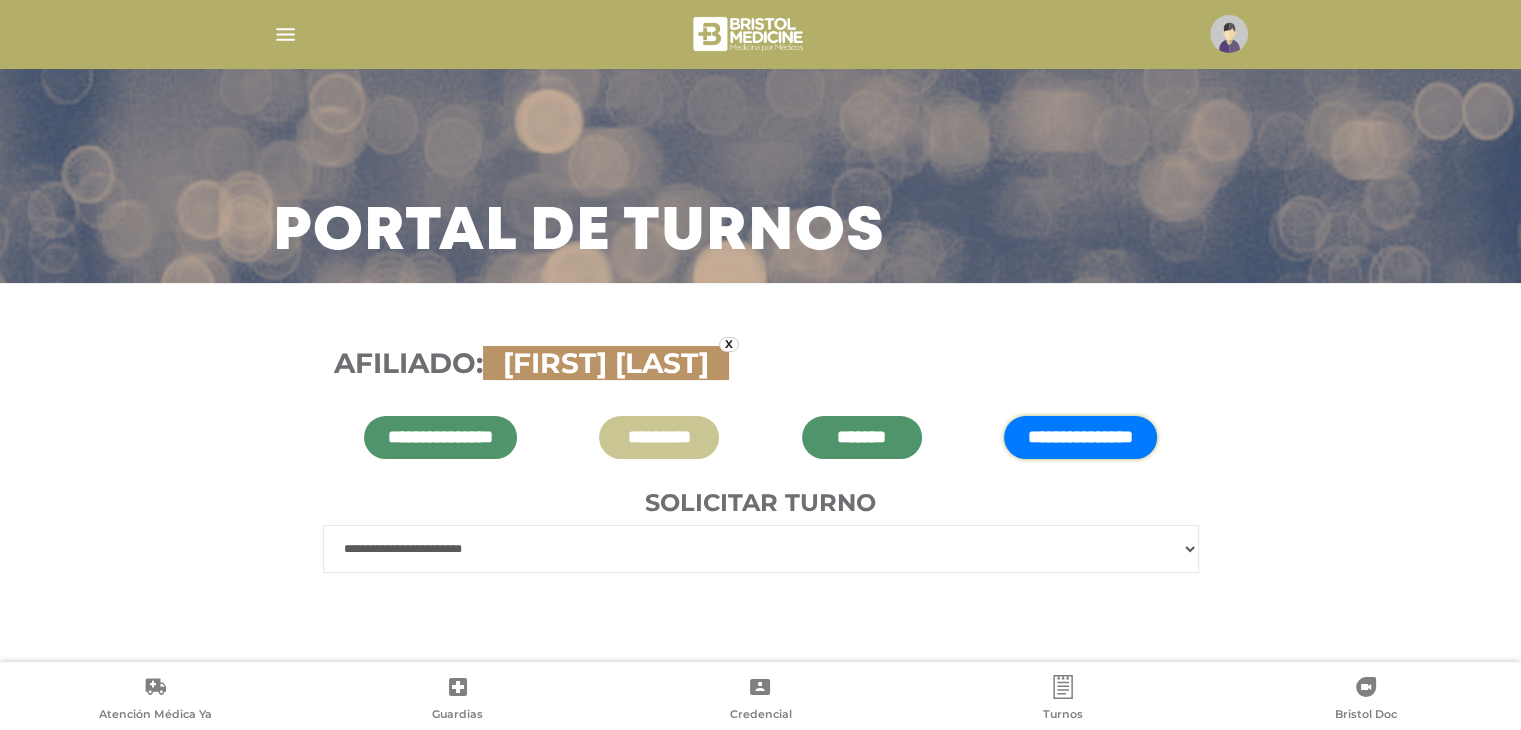 scroll, scrollTop: 48, scrollLeft: 0, axis: vertical 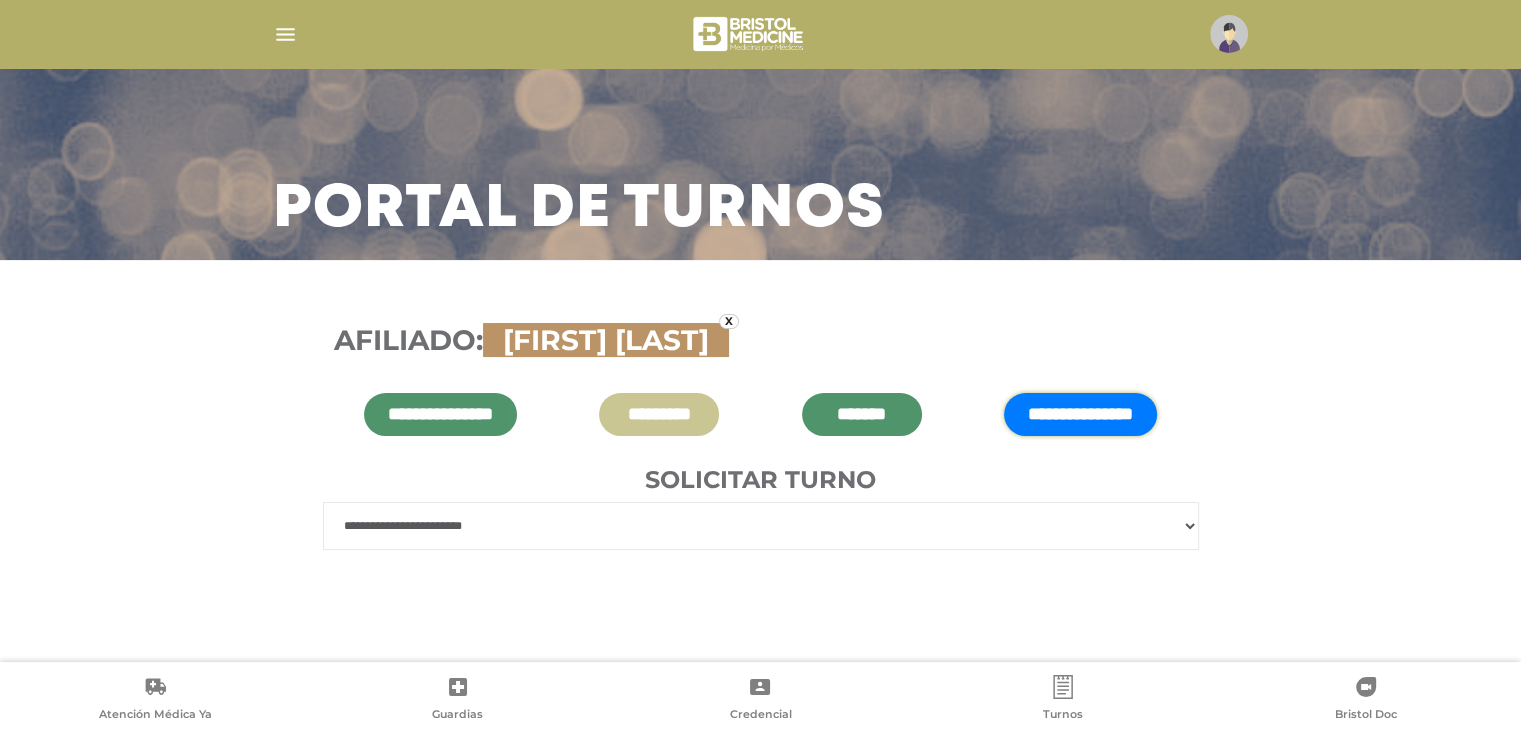 click on "**********" at bounding box center (761, 526) 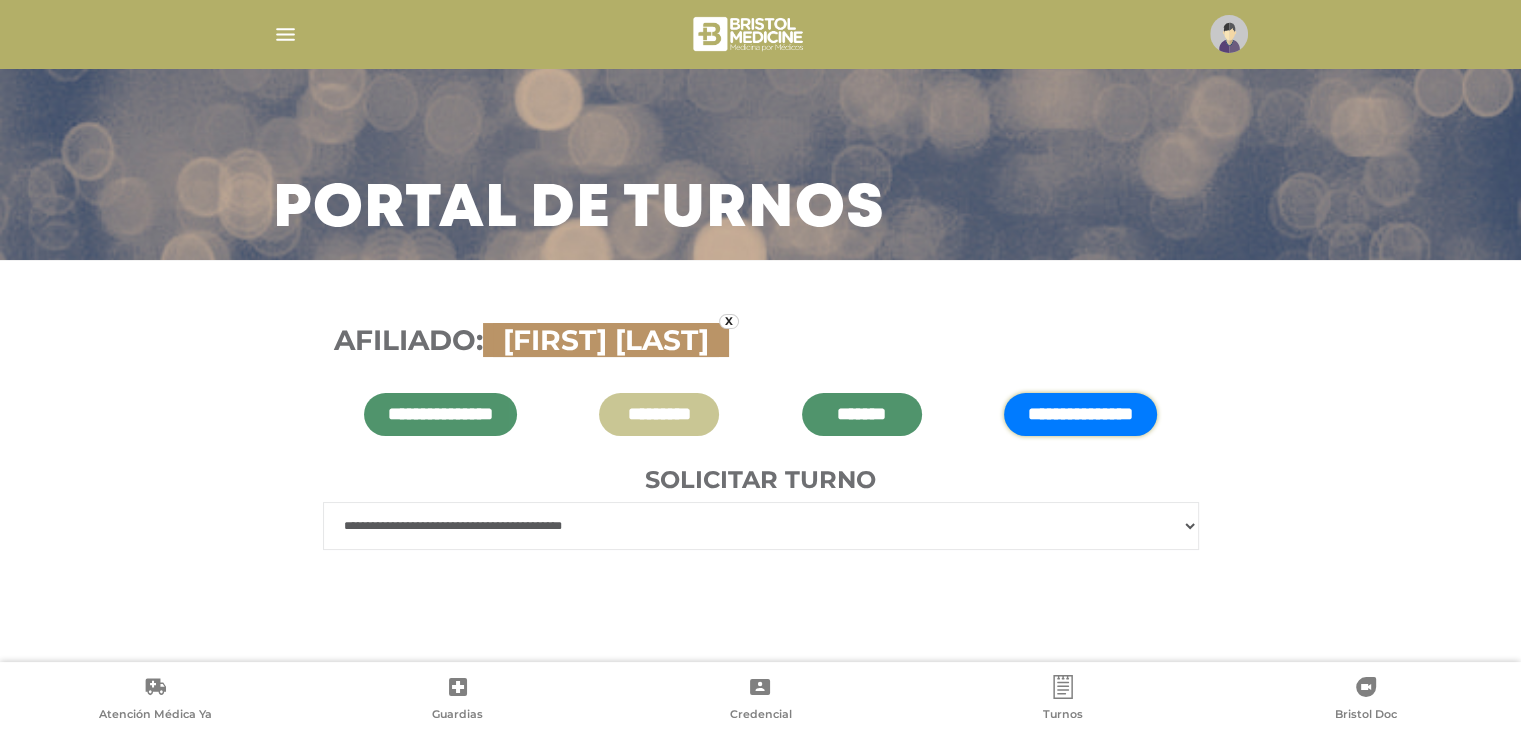 click on "**********" at bounding box center (761, 526) 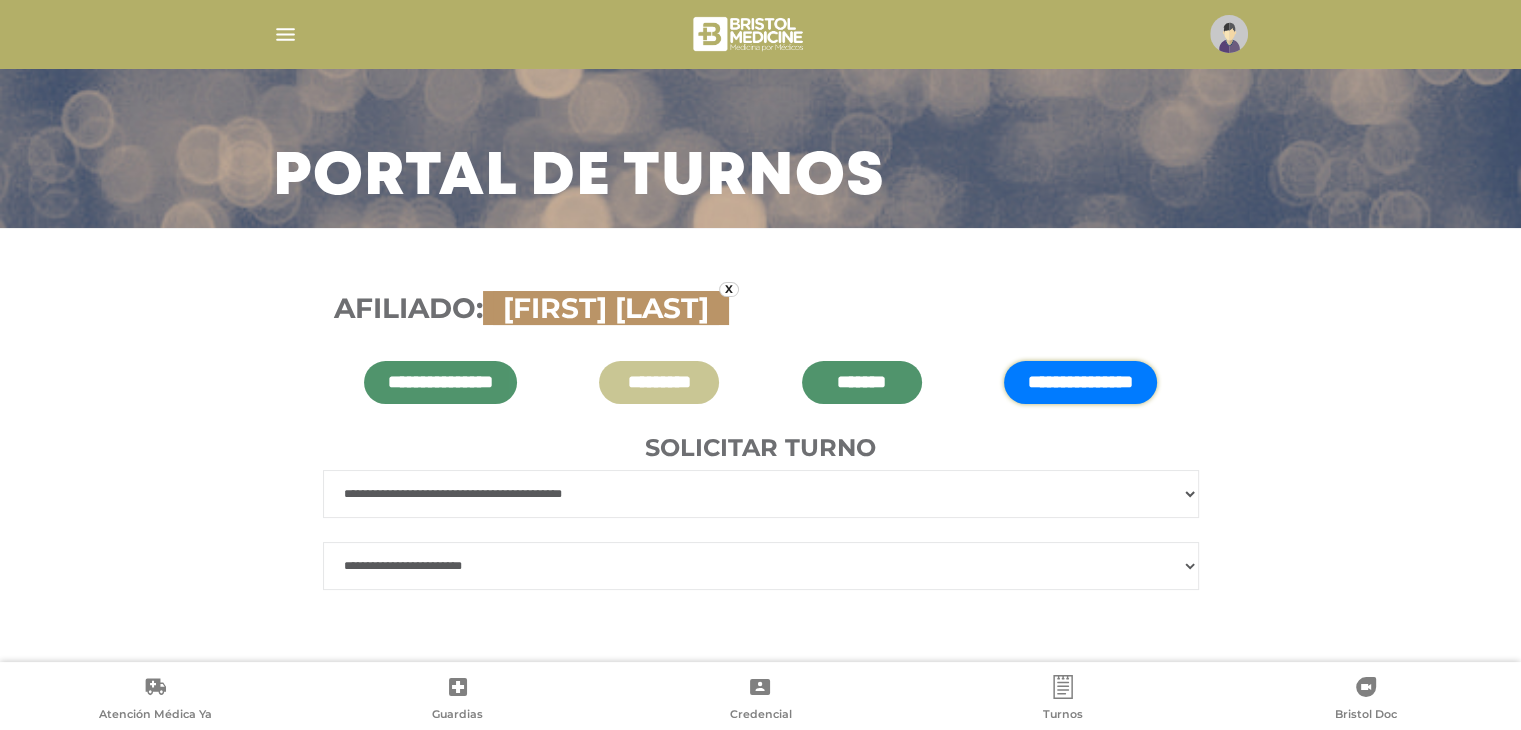 scroll, scrollTop: 96, scrollLeft: 0, axis: vertical 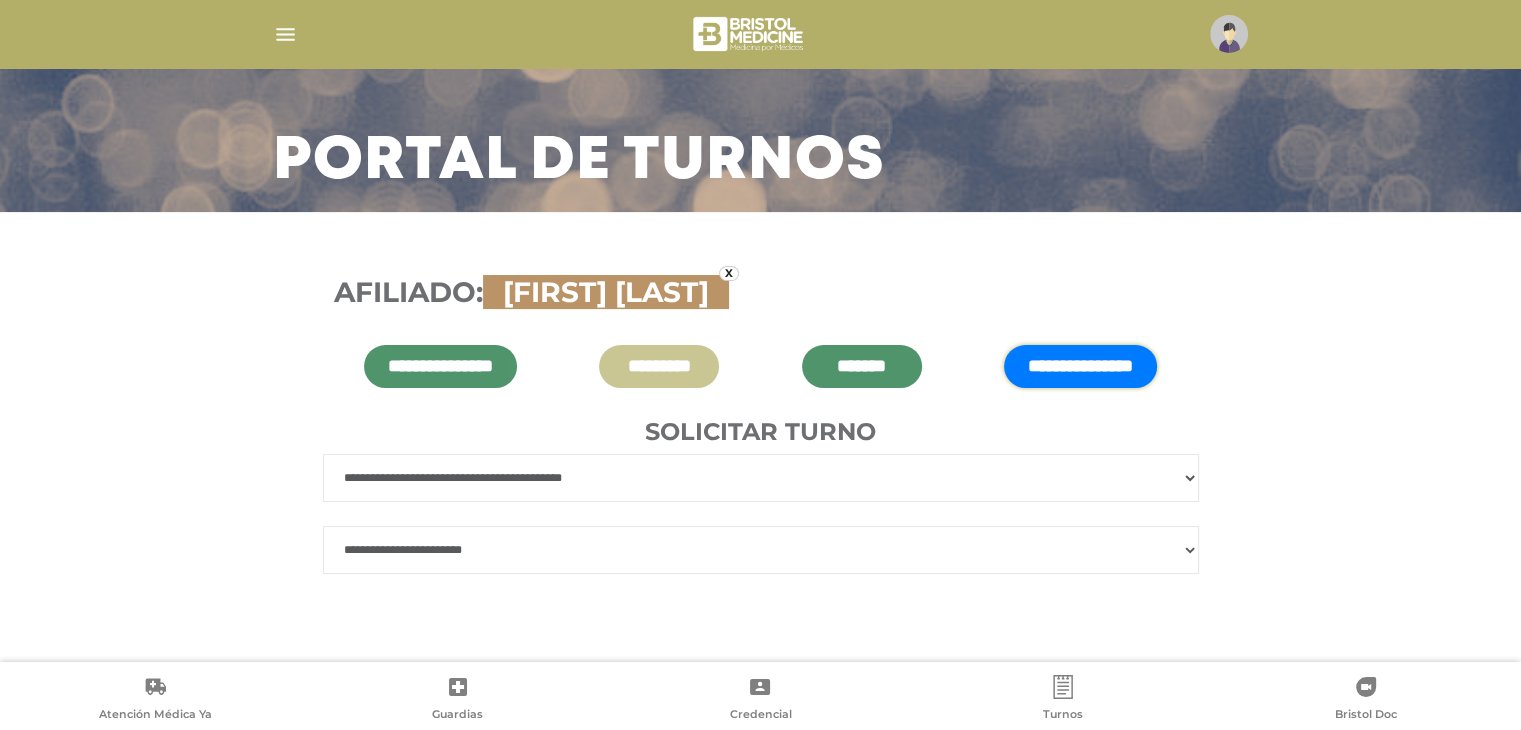 click on "**********" at bounding box center (761, 550) 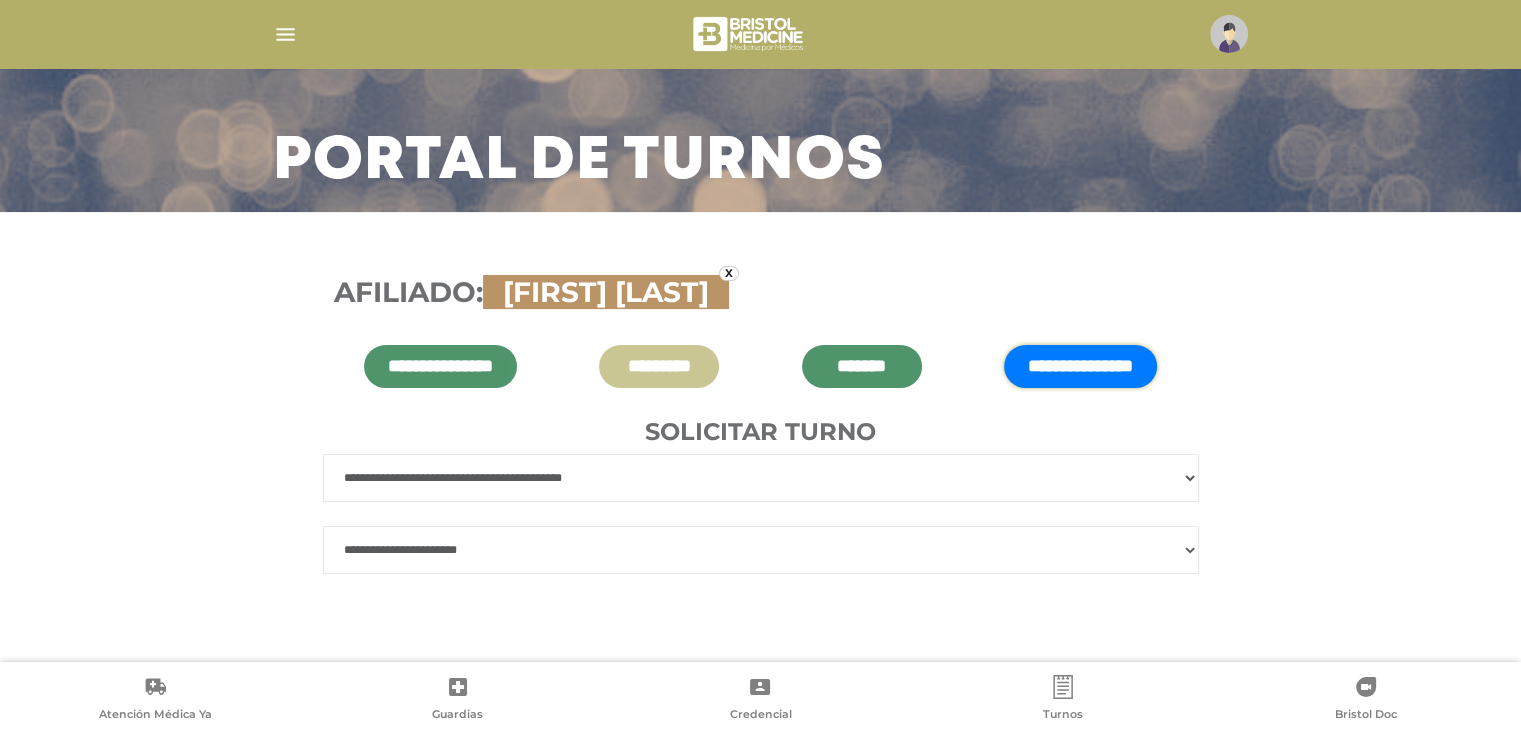 click on "**********" at bounding box center (761, 550) 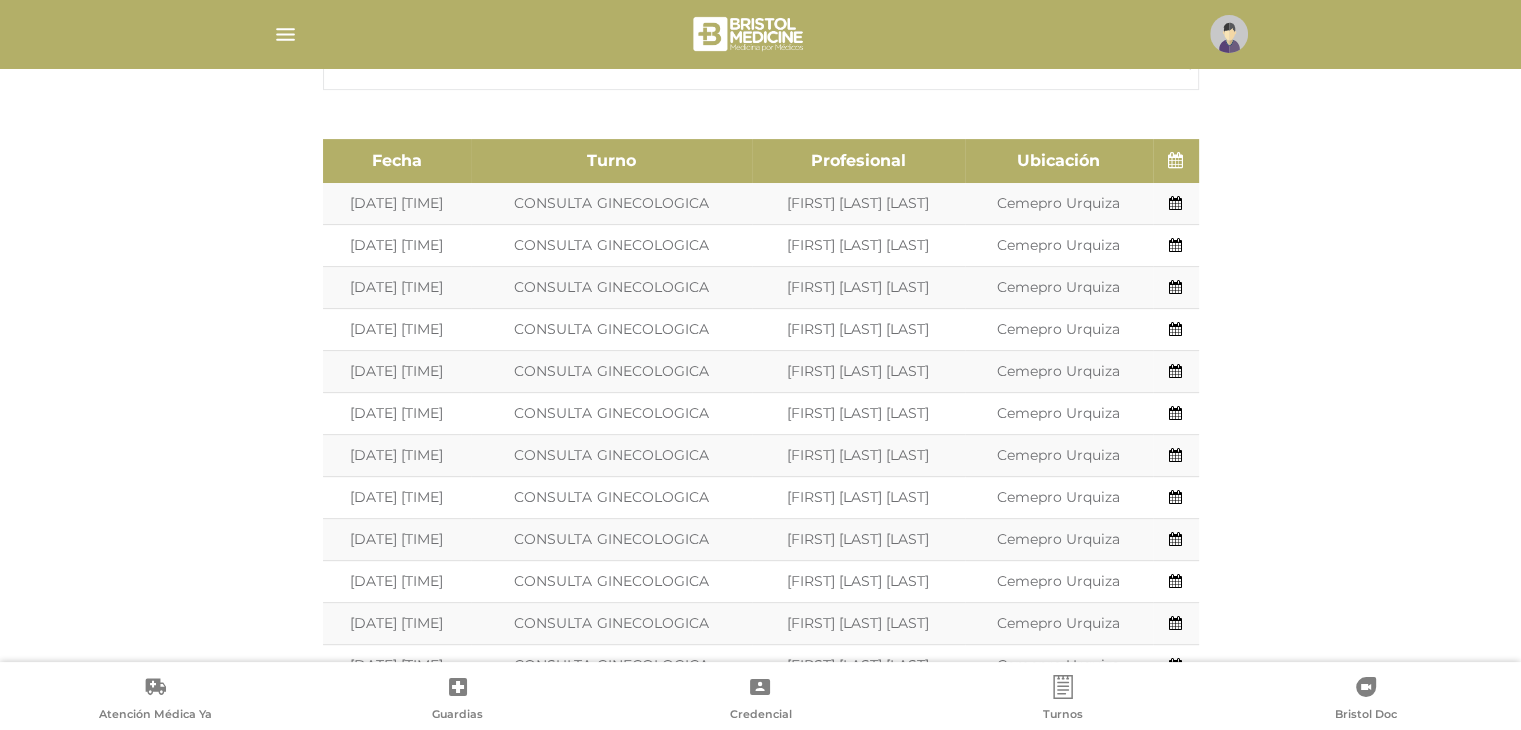 scroll, scrollTop: 596, scrollLeft: 0, axis: vertical 